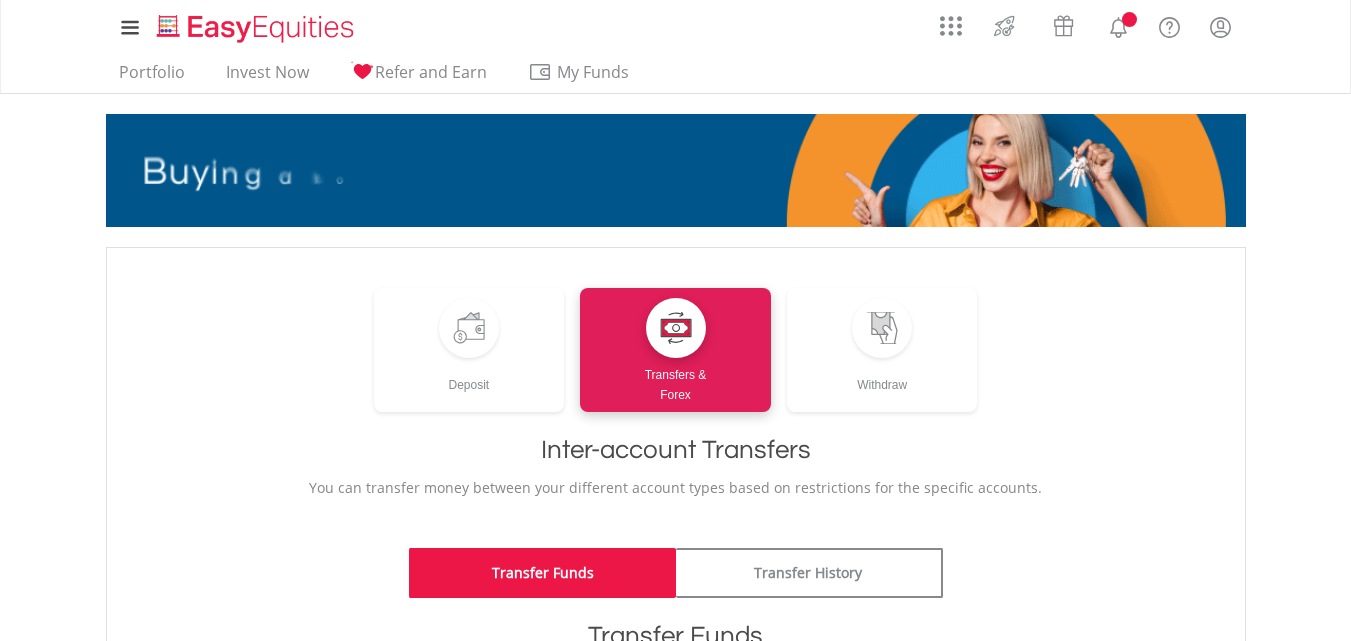 scroll, scrollTop: 0, scrollLeft: 0, axis: both 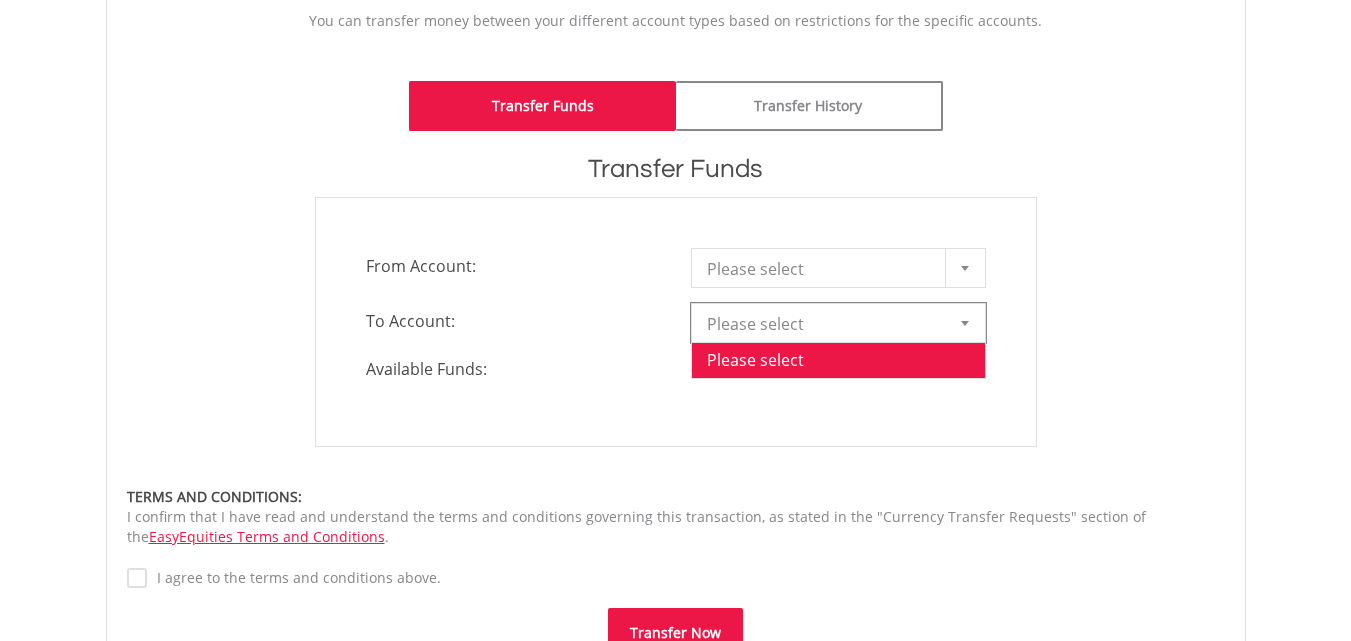 click at bounding box center (965, 323) 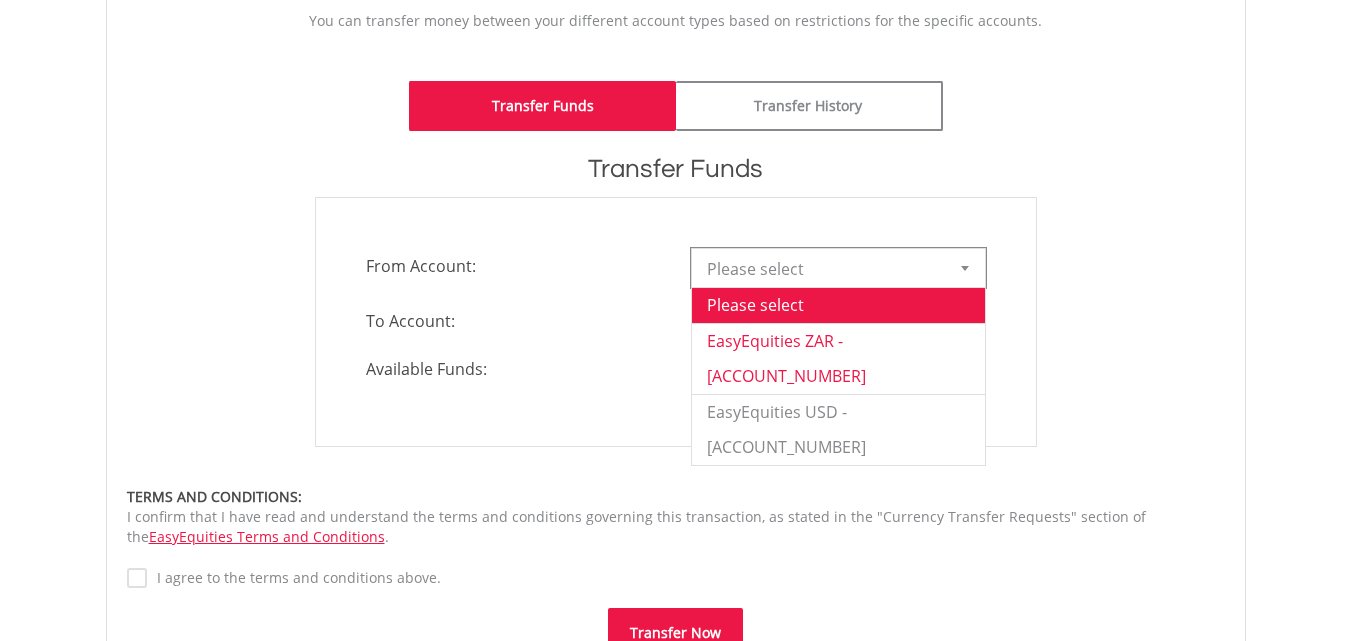 click on "EasyEquities ZAR - 10527276" at bounding box center [838, 358] 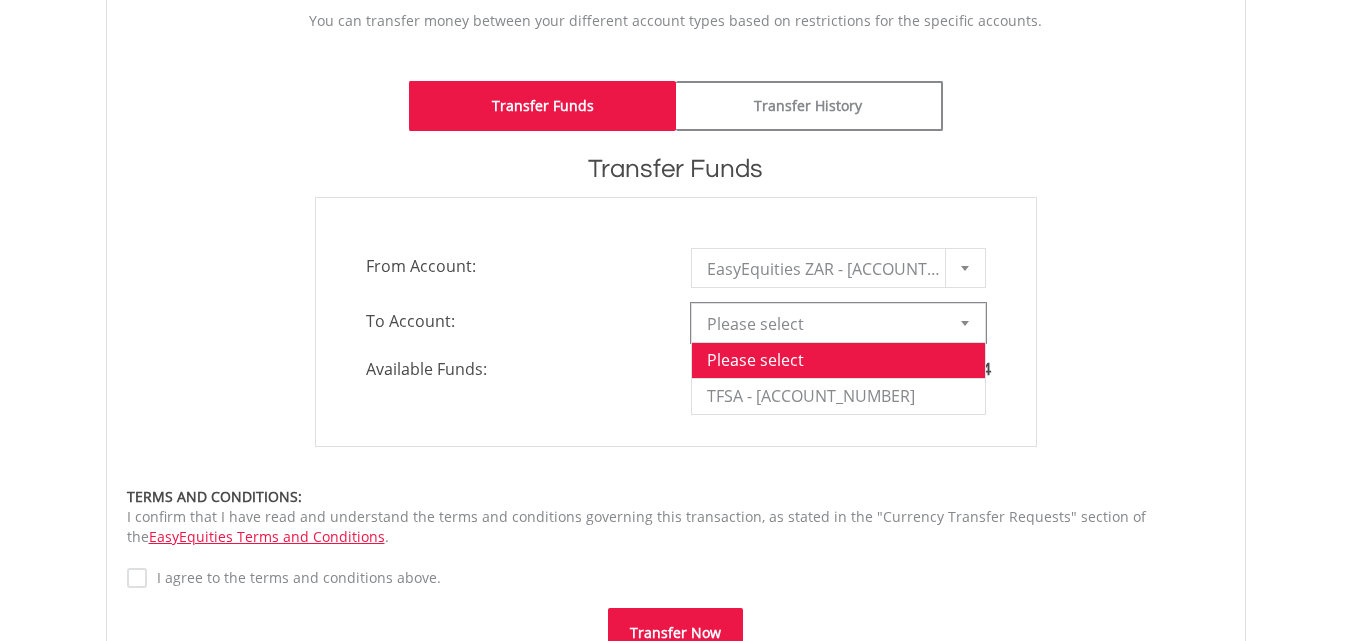 click at bounding box center [965, 323] 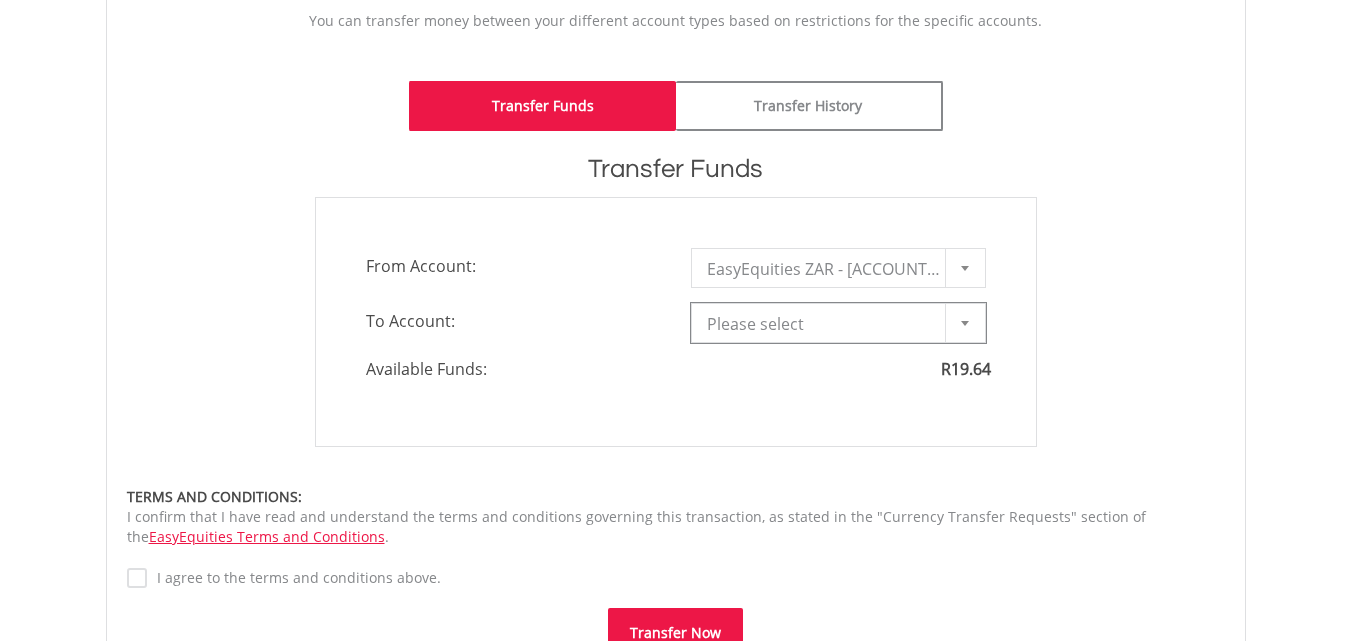click at bounding box center (965, 323) 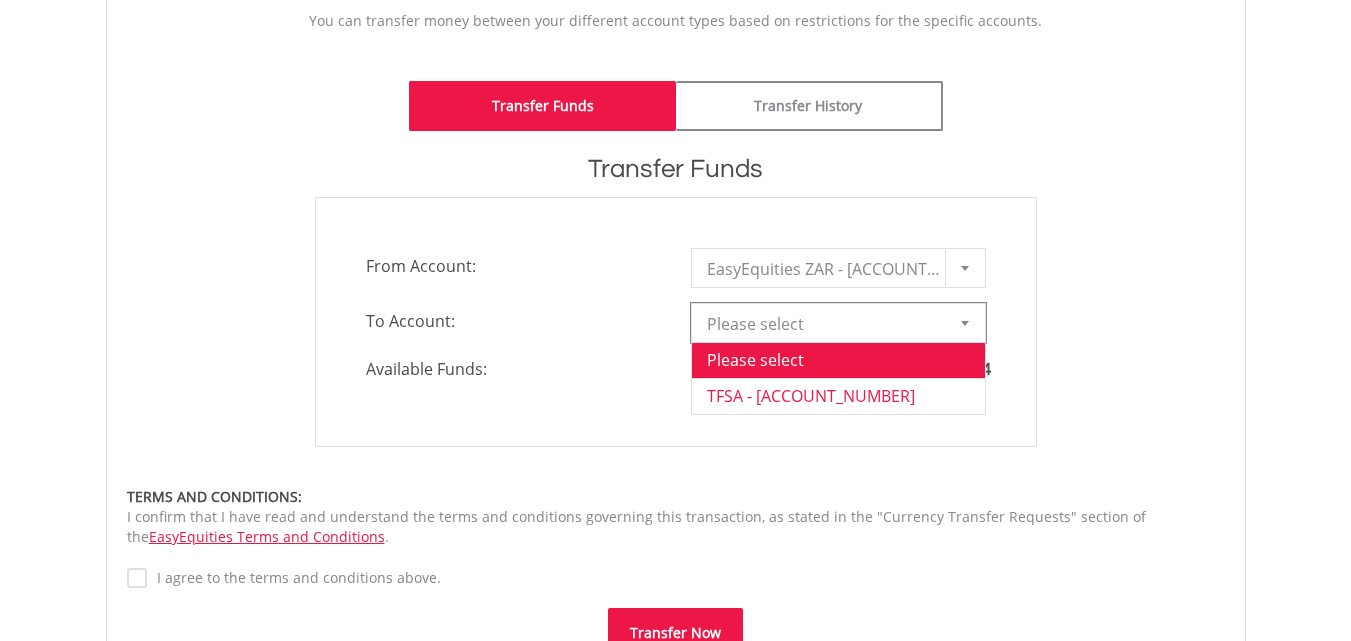 click on "TFSA - 10527277" at bounding box center (838, 396) 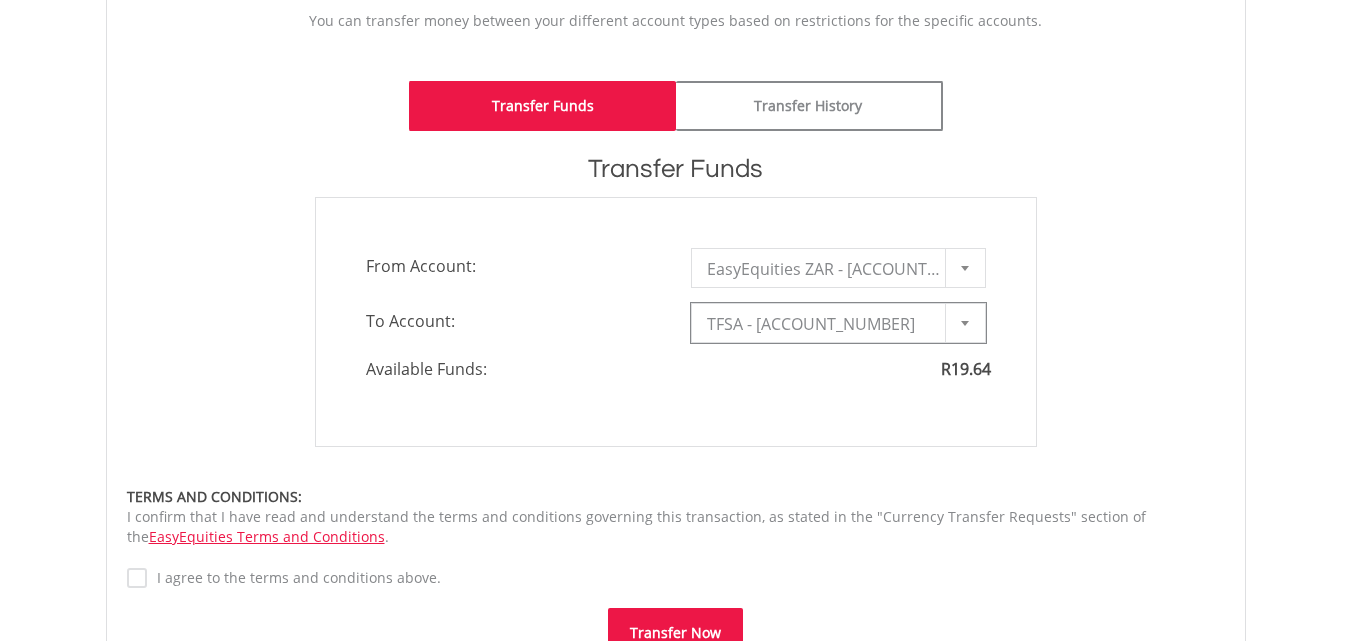 type on "*" 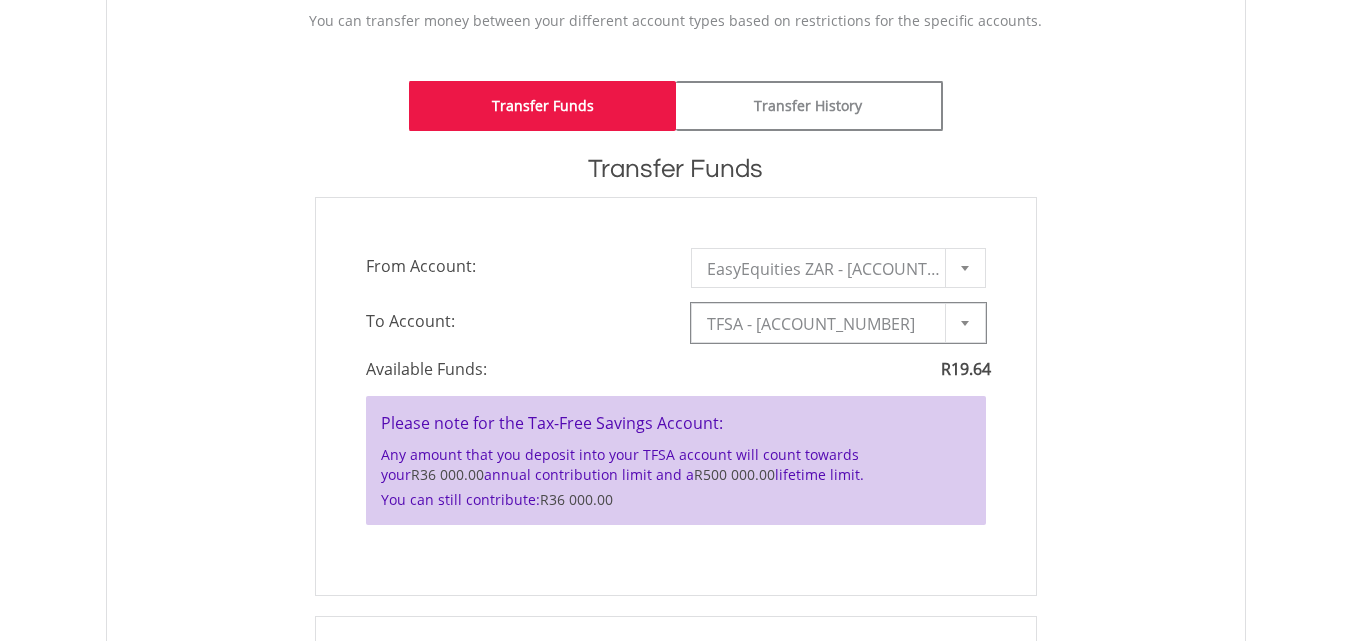 click at bounding box center [965, 268] 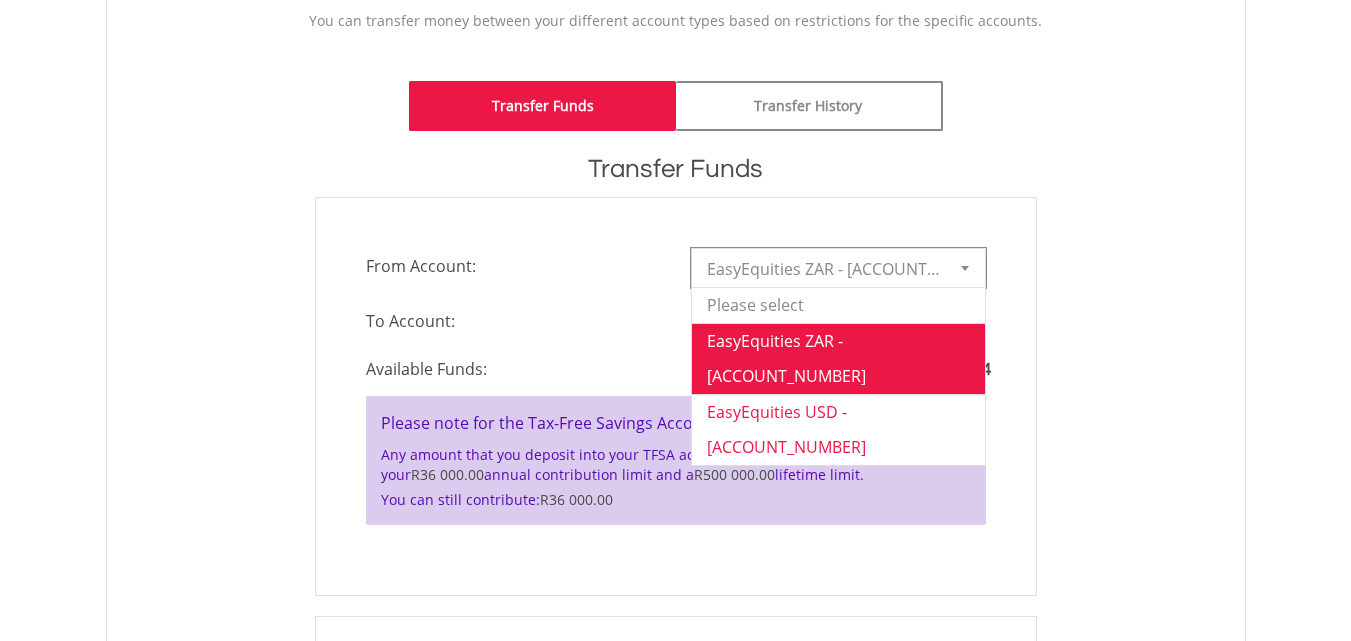 click on "EasyEquities USD - 10527279" at bounding box center [838, 429] 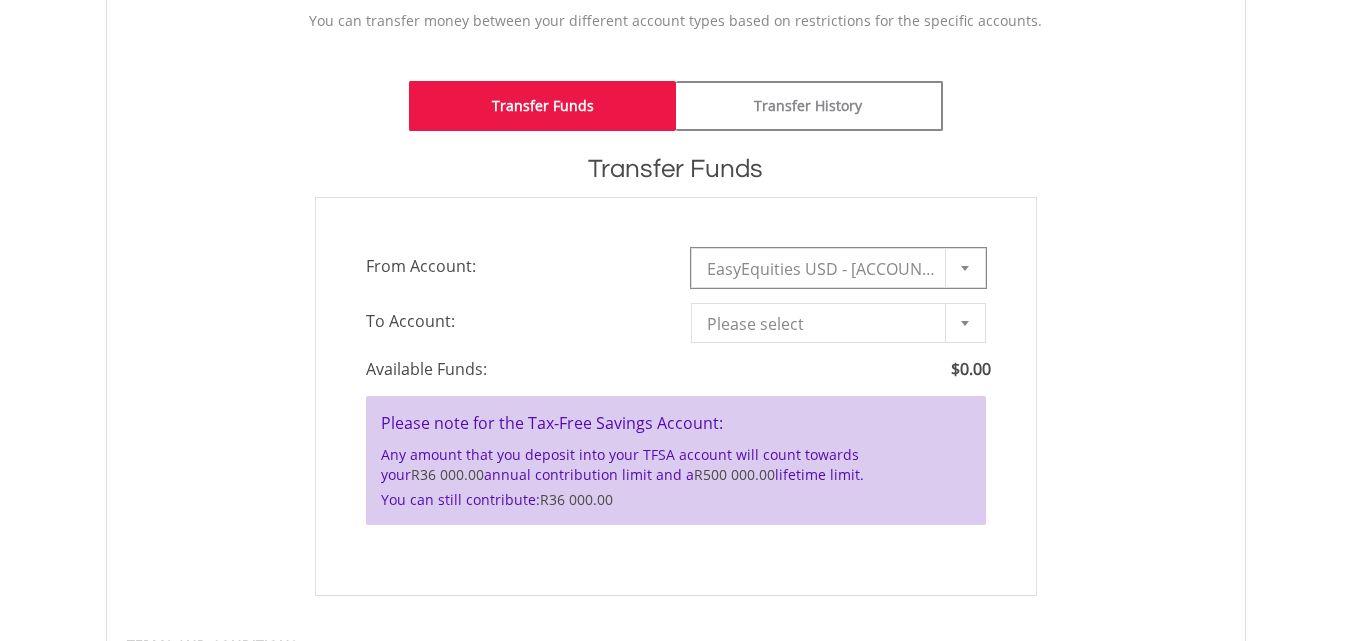 click at bounding box center [965, 323] 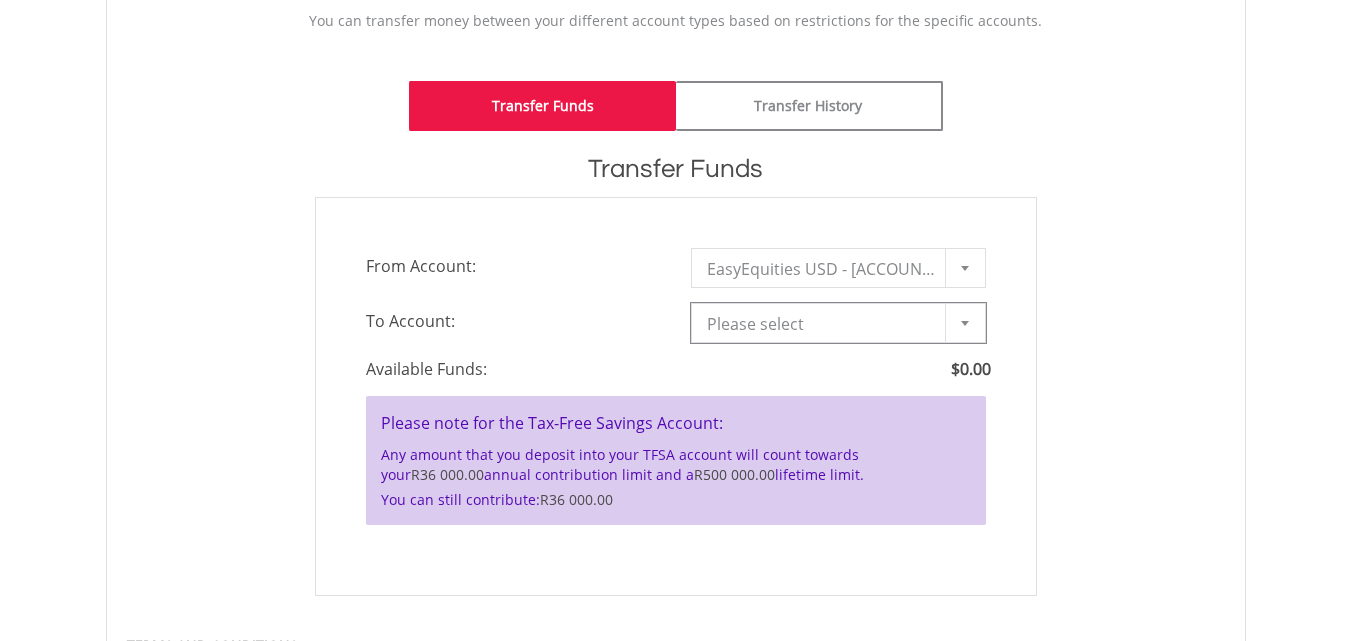 click at bounding box center (965, 323) 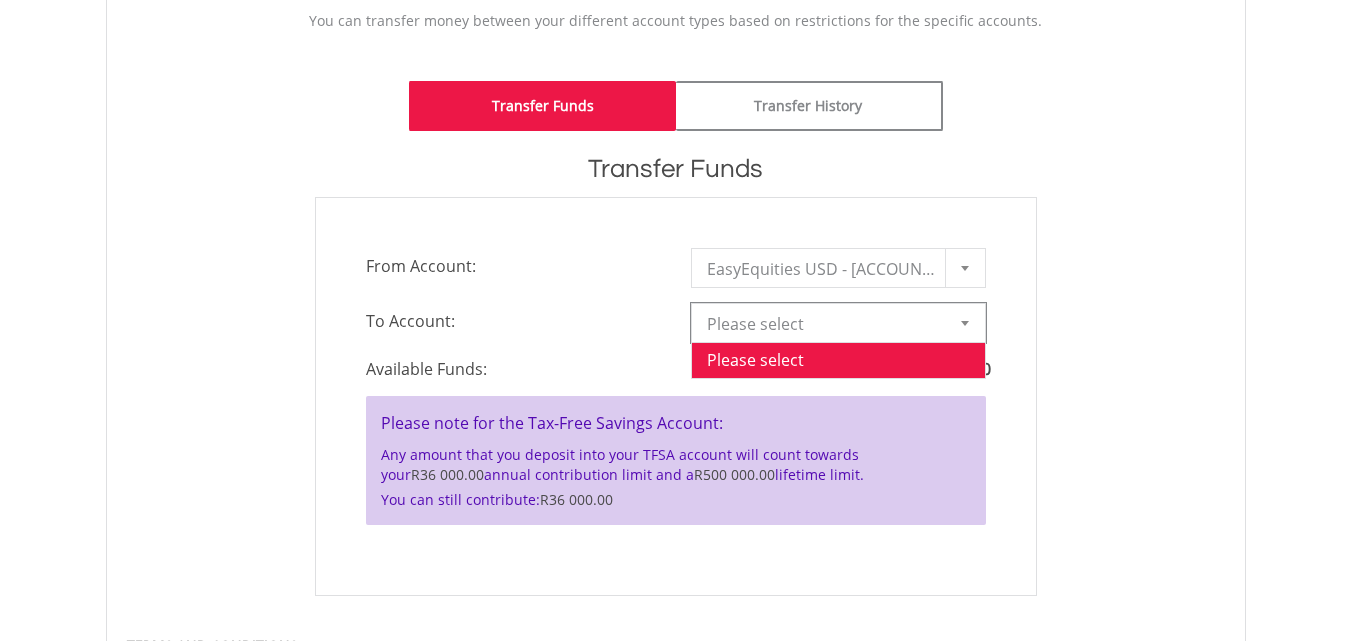 click on "From Account:" at bounding box center (513, 266) 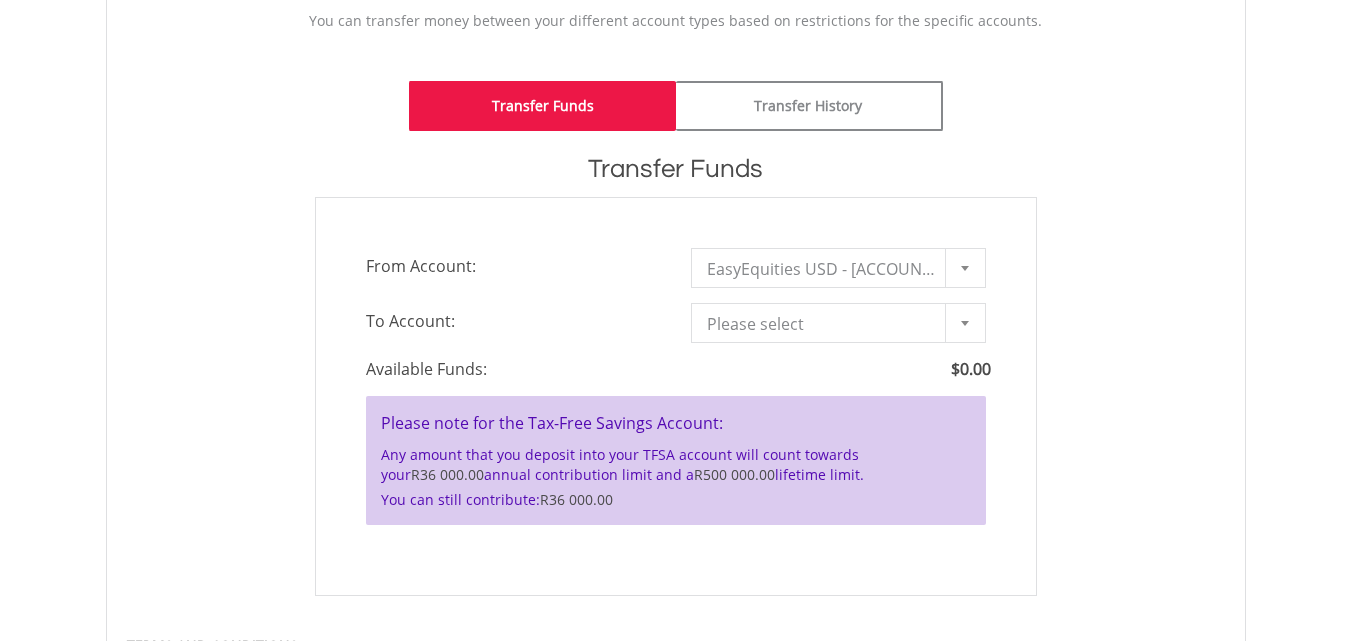click on "Transfer Funds" at bounding box center (542, 106) 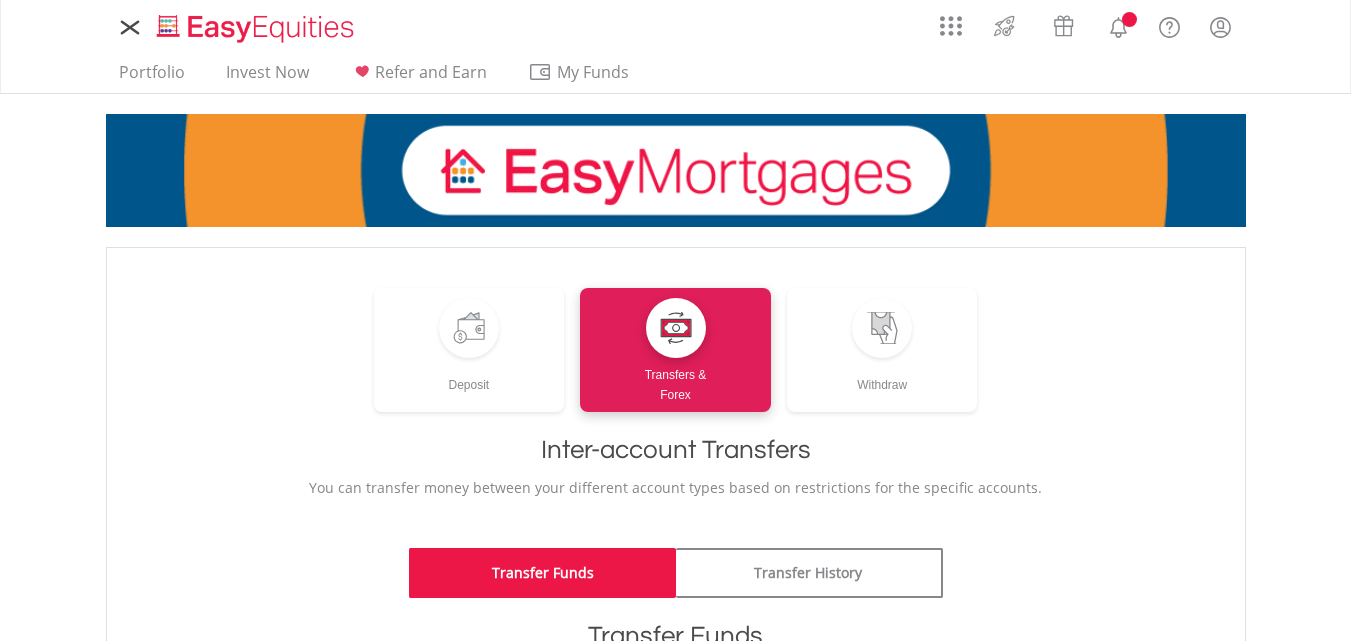 scroll, scrollTop: 0, scrollLeft: 0, axis: both 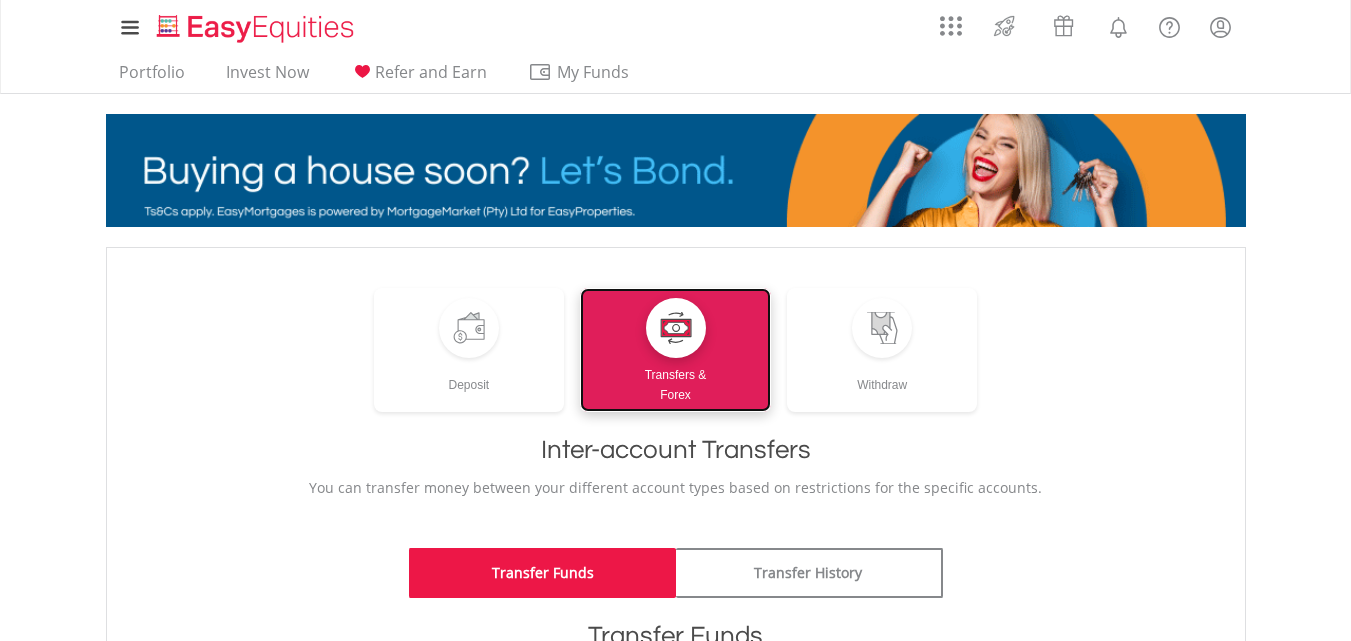 click on "Transfers & Forex" at bounding box center [675, 381] 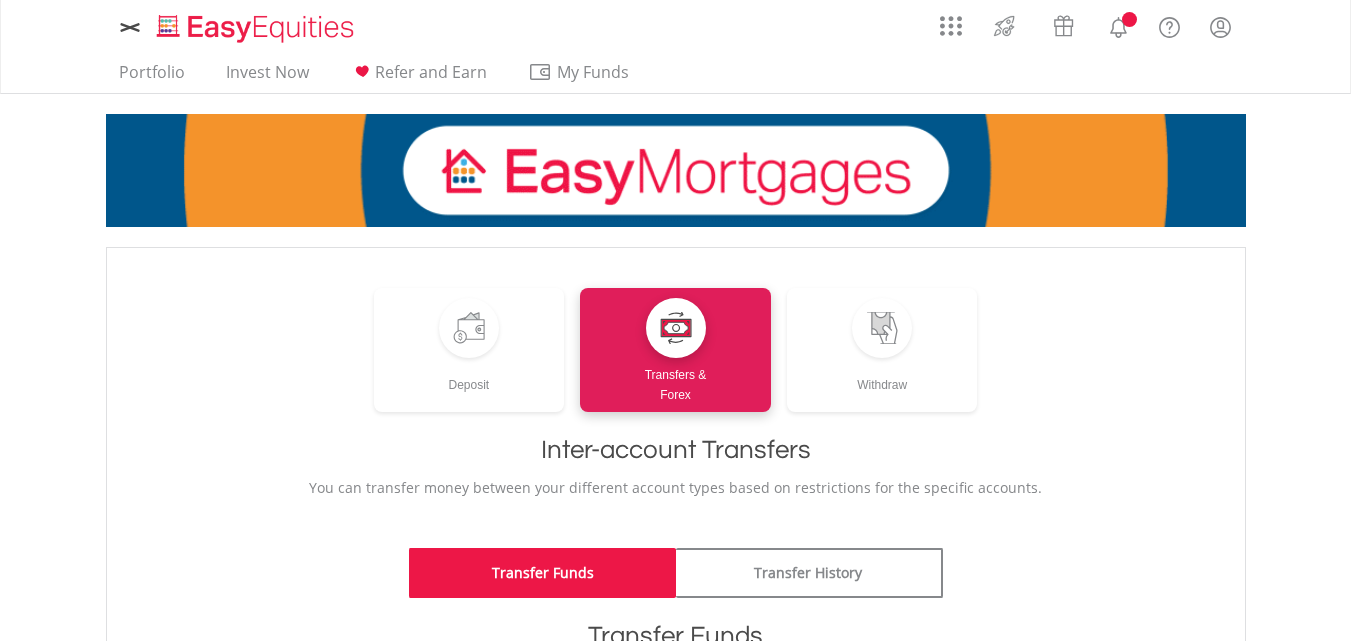 scroll, scrollTop: 0, scrollLeft: 0, axis: both 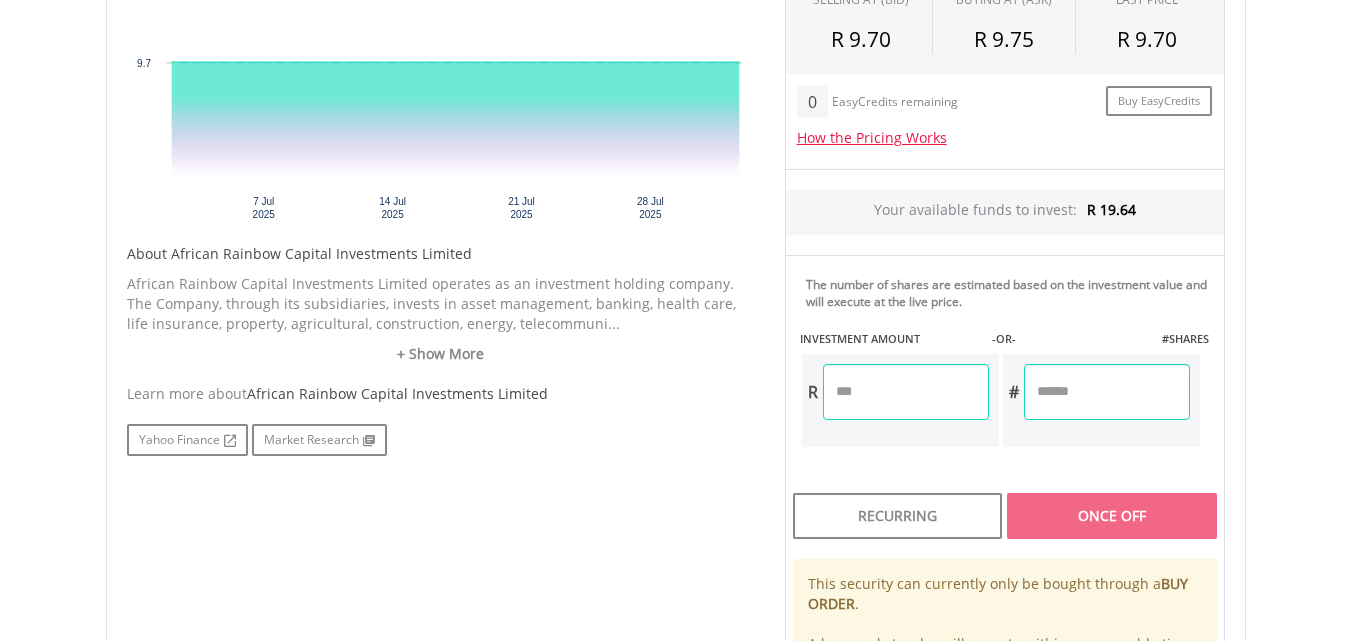 click at bounding box center (906, 392) 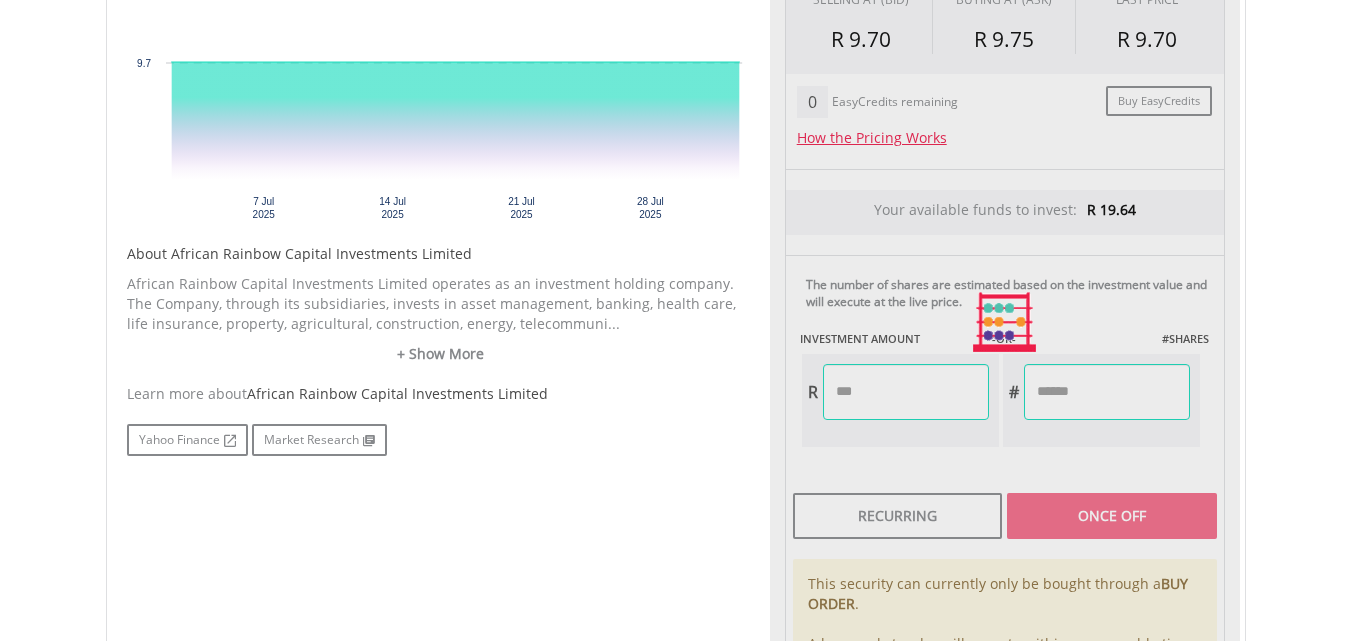 type on "*****" 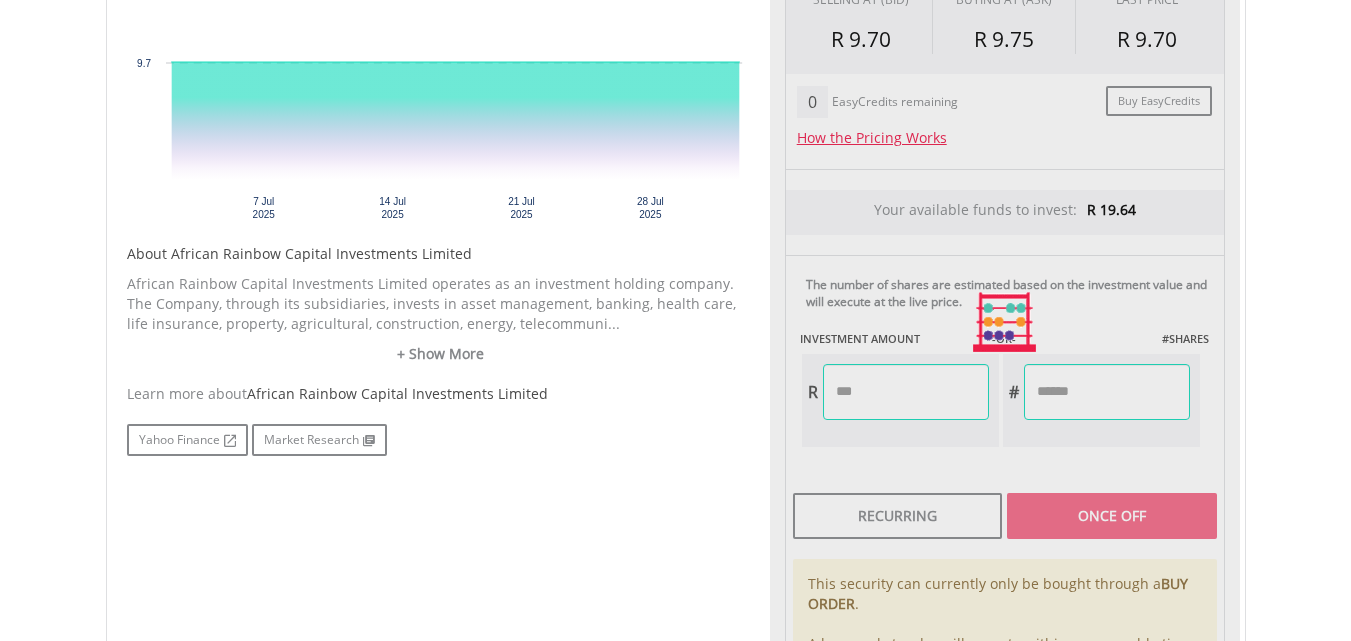 type on "******" 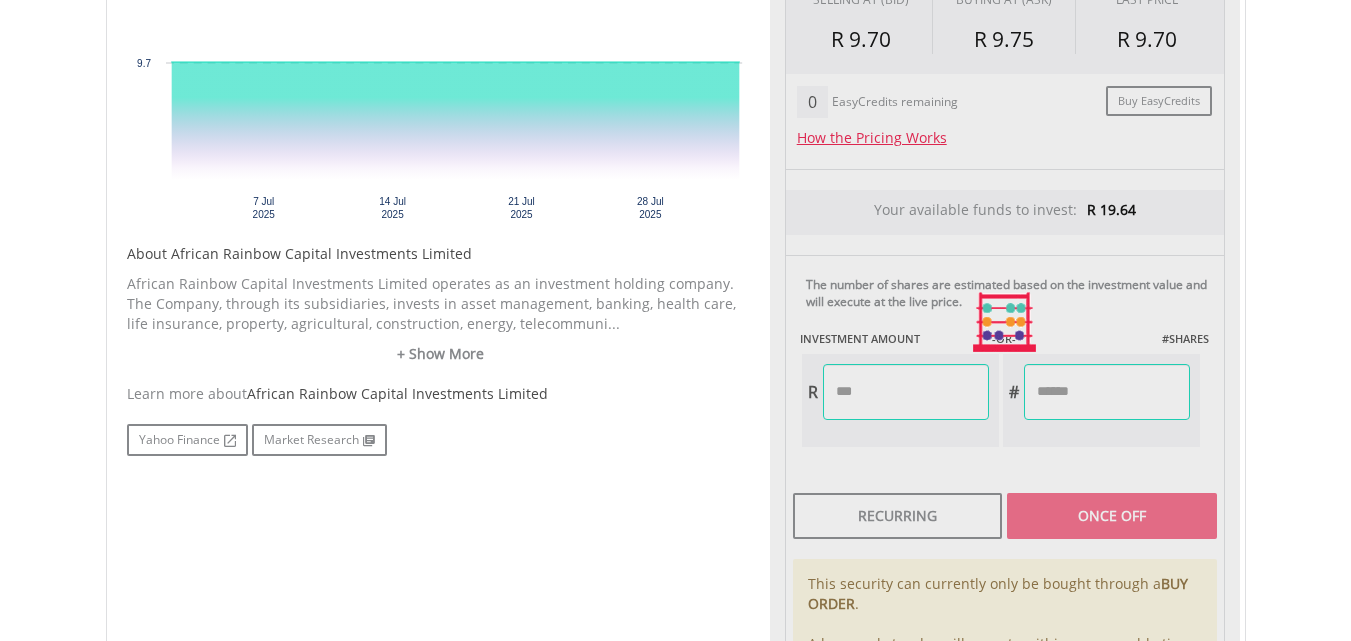 type on "**" 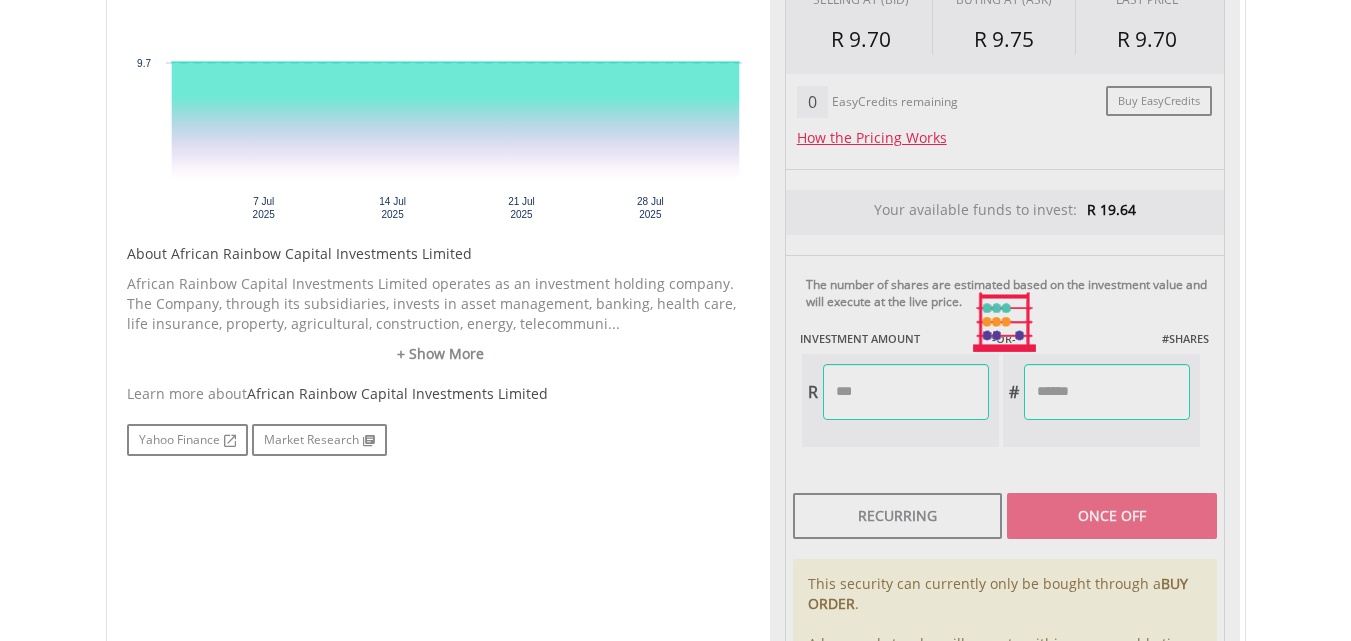 type on "******" 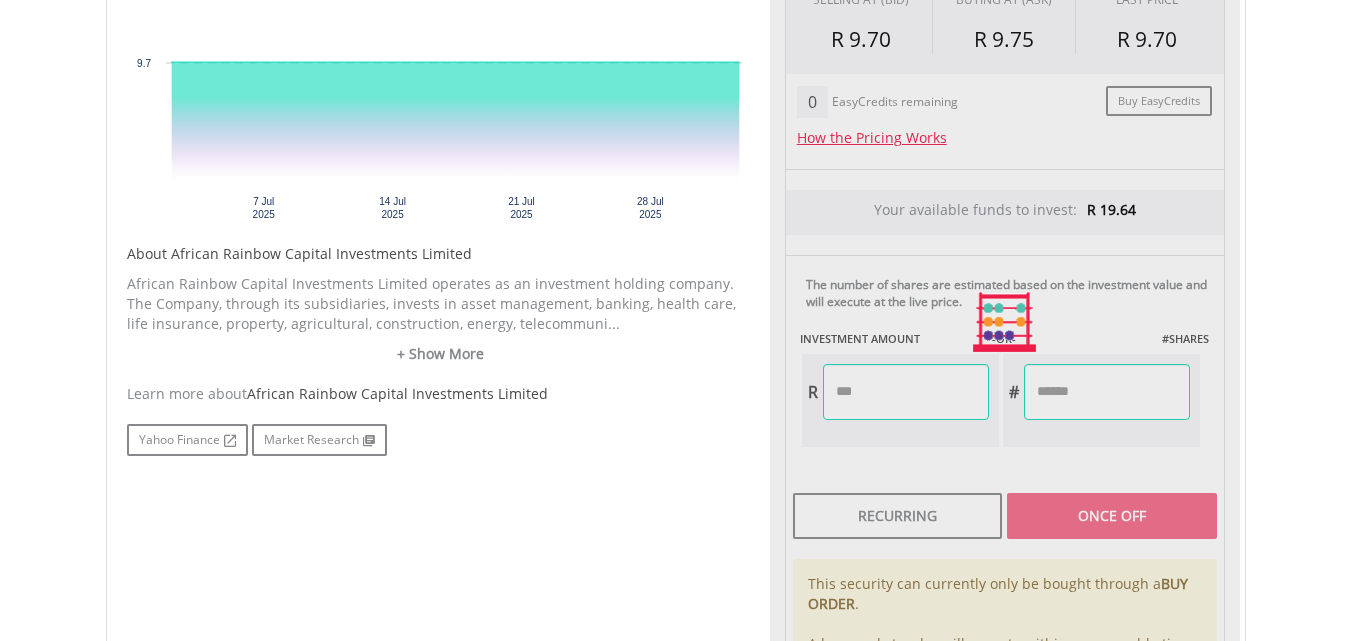 type on "*****" 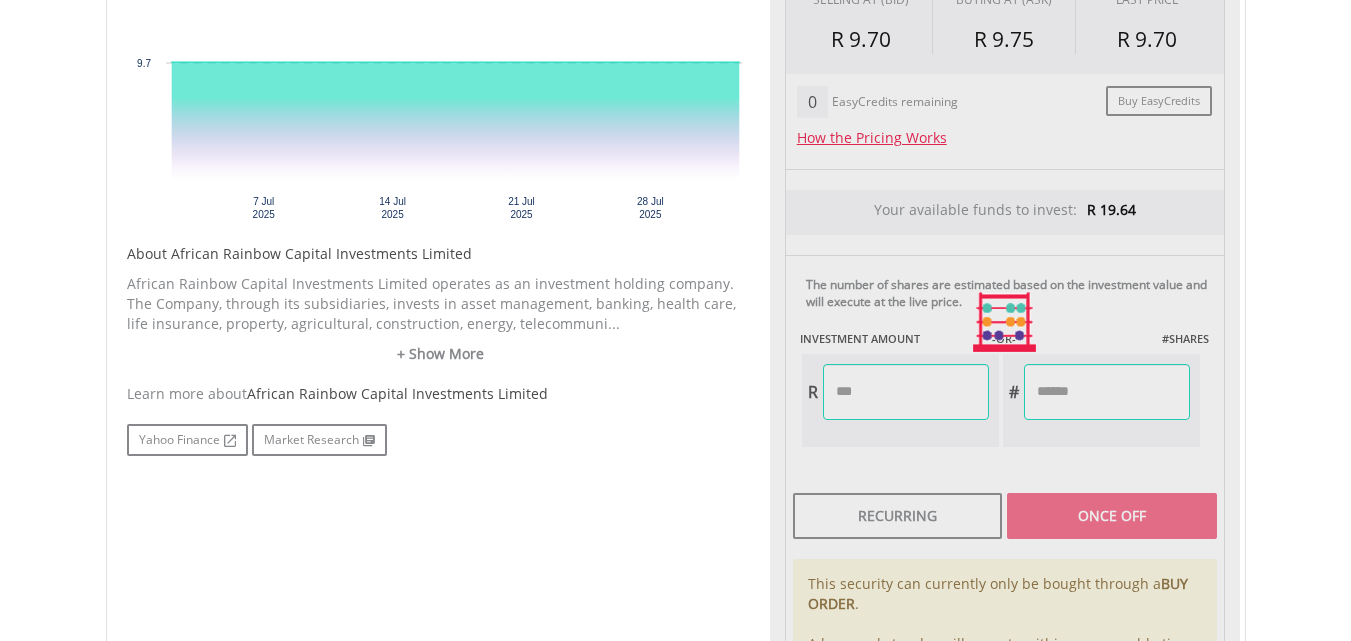 type on "******" 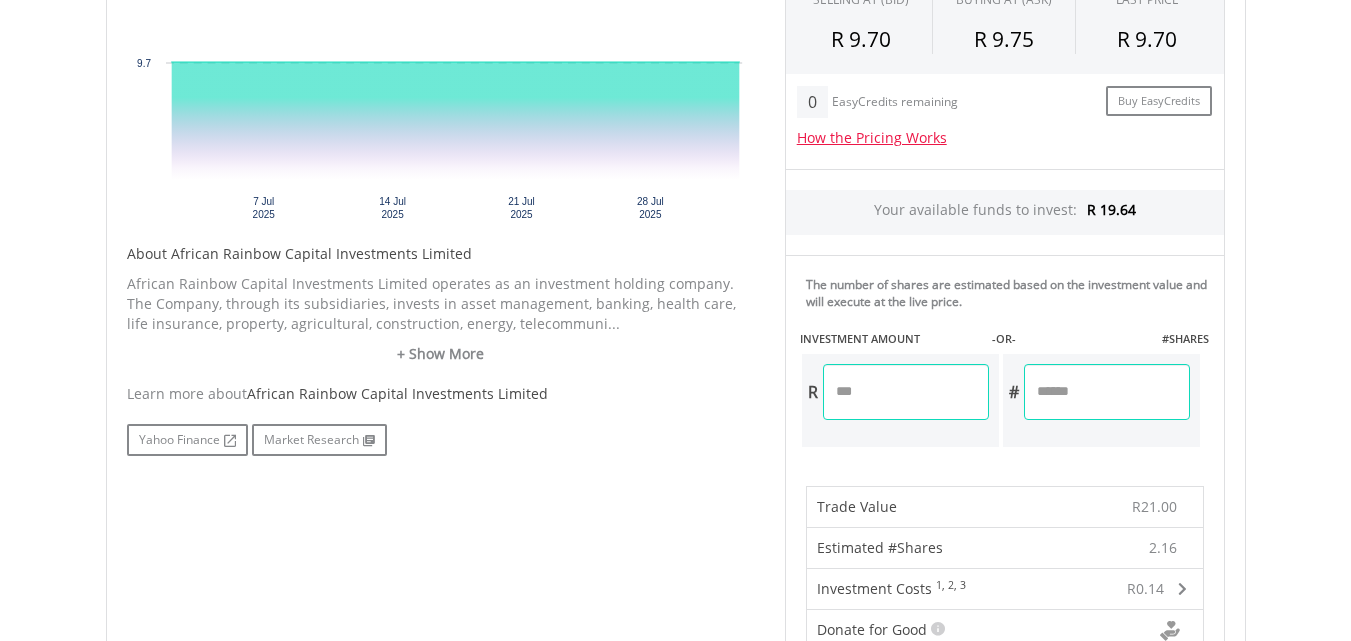 type on "*****" 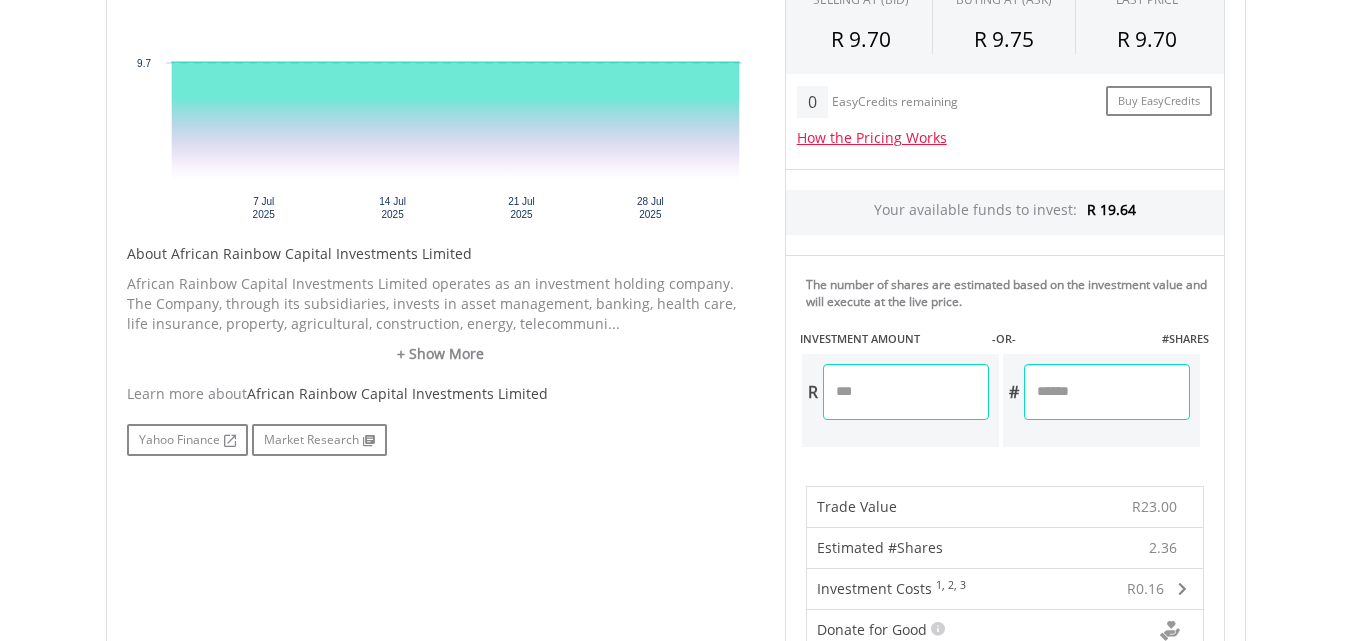 type on "*****" 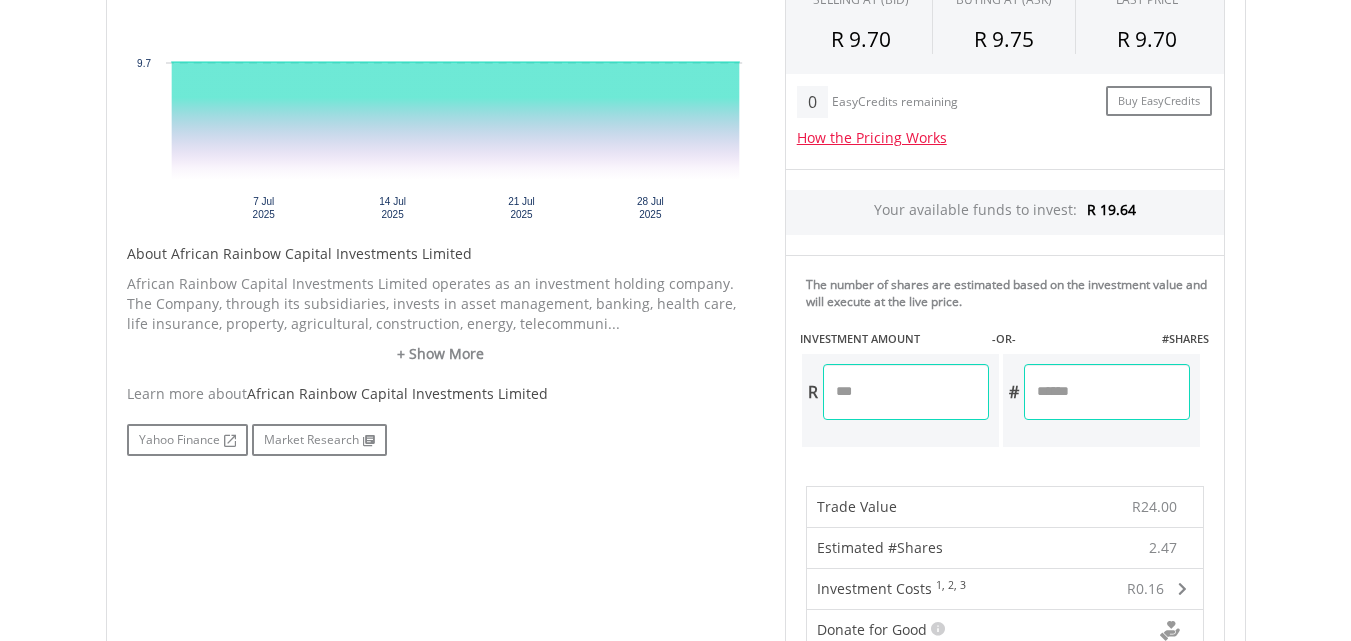 click on "*****" at bounding box center (906, 392) 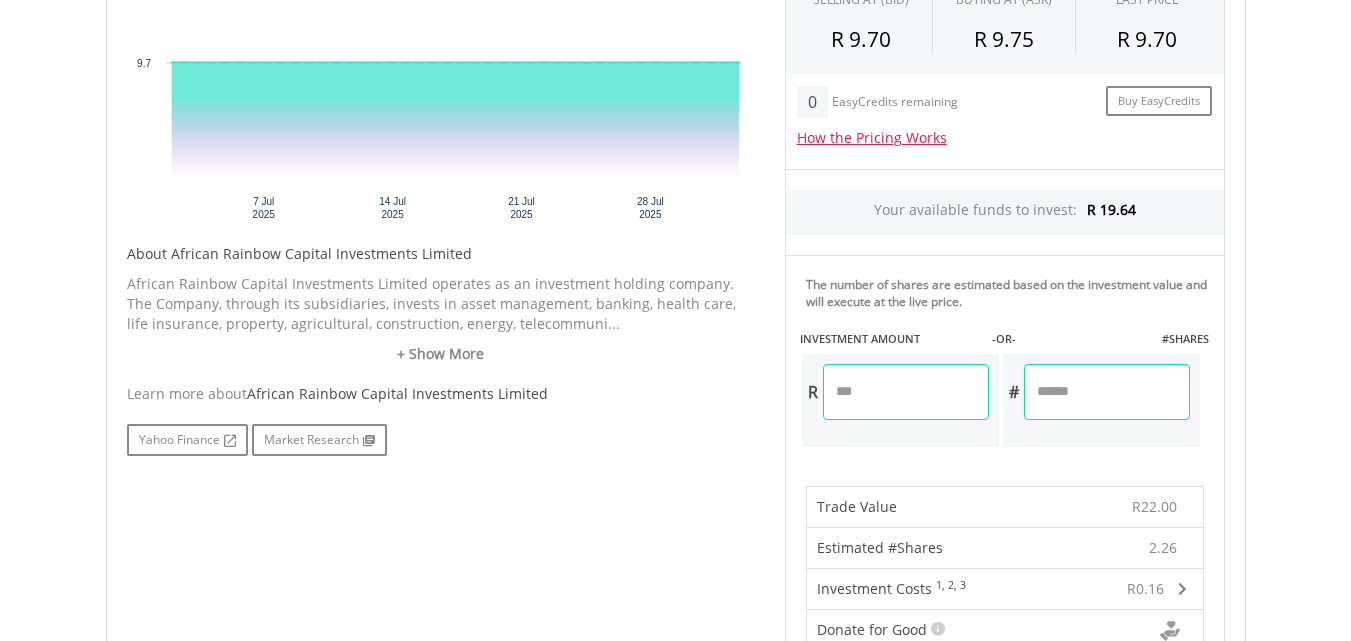 type on "*****" 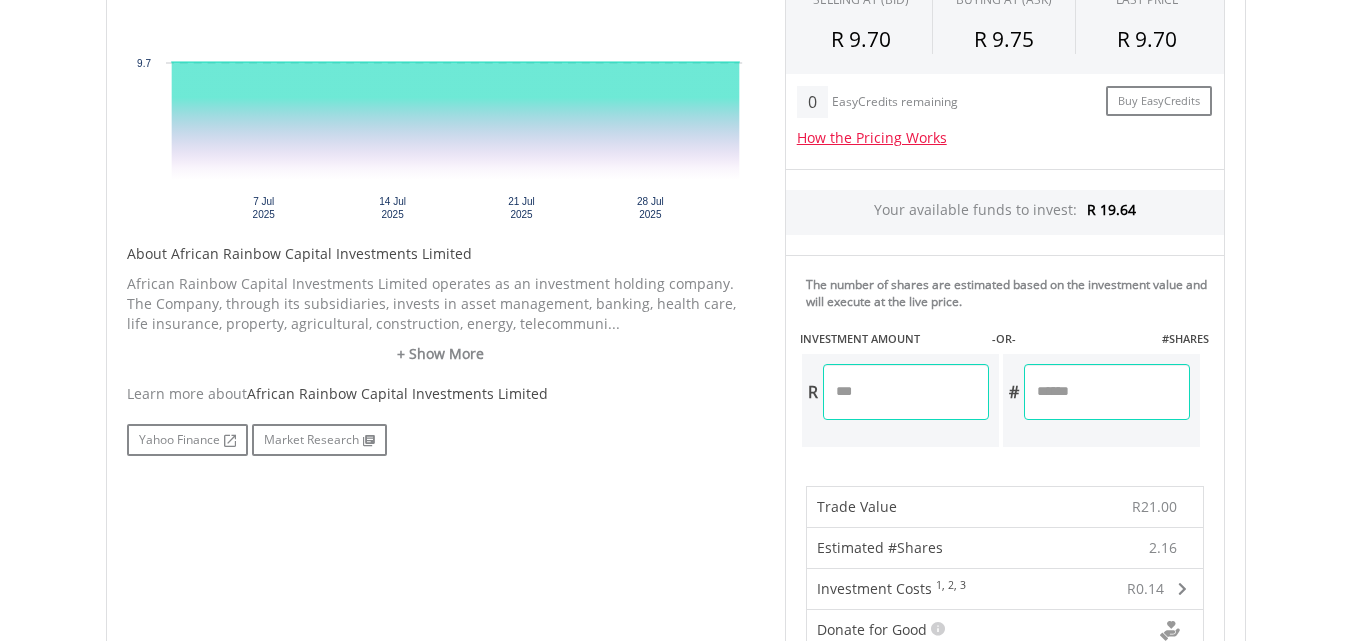 type on "*****" 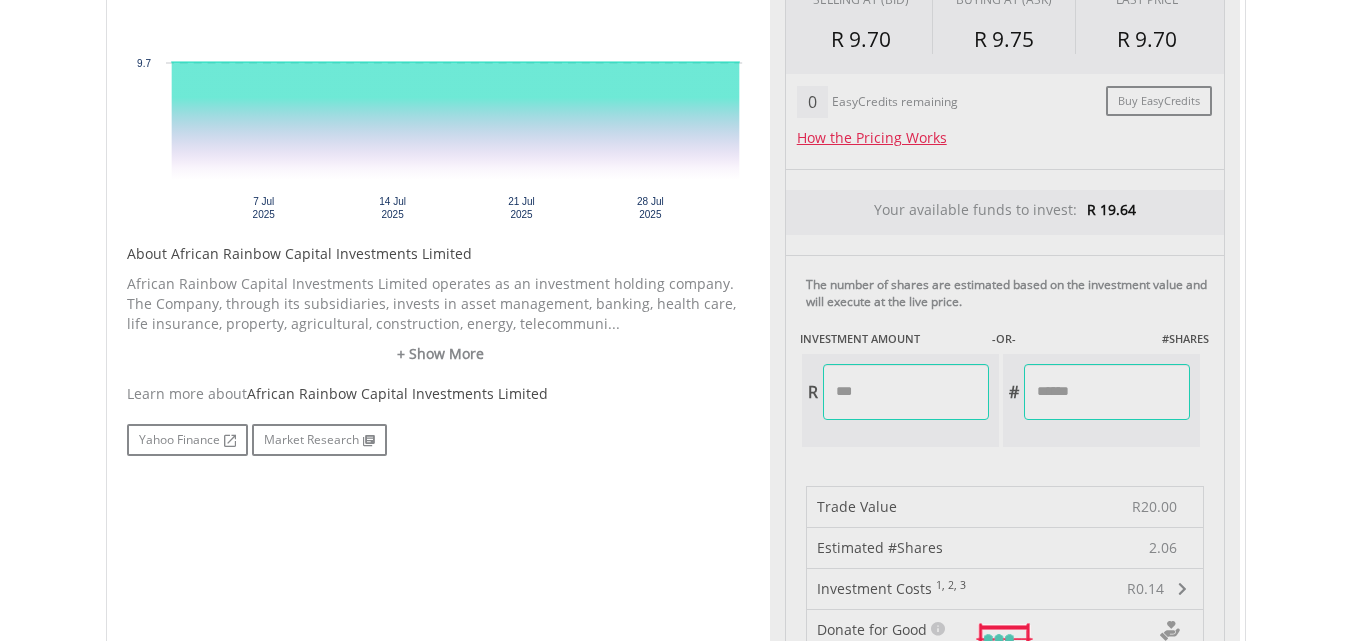 type on "*****" 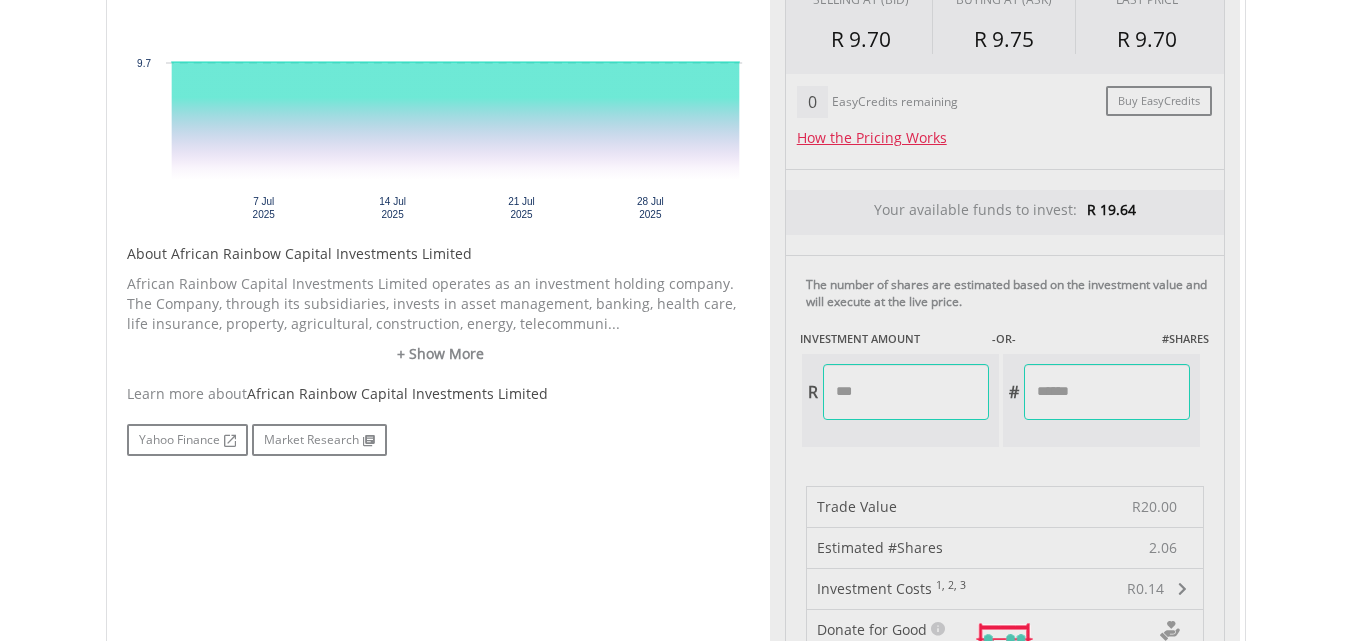 type on "******" 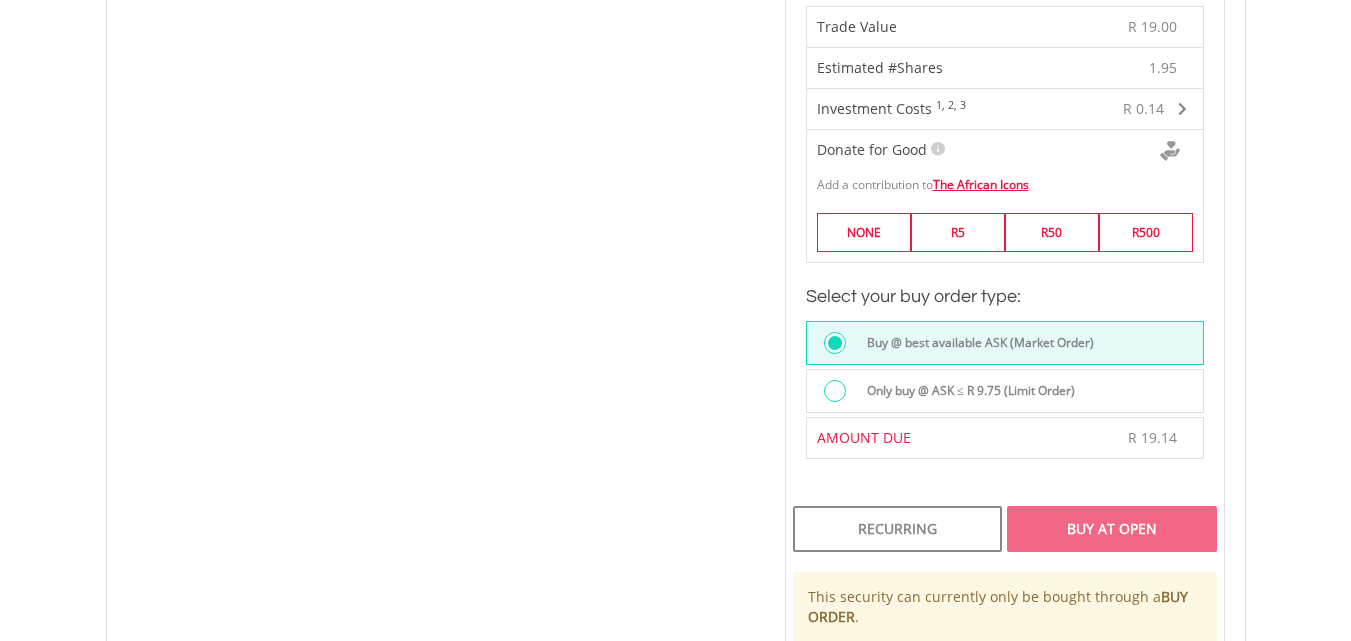 scroll, scrollTop: 1267, scrollLeft: 0, axis: vertical 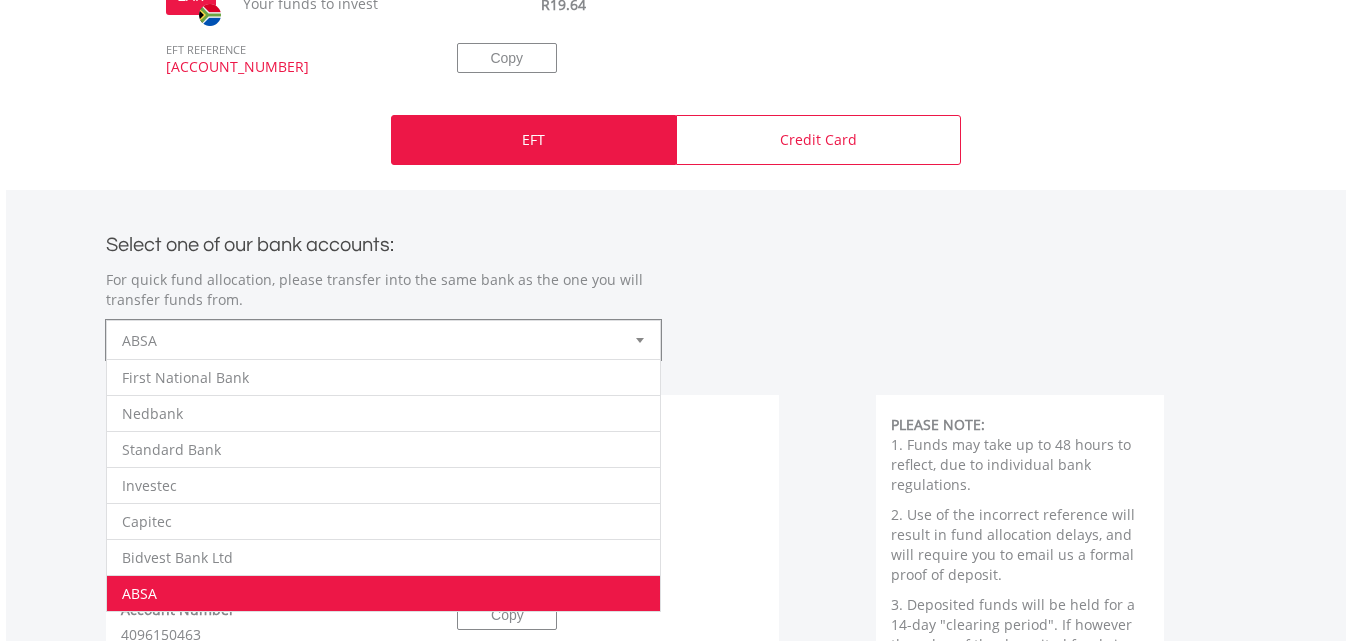 click at bounding box center [640, 340] 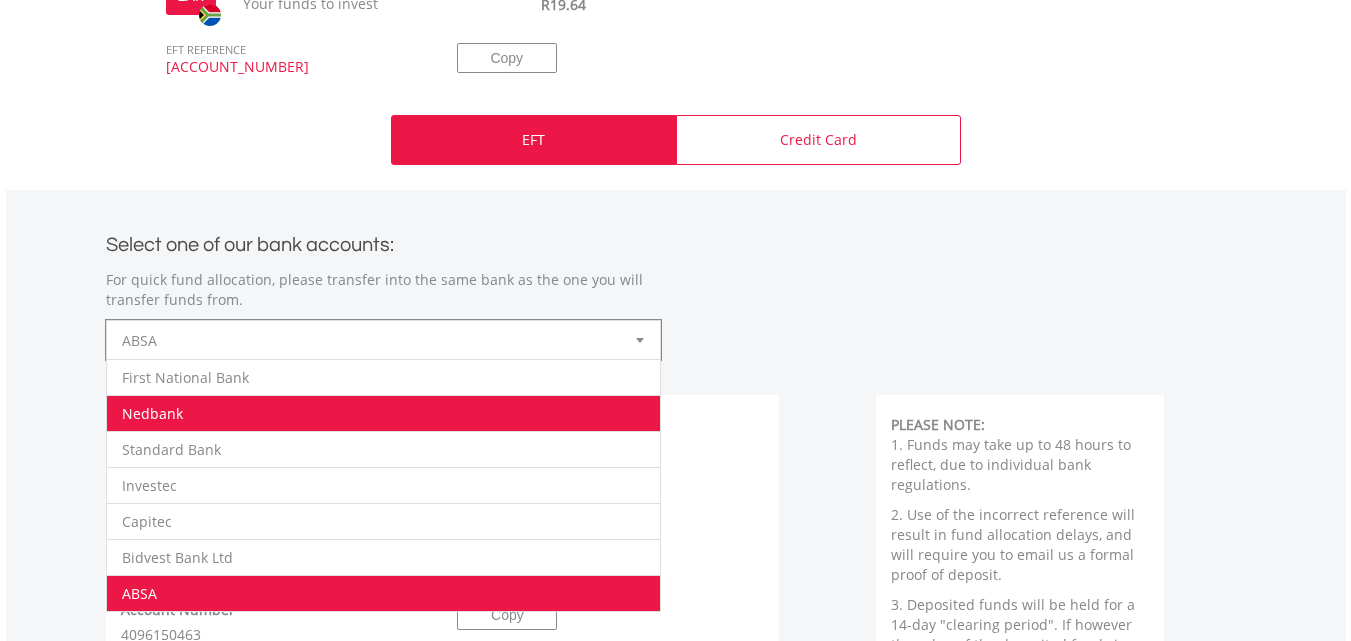 click on "Nedbank" at bounding box center [383, 413] 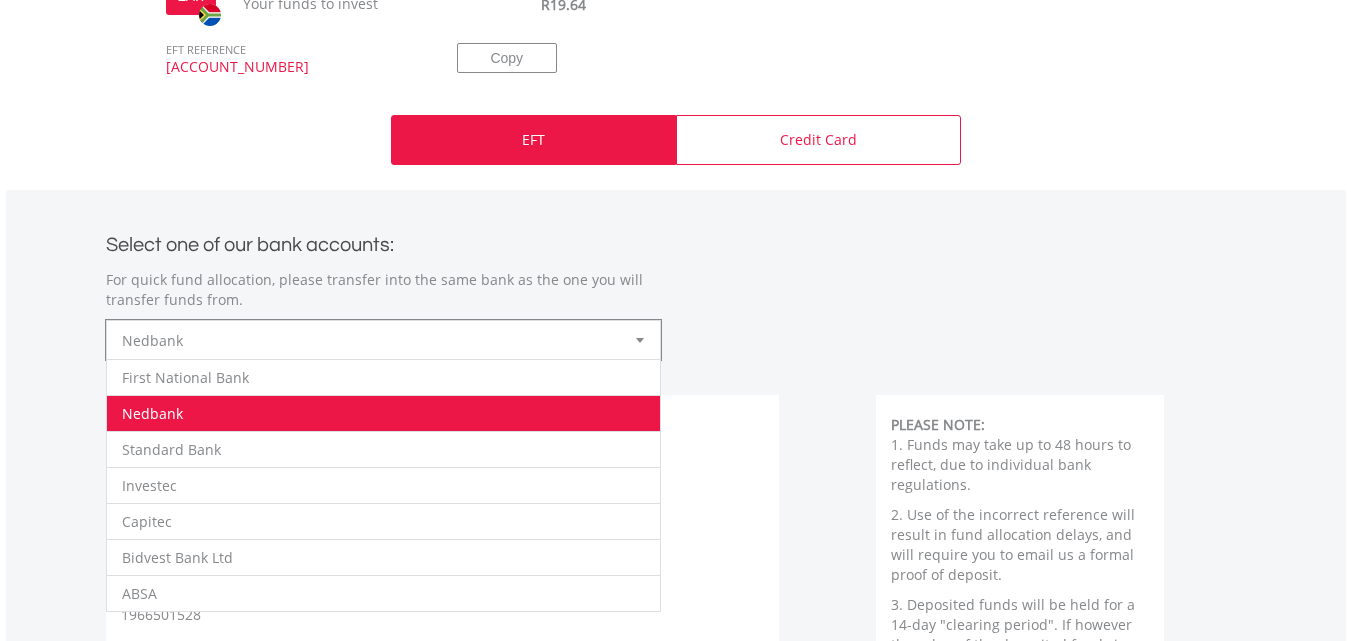 click on "**********" at bounding box center (676, 285) 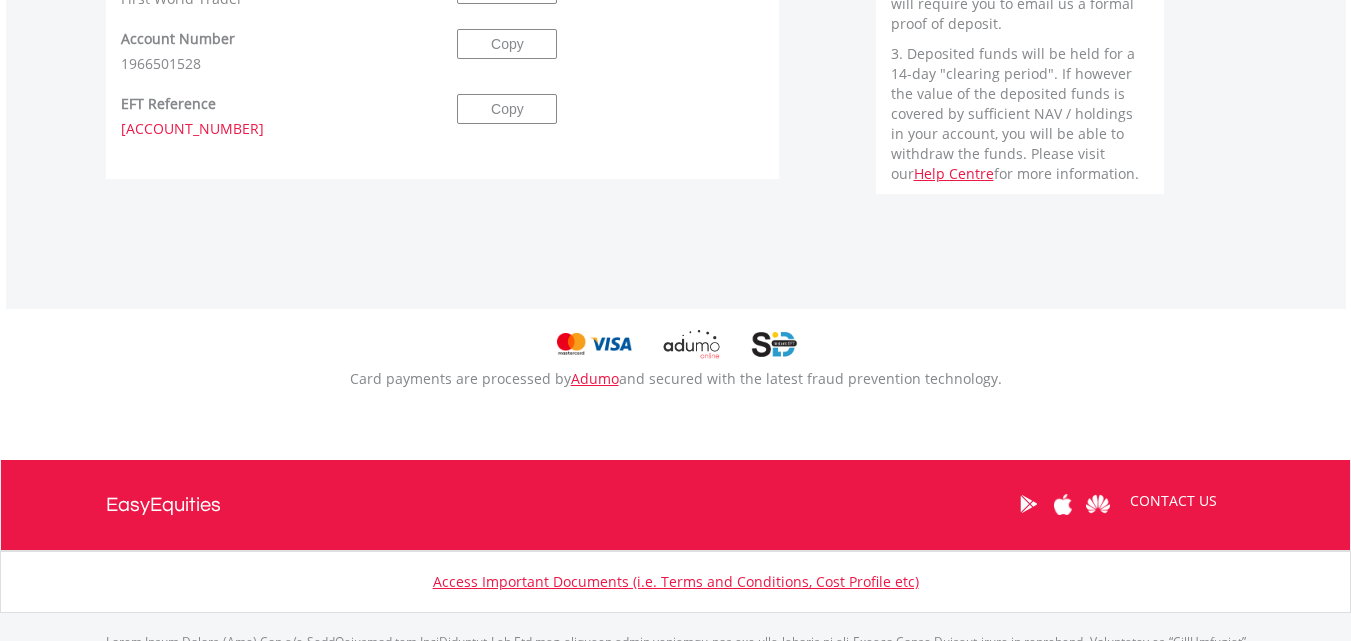 scroll, scrollTop: 1459, scrollLeft: 0, axis: vertical 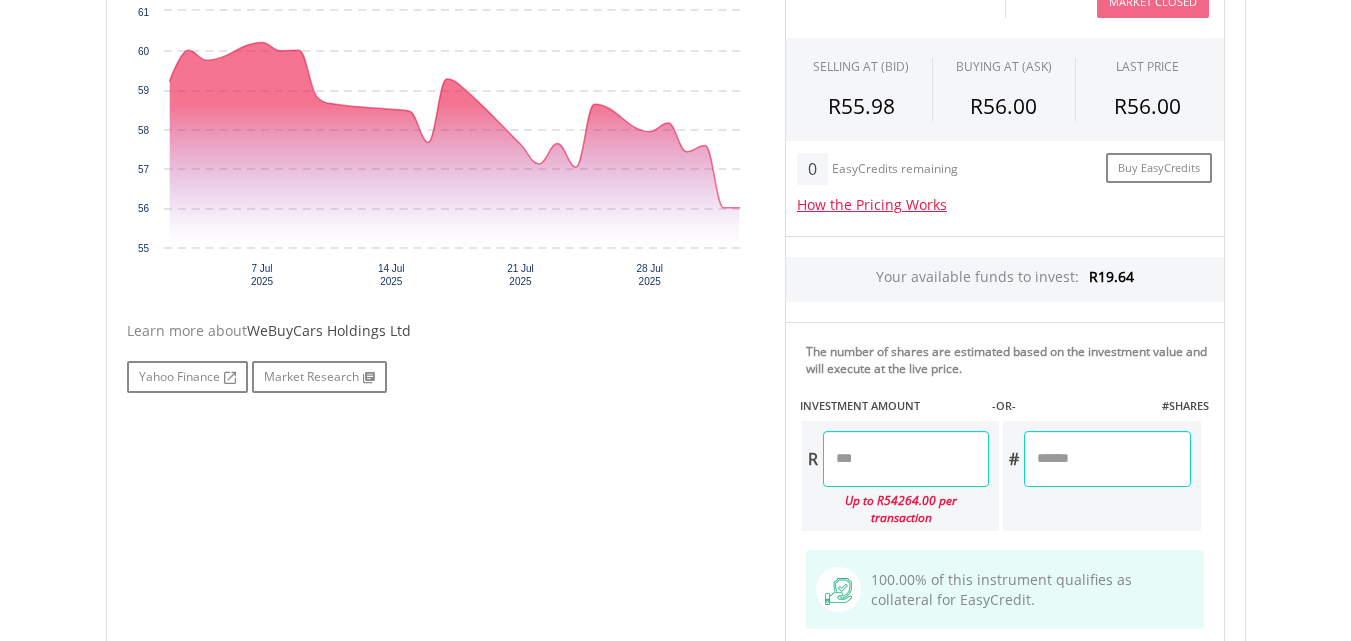 click at bounding box center [906, 459] 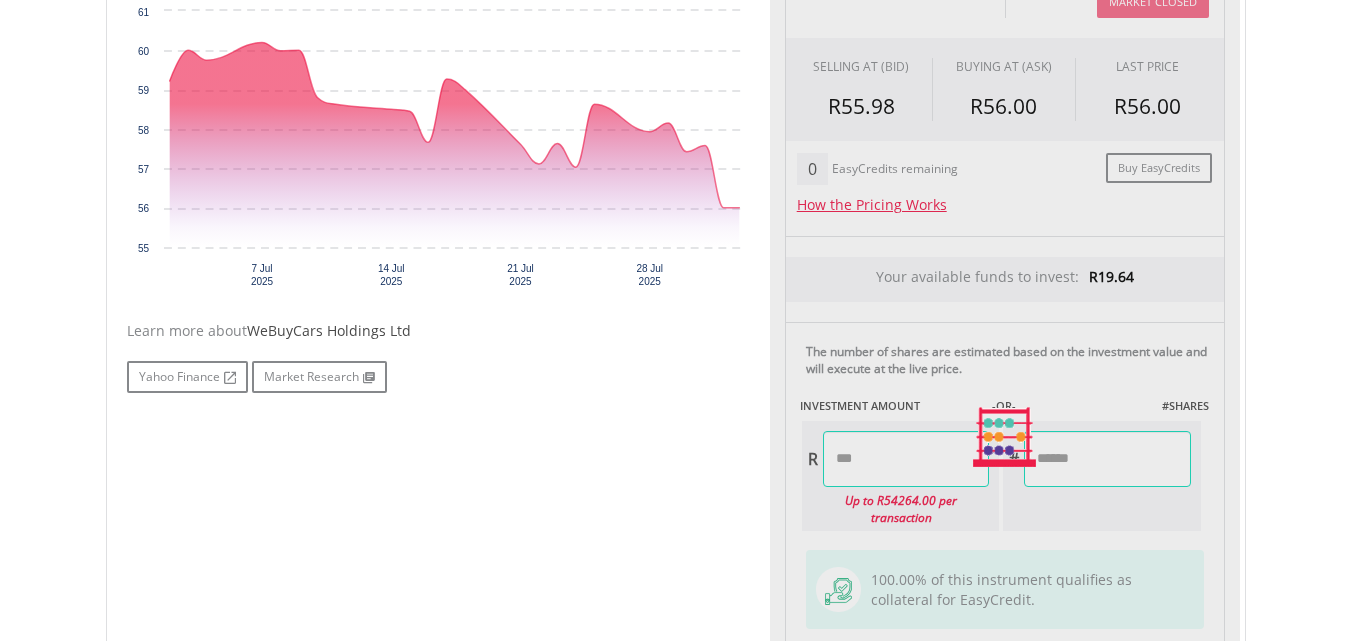 type on "*****" 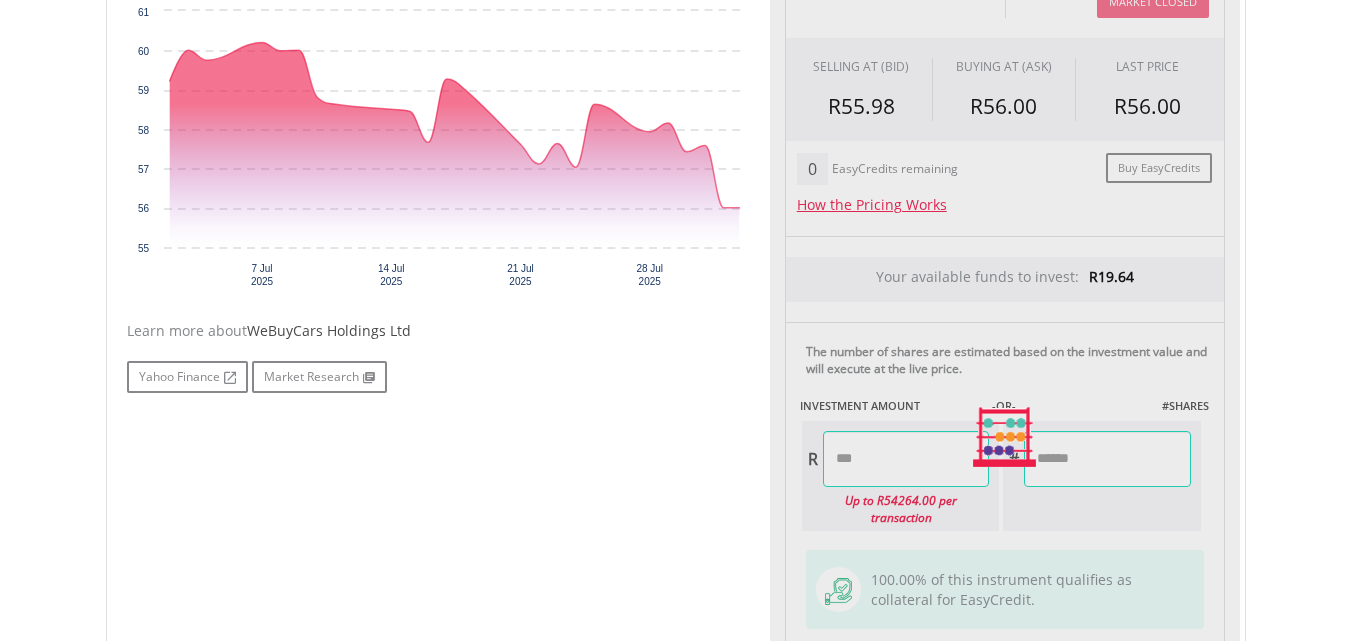 type on "******" 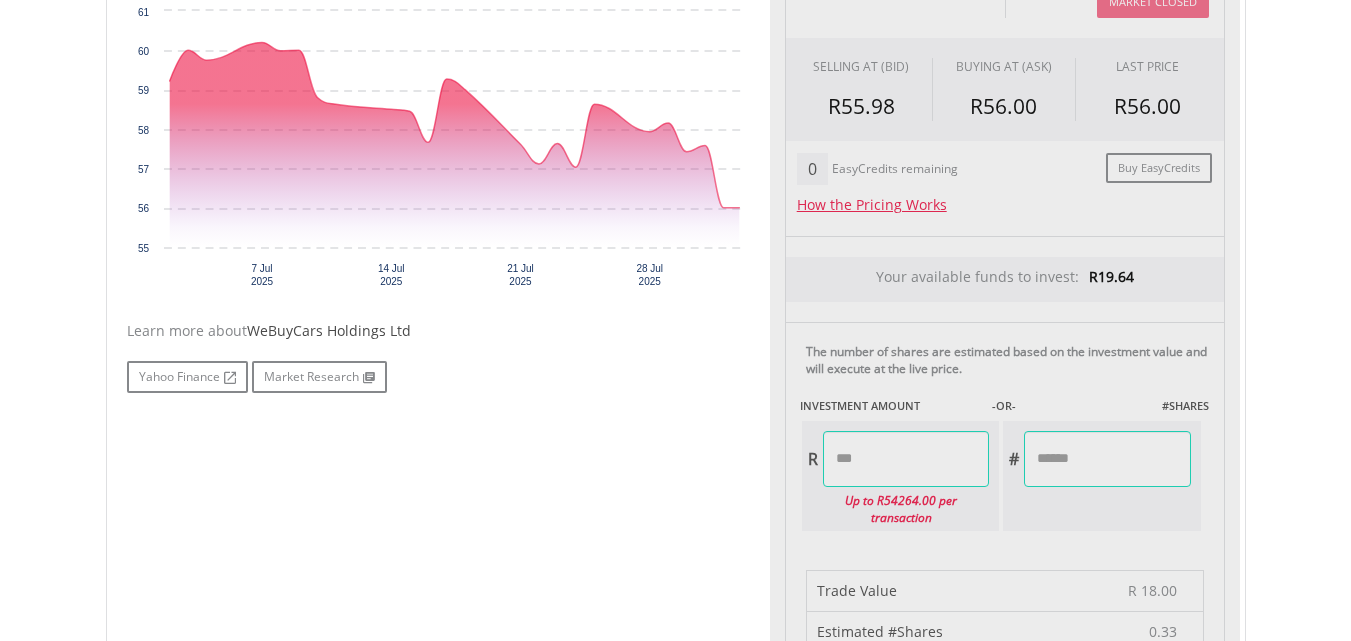 type on "*****" 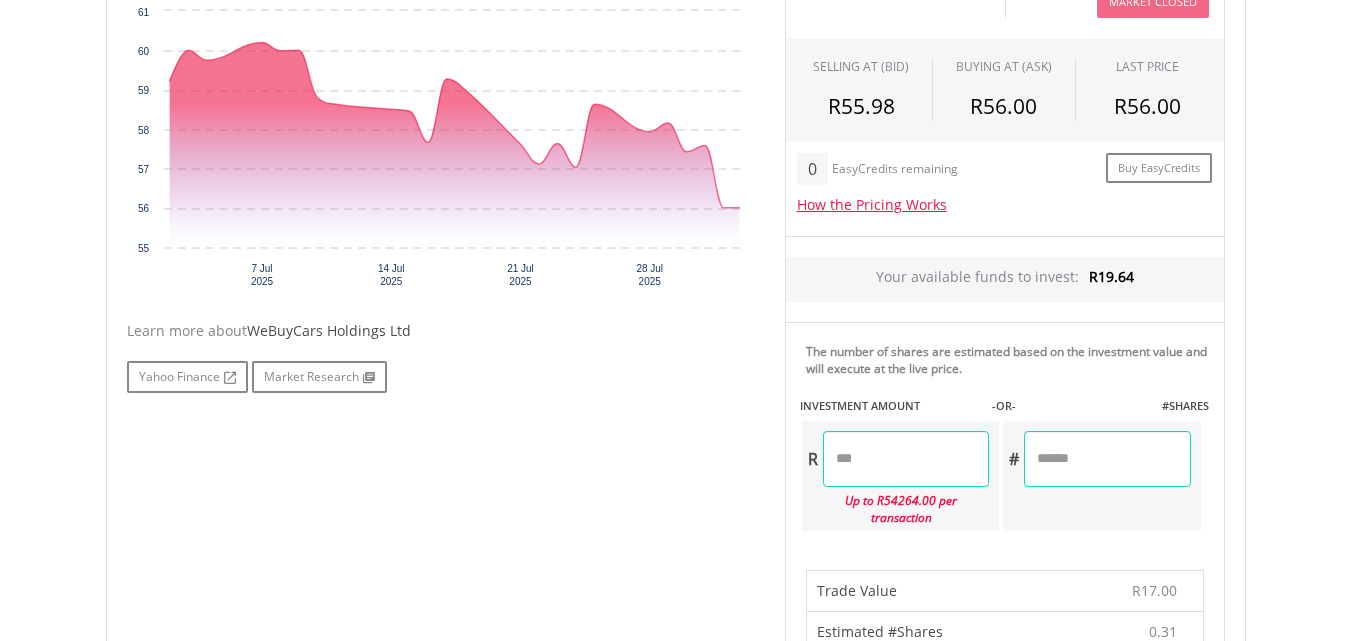 type on "*****" 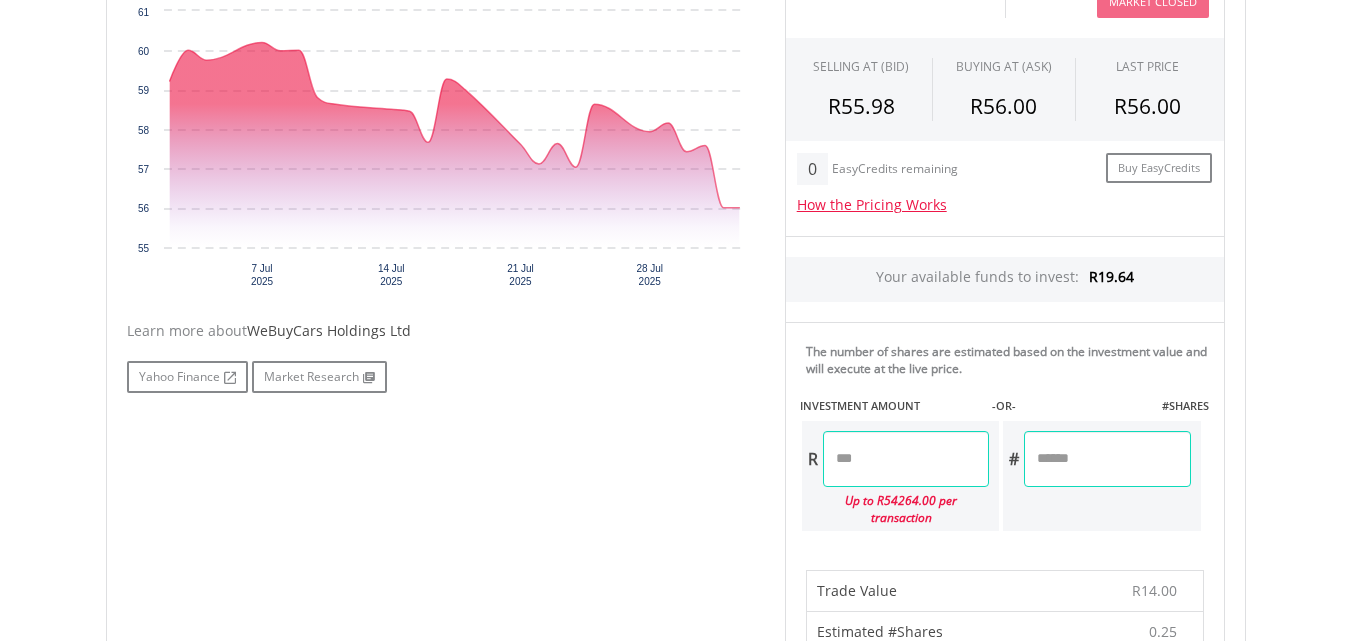type on "*****" 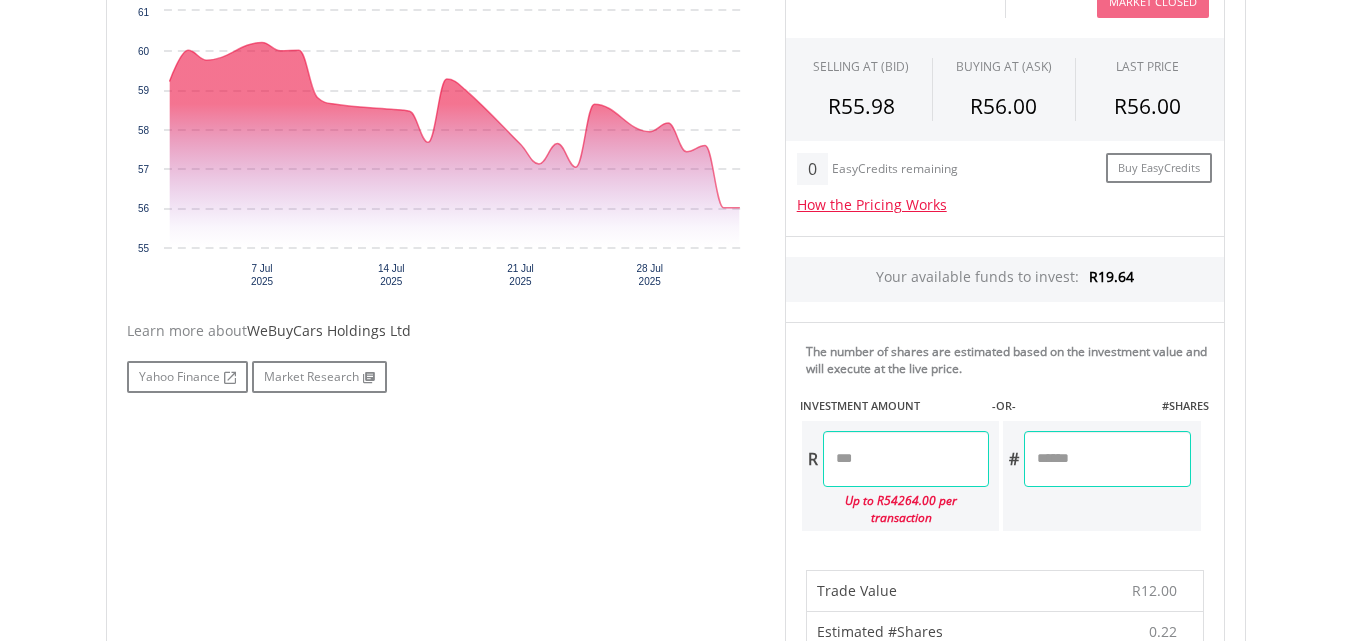 type on "****" 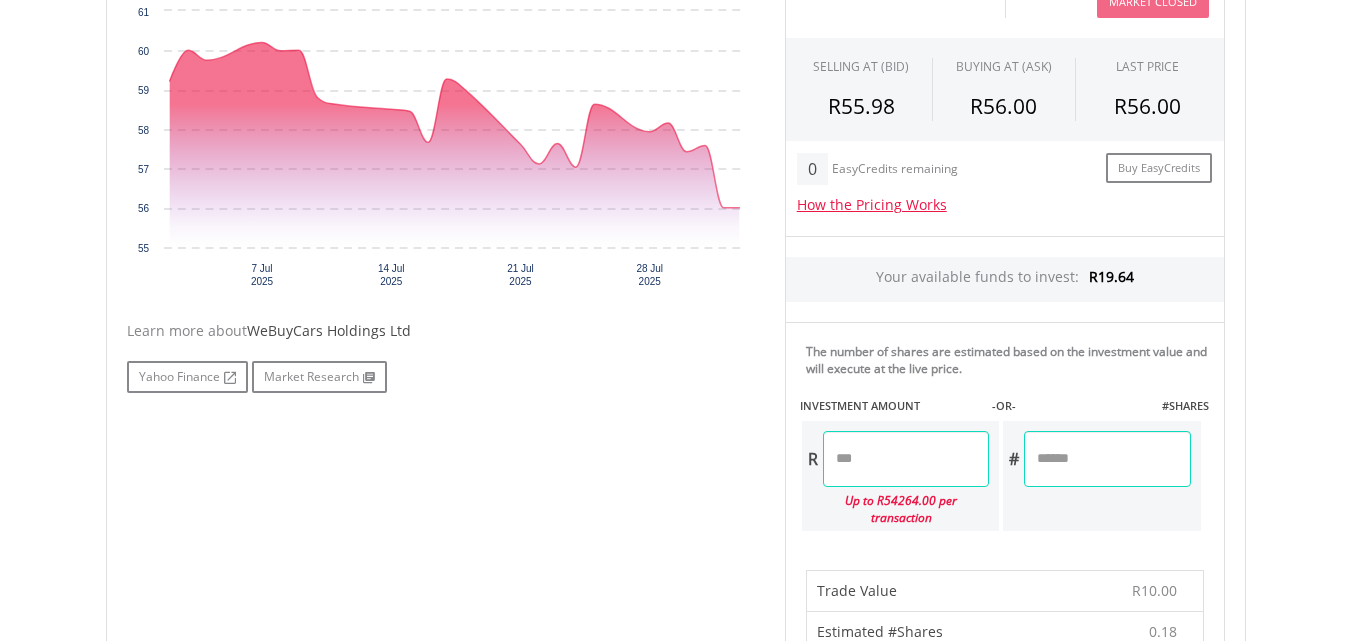 type on "*****" 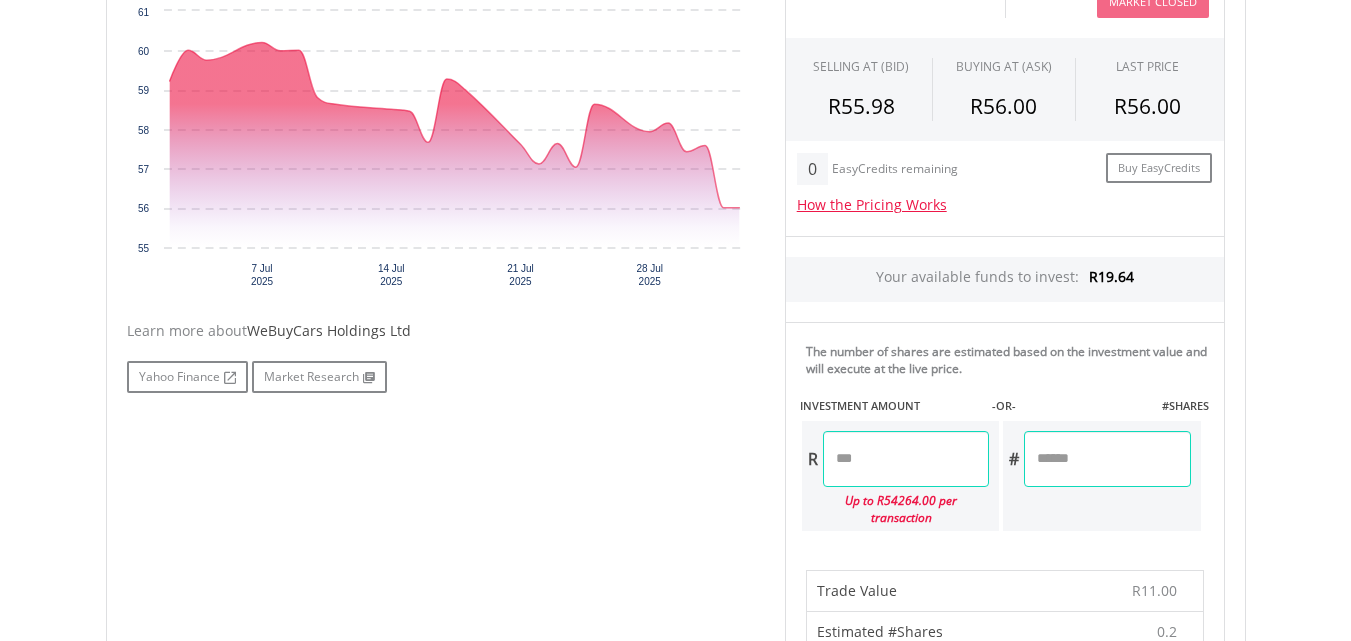 type on "*" 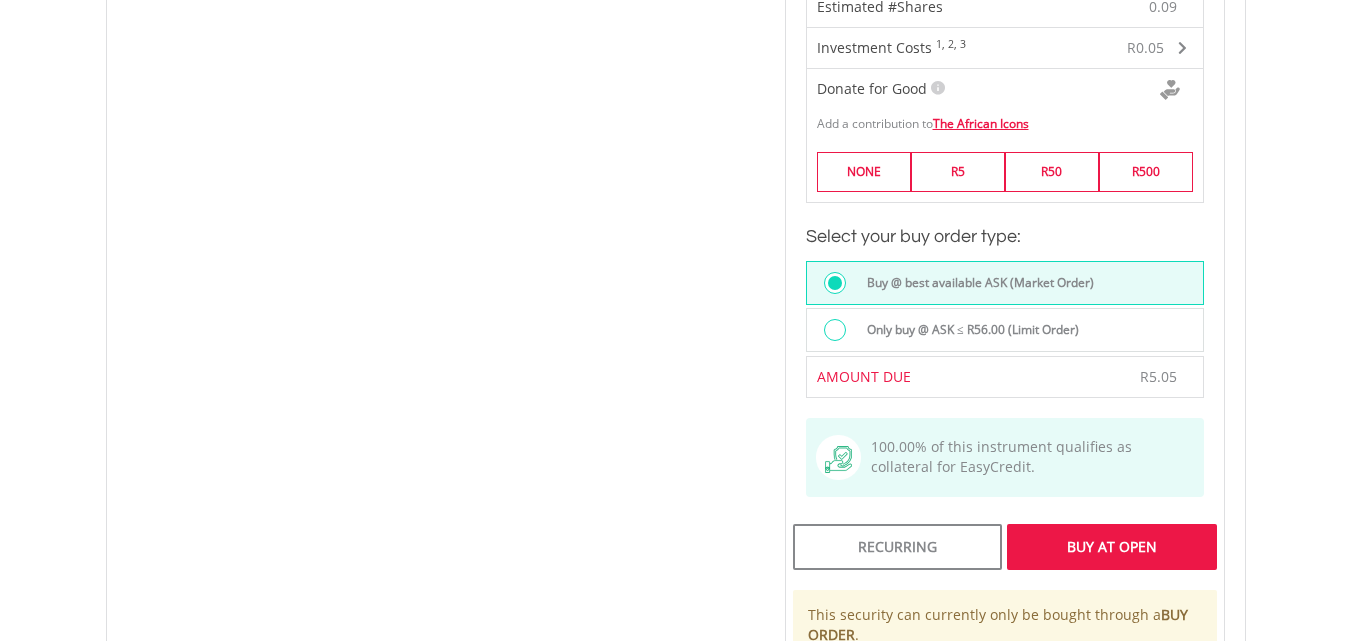 scroll, scrollTop: 1387, scrollLeft: 0, axis: vertical 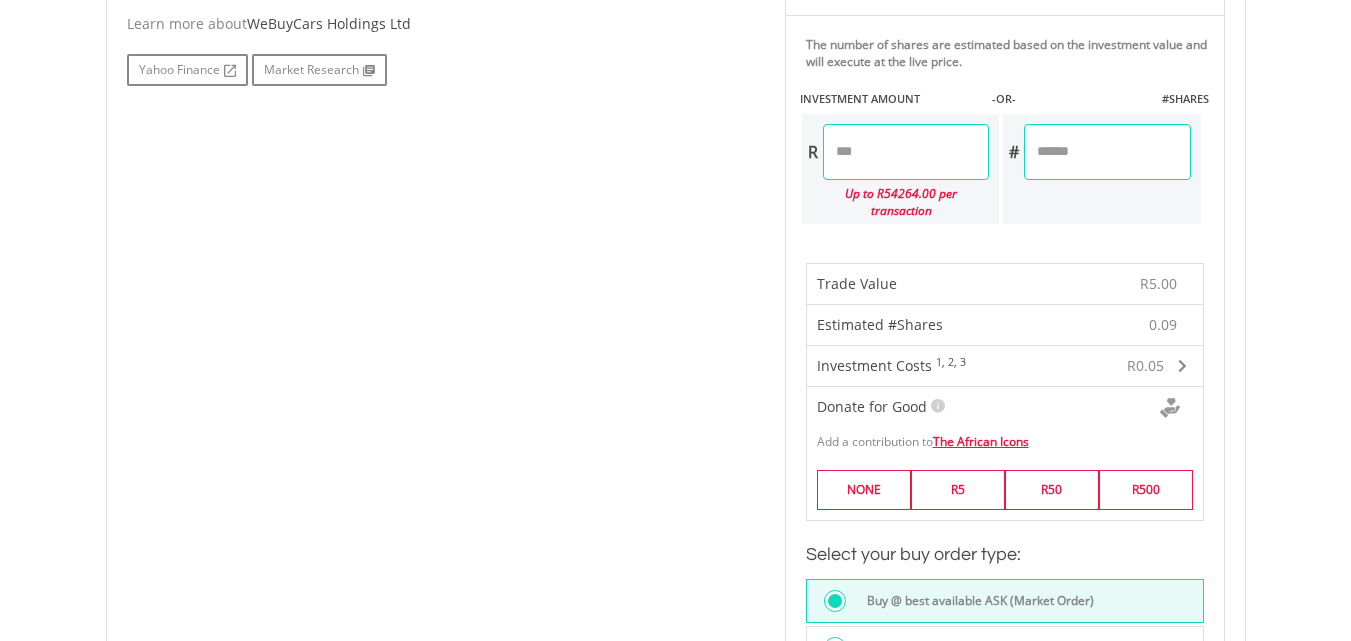 click on "*****" at bounding box center (906, 152) 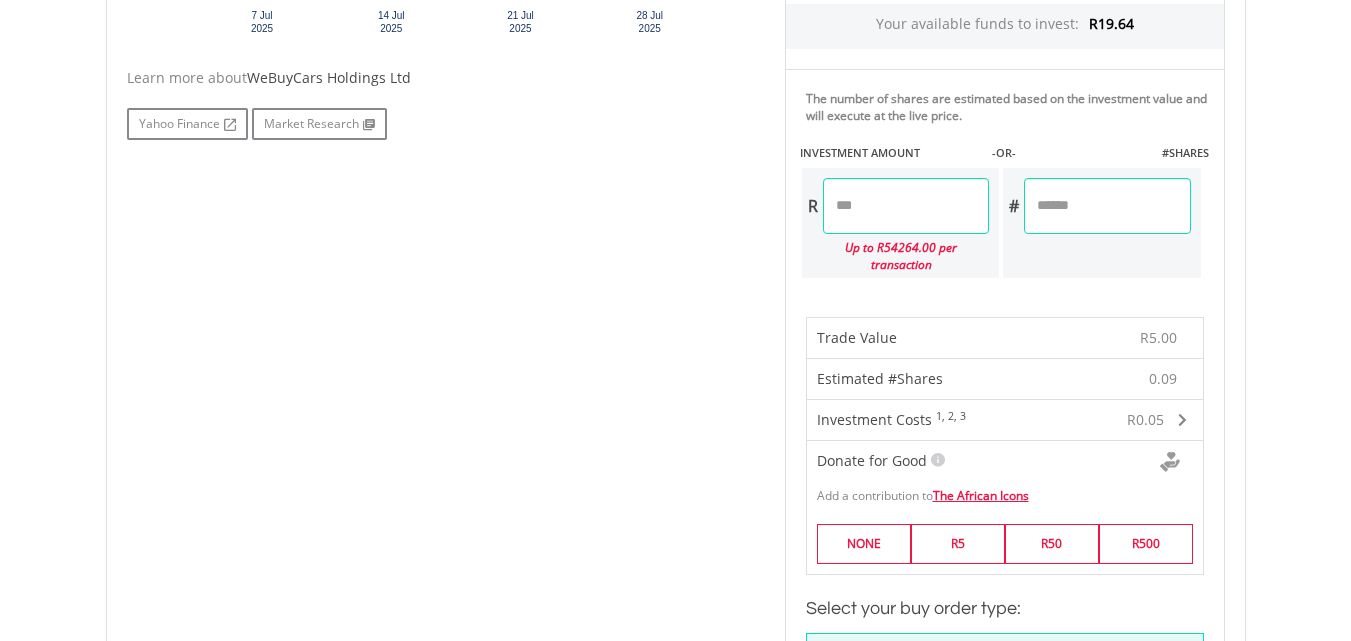 scroll, scrollTop: 947, scrollLeft: 0, axis: vertical 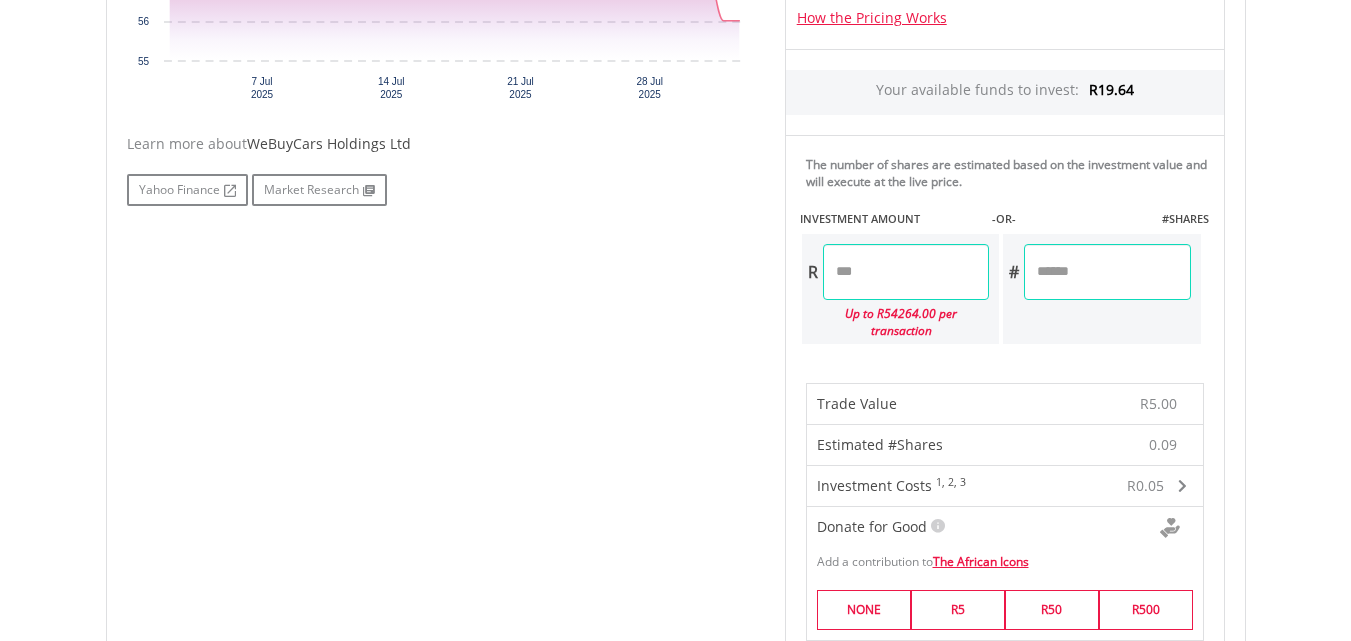 type on "*****" 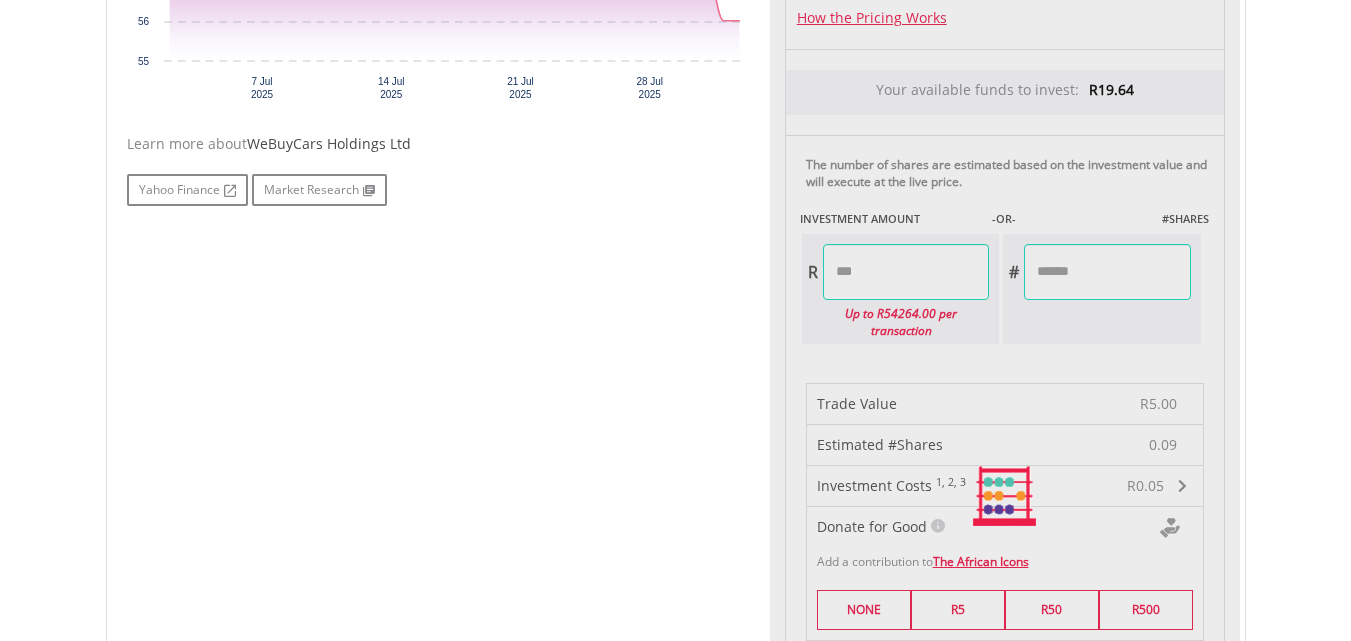 click on "My Investments
Invest Now
New Listings
Sell
My Recurring Investments
Pending Orders
Switch Unit Trusts
Vouchers
Buy a Voucher
Redeem a Voucher" at bounding box center [675, 427] 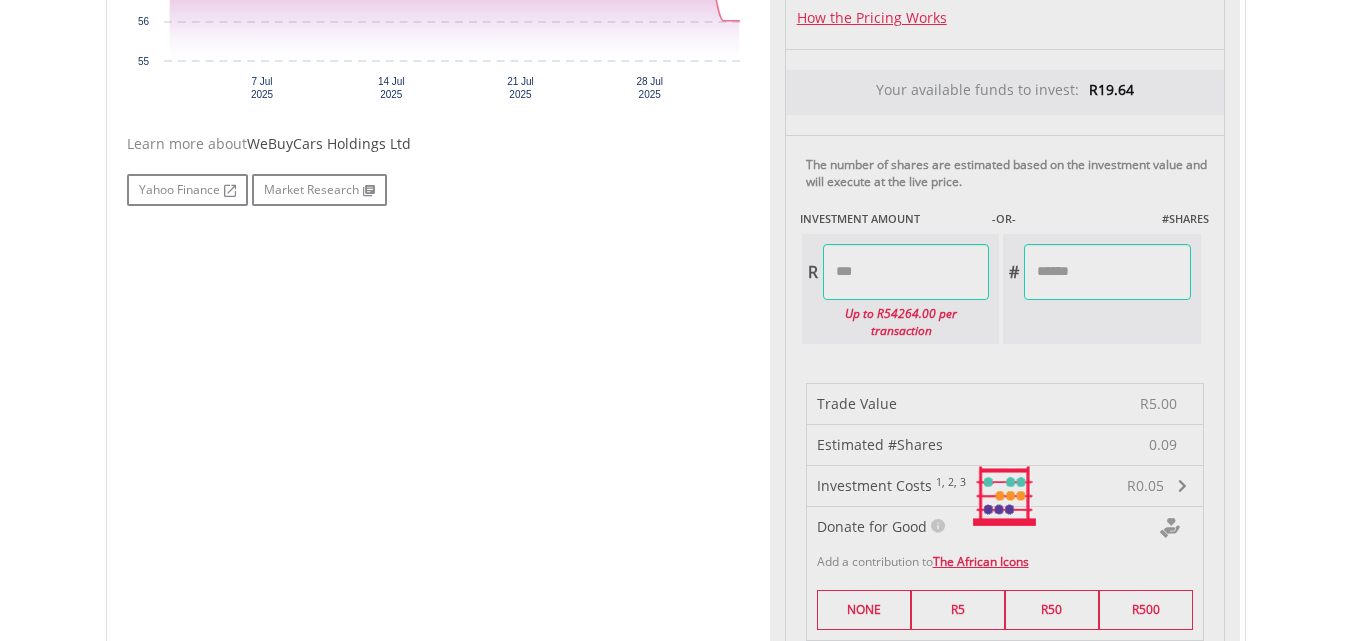 click on "My Investments
Invest Now
New Listings
Sell
My Recurring Investments
Pending Orders
Switch Unit Trusts
Vouchers
Buy a Voucher
Redeem a Voucher" at bounding box center (675, 427) 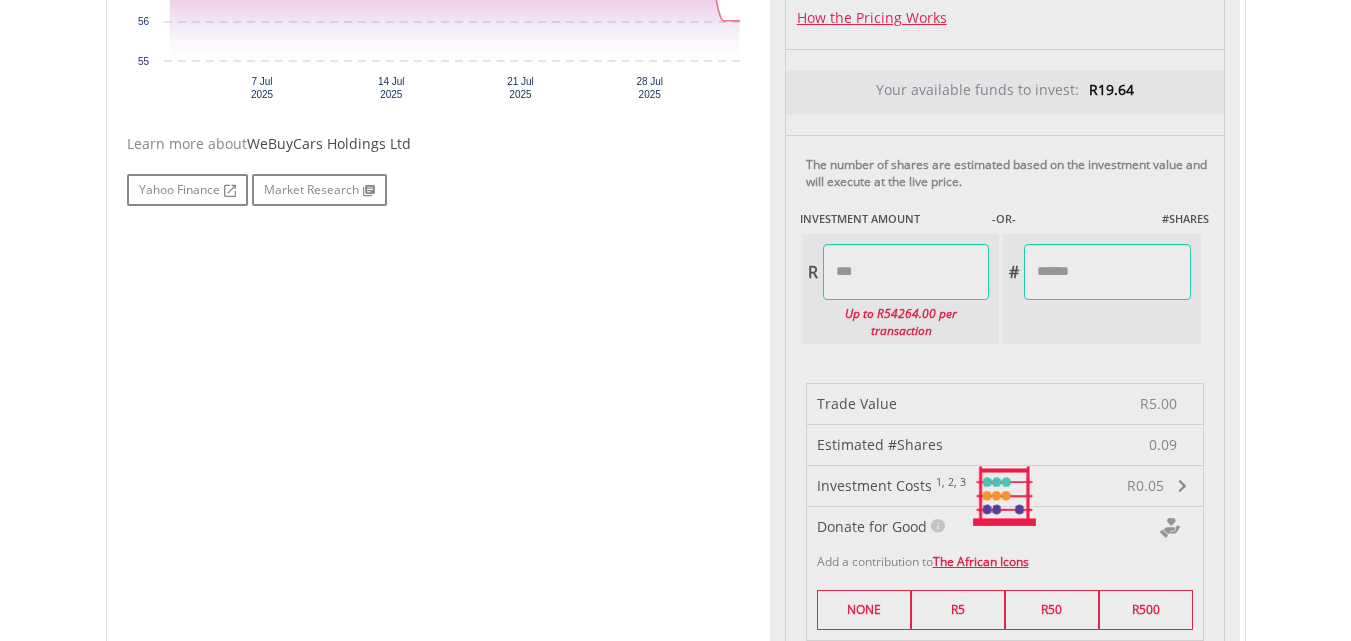 type on "******" 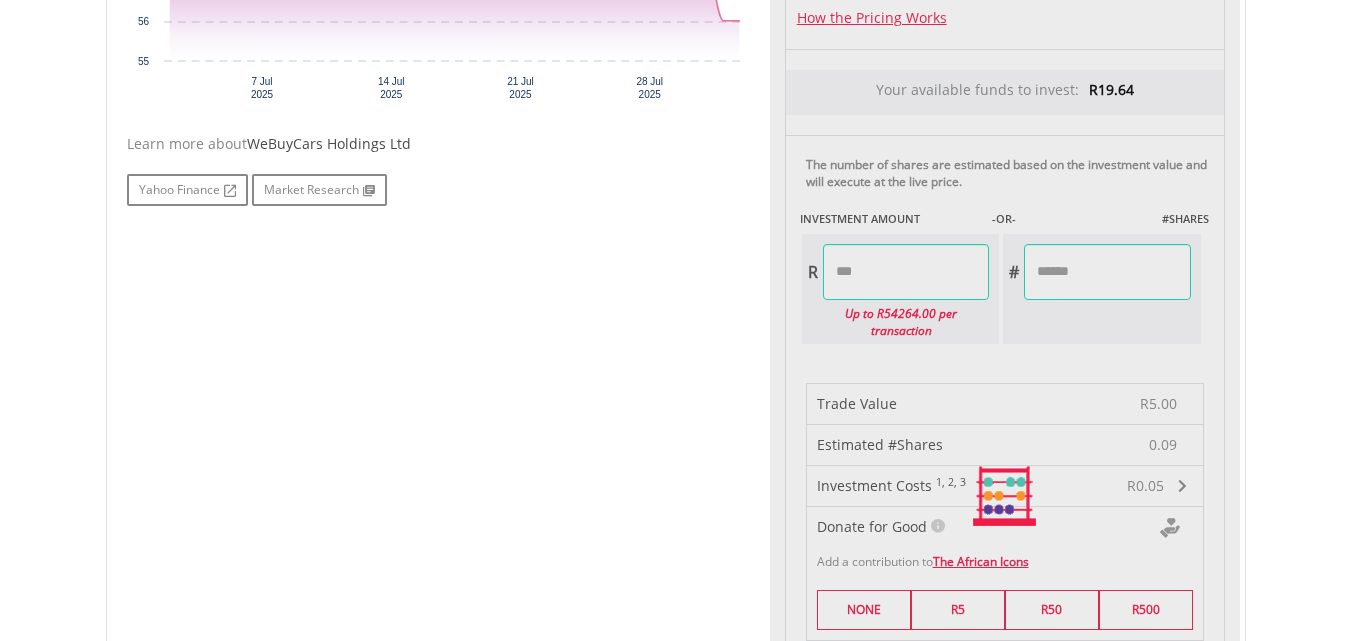 click on "My Investments
Invest Now
New Listings
Sell
My Recurring Investments
Pending Orders
Switch Unit Trusts
Vouchers
Buy a Voucher
Redeem a Voucher" at bounding box center (675, 427) 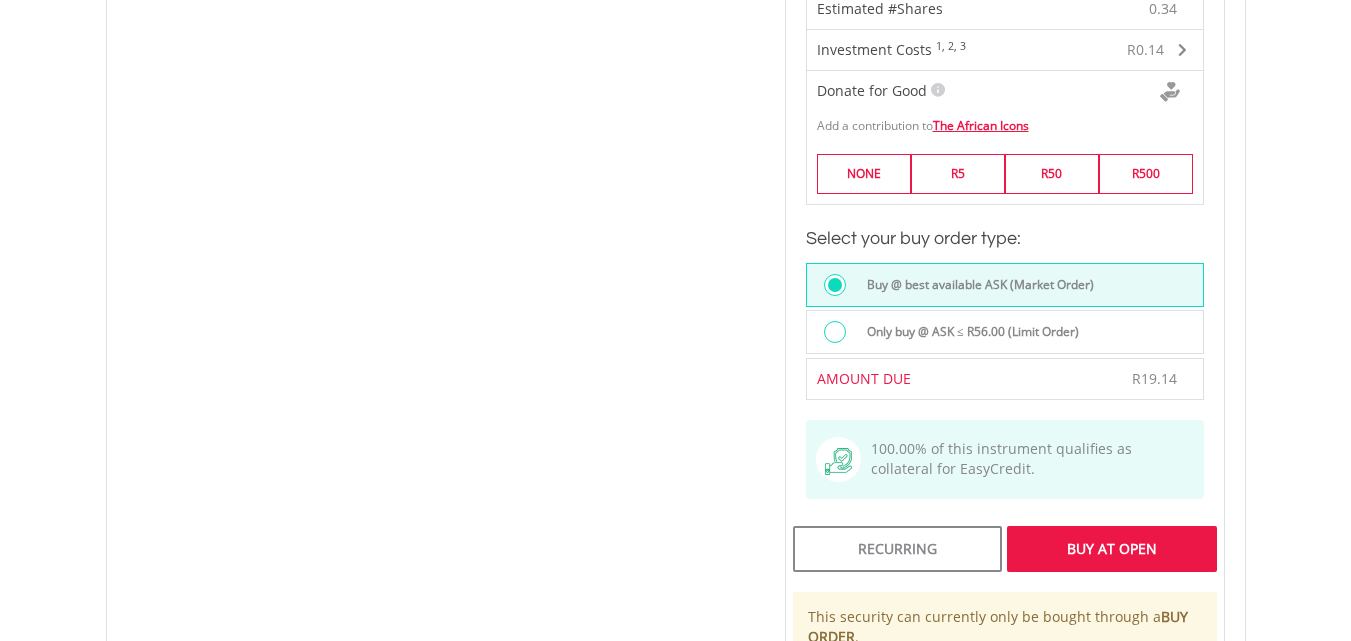 scroll, scrollTop: 1400, scrollLeft: 0, axis: vertical 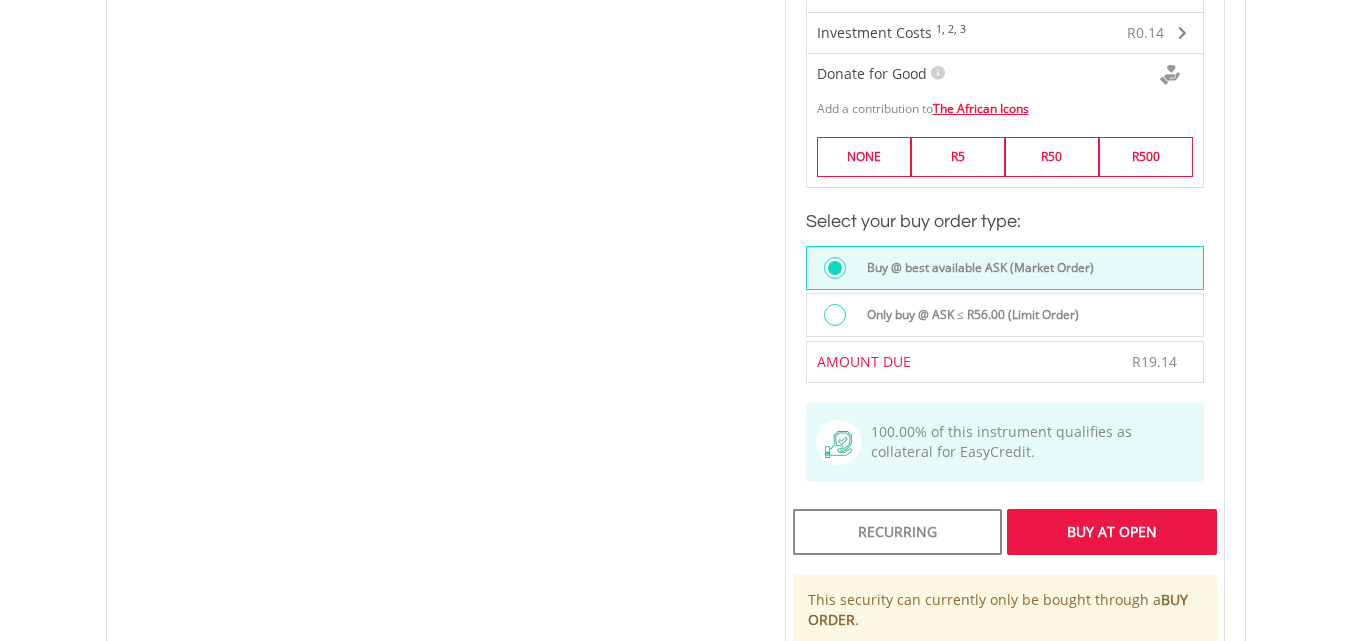 click on "Buy At Open" at bounding box center (1111, 532) 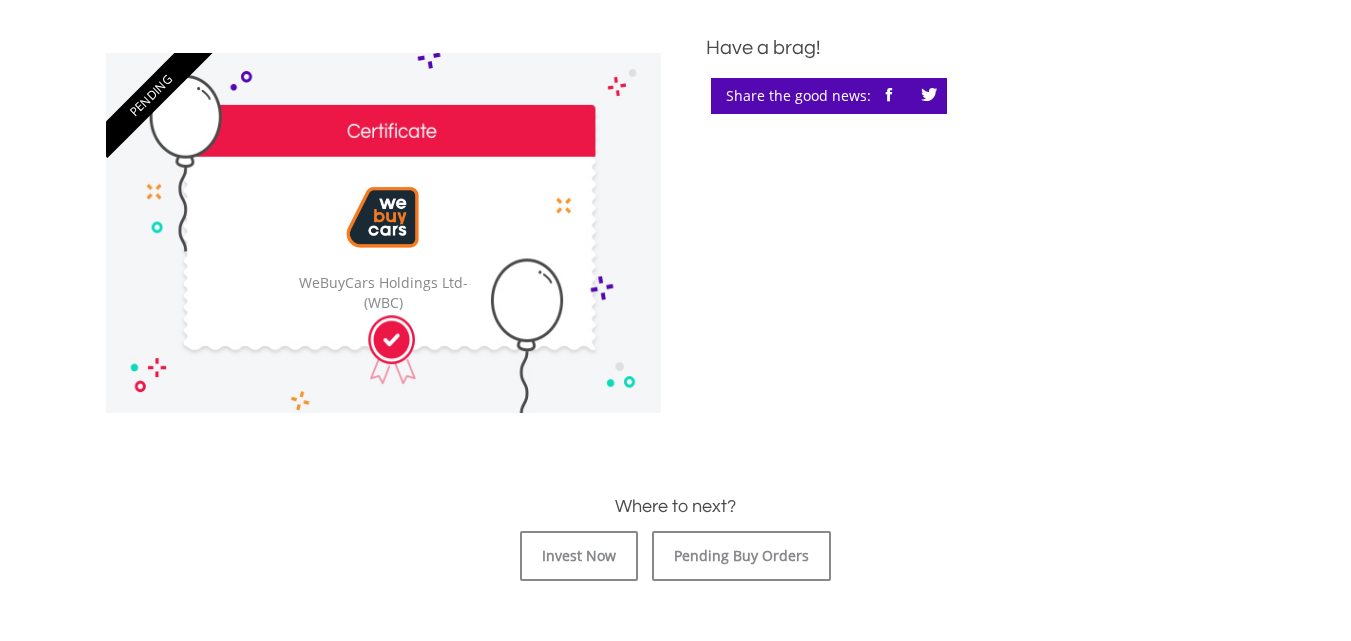 scroll, scrollTop: 560, scrollLeft: 0, axis: vertical 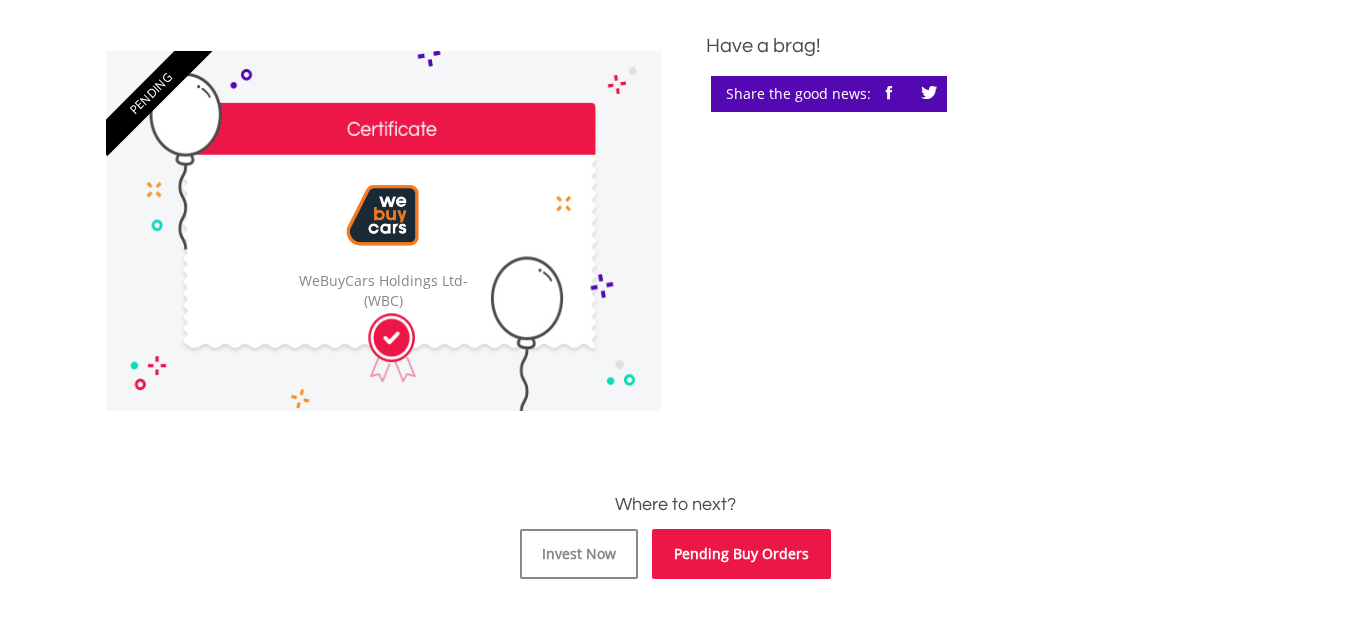 click on "Pending Buy Orders" at bounding box center (741, 554) 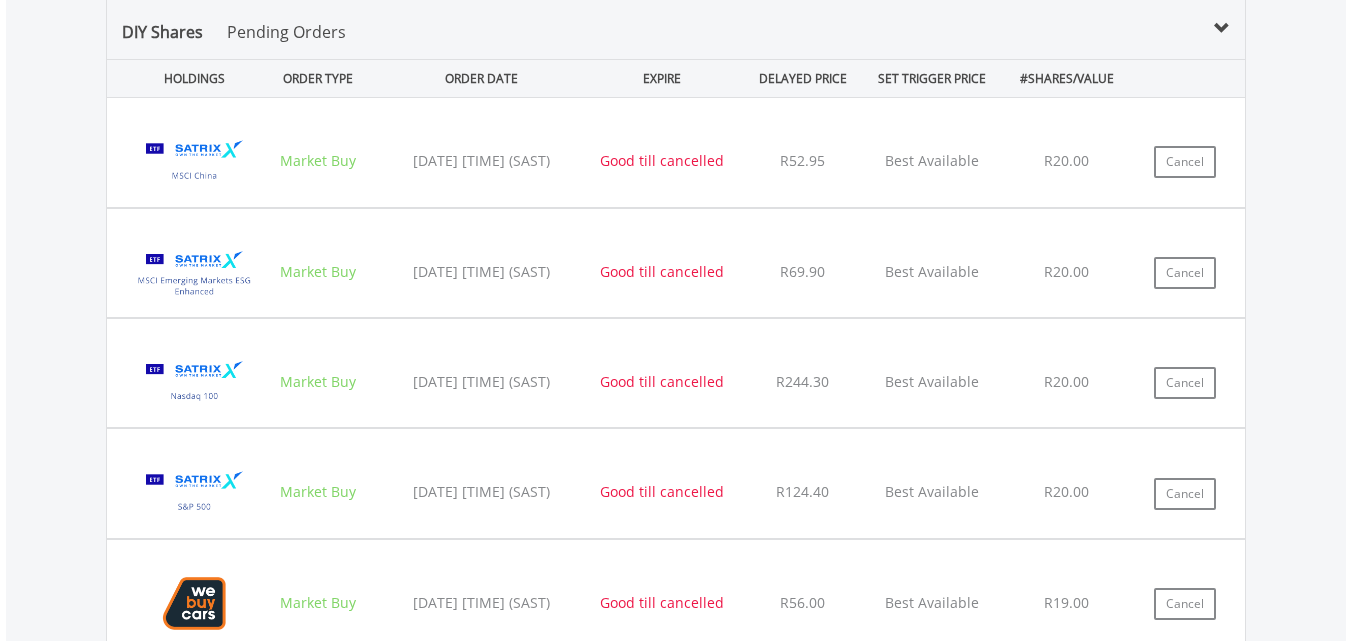 scroll, scrollTop: 1424, scrollLeft: 0, axis: vertical 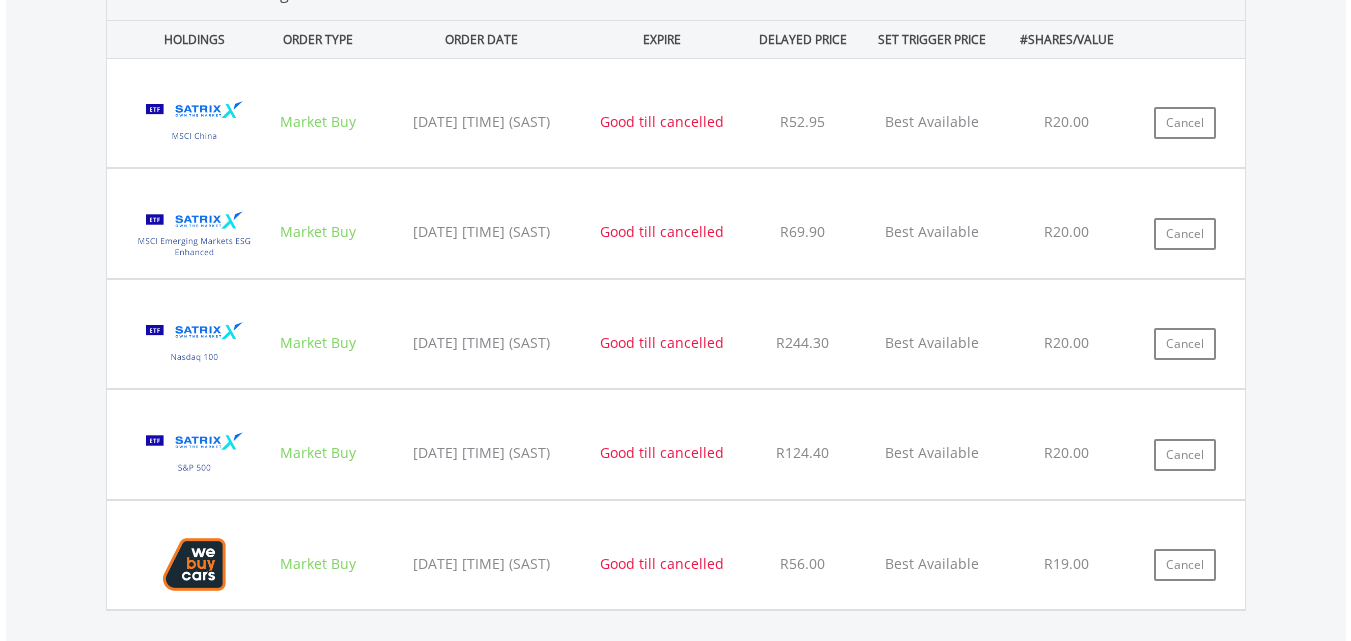 drag, startPoint x: 0, startPoint y: 0, endPoint x: 1307, endPoint y: 189, distance: 1320.5946 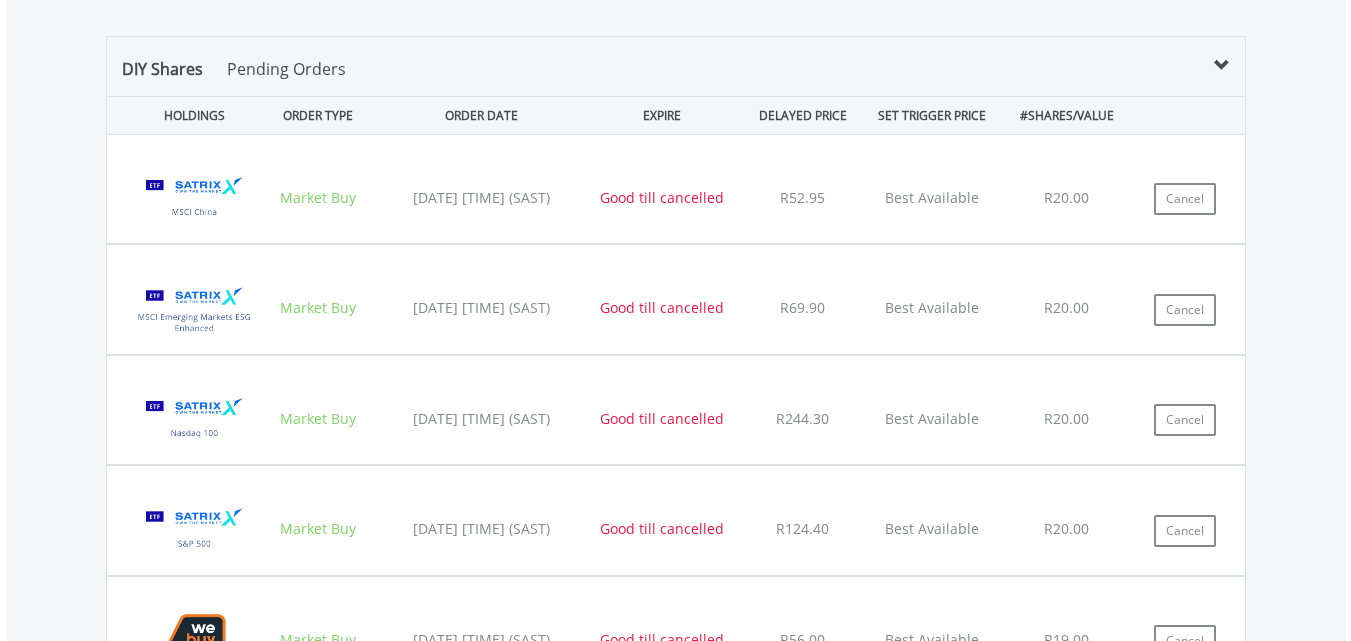 scroll, scrollTop: 1344, scrollLeft: 0, axis: vertical 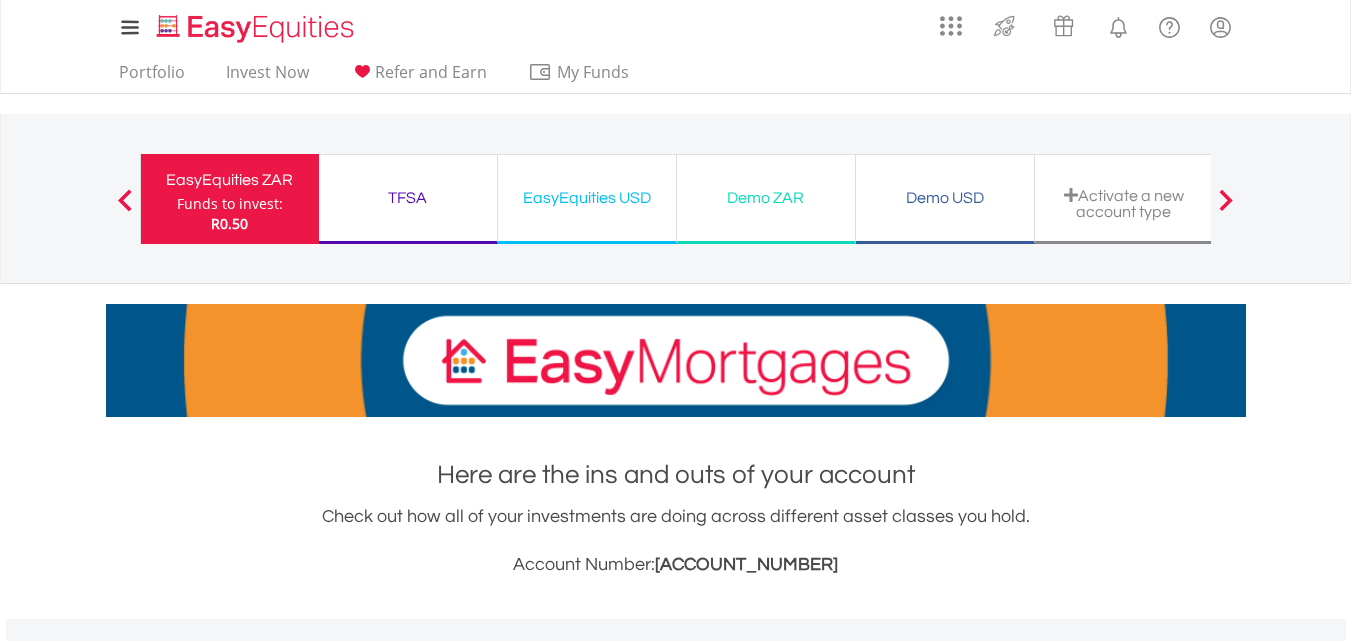 click on "Activate a new account type" at bounding box center [1124, 203] 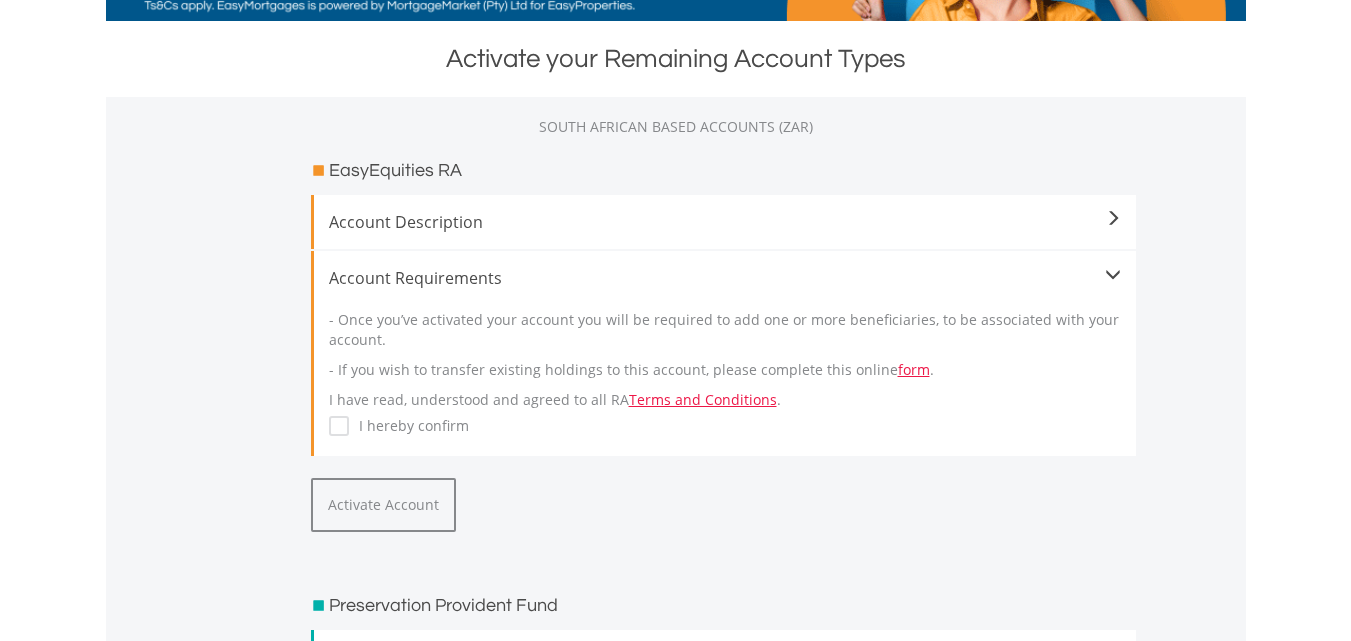 scroll, scrollTop: 400, scrollLeft: 0, axis: vertical 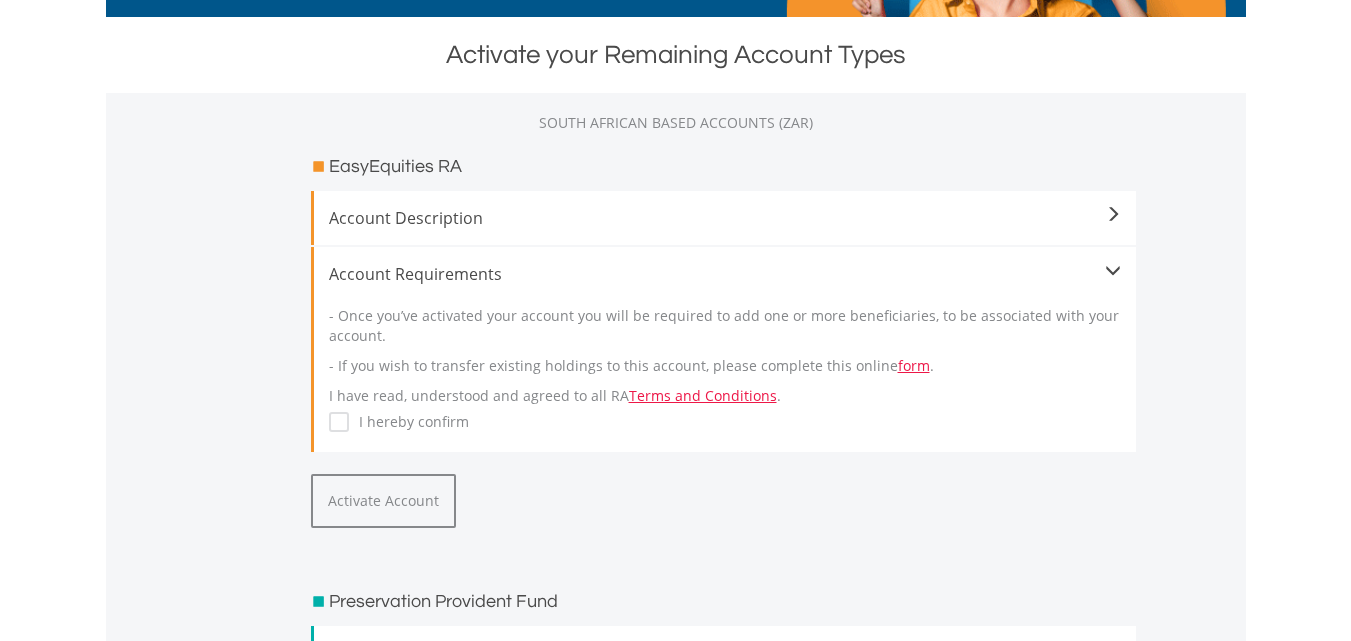 click at bounding box center (1113, 215) 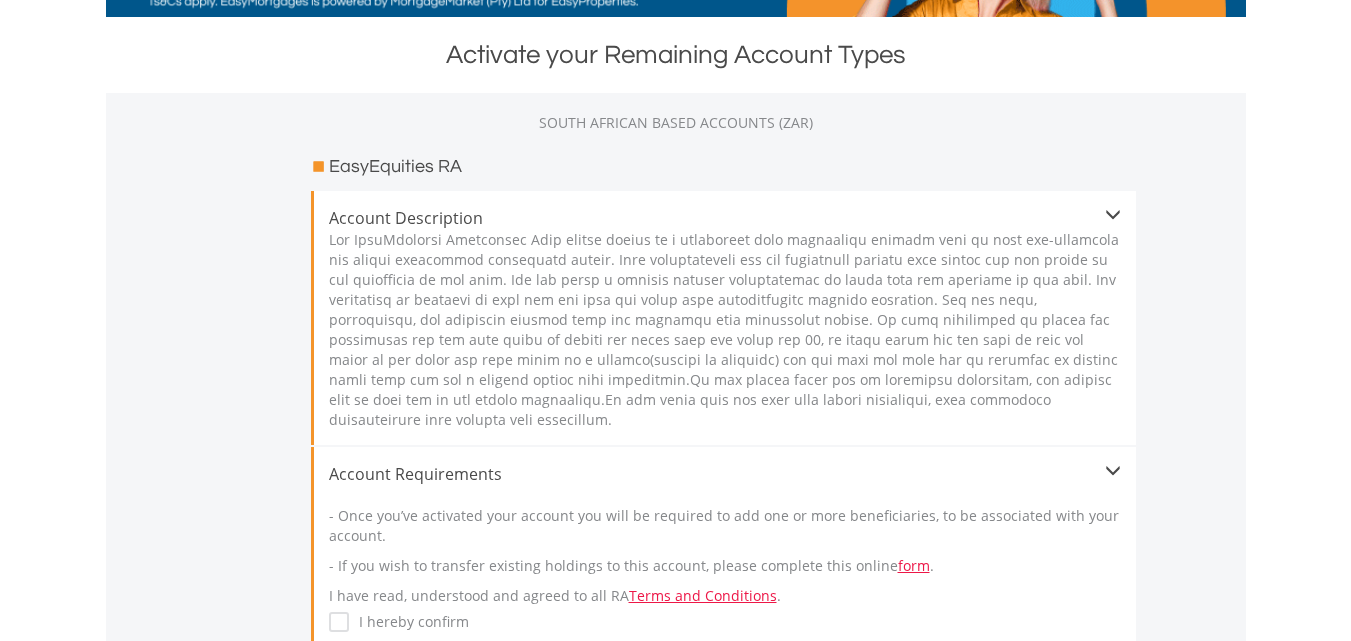 click at bounding box center (1113, 215) 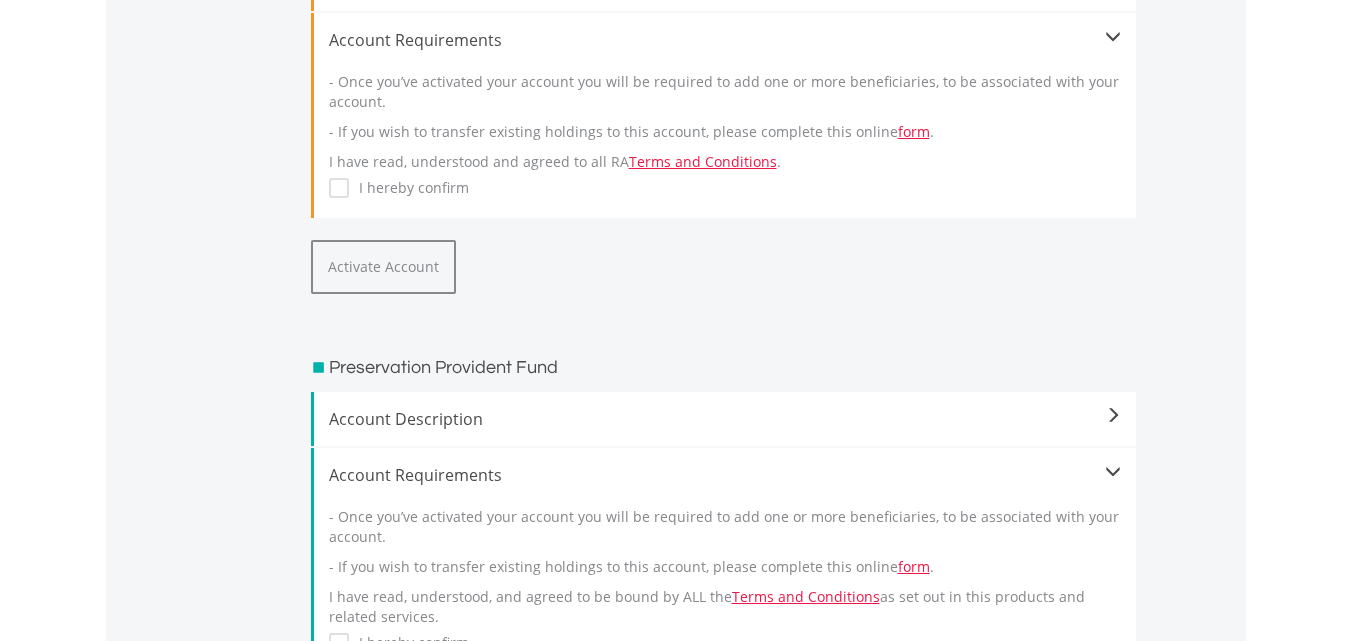 scroll, scrollTop: 640, scrollLeft: 0, axis: vertical 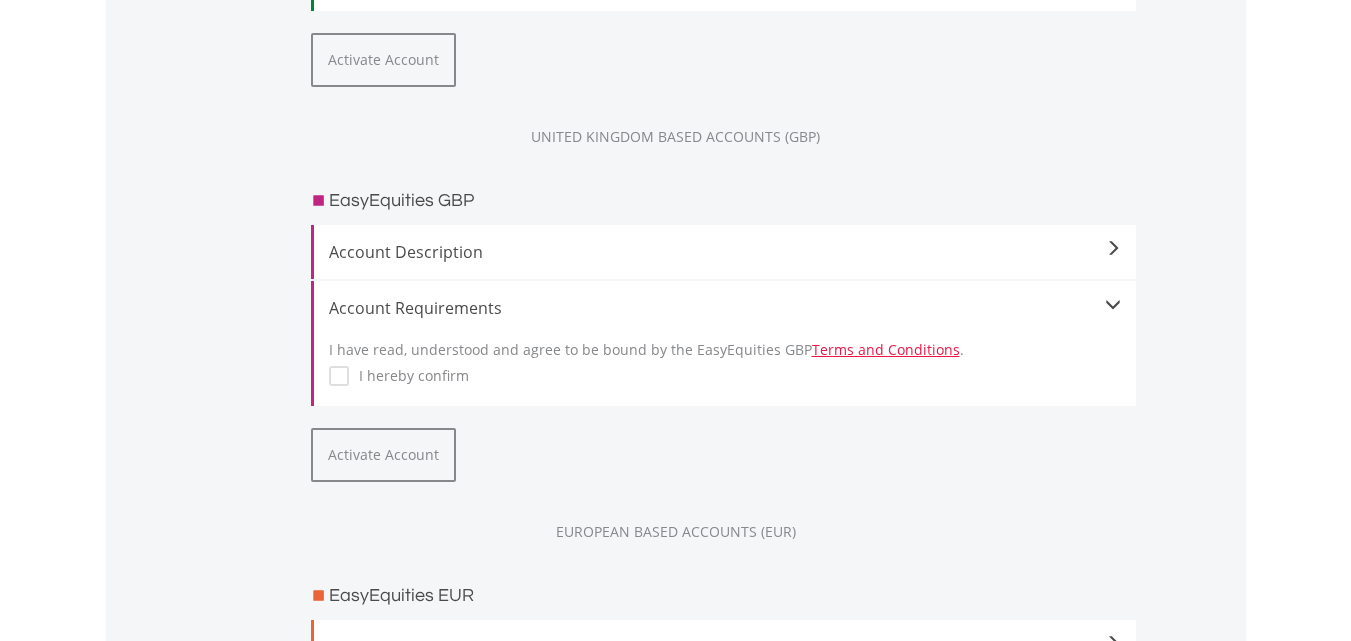 click on "My Investments
Invest Now
New Listings
Sell
My Recurring Investments
Pending Orders
Switch Unit Trusts
Vouchers
Buy a Voucher
Redeem a Voucher" at bounding box center [675, -308] 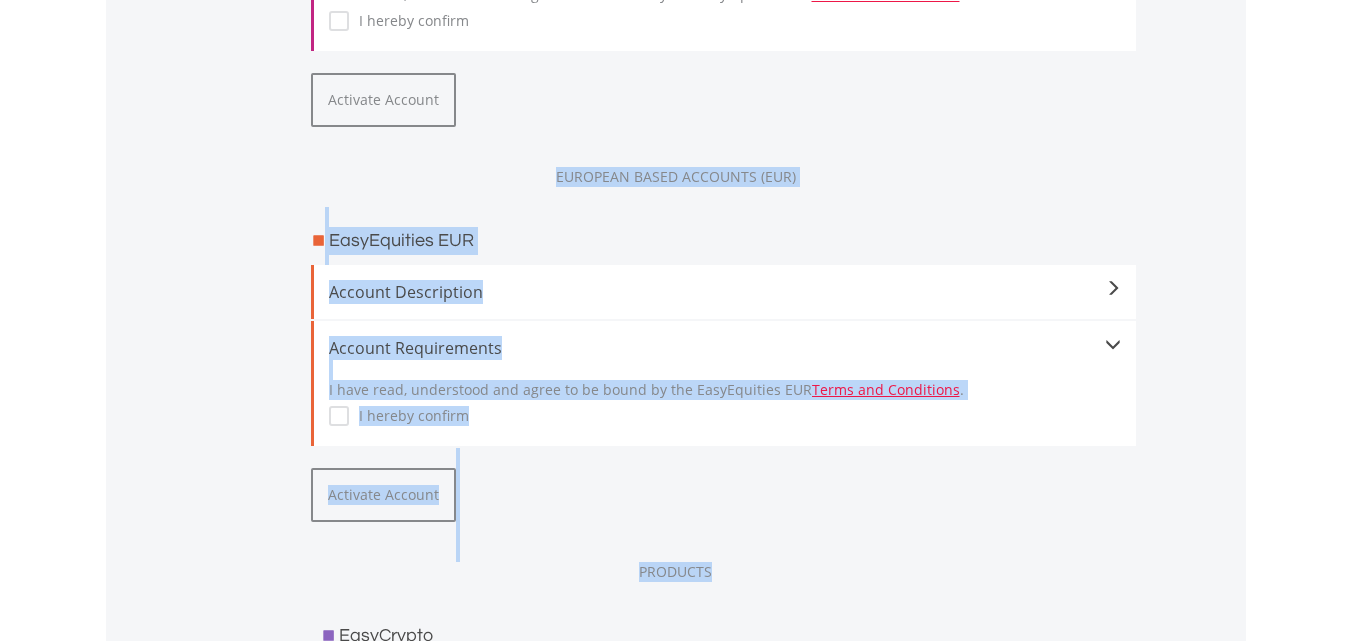 click on "My Investments
Invest Now
New Listings
Sell
My Recurring Investments
Pending Orders
Switch Unit Trusts
Vouchers
Buy a Voucher
Redeem a Voucher" at bounding box center (675, -663) 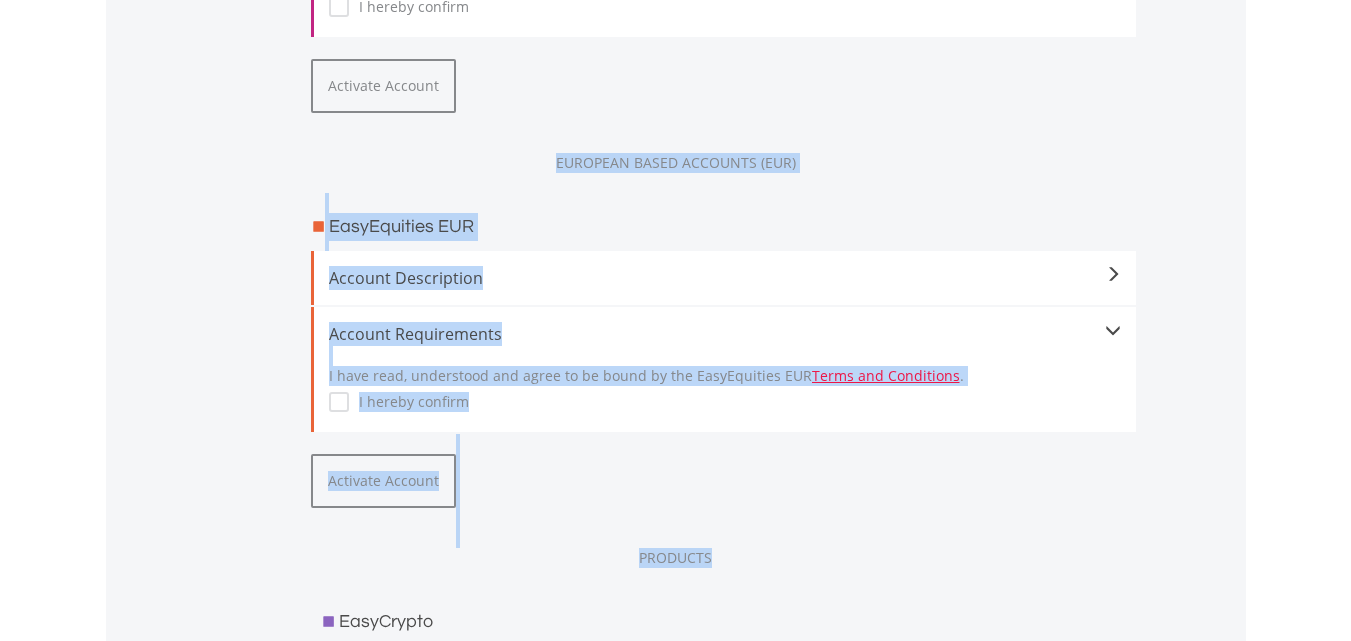 click on "My Investments
Invest Now
New Listings
Sell
My Recurring Investments
Pending Orders
Switch Unit Trusts
Vouchers
Buy a Voucher
Redeem a Voucher" at bounding box center (675, -677) 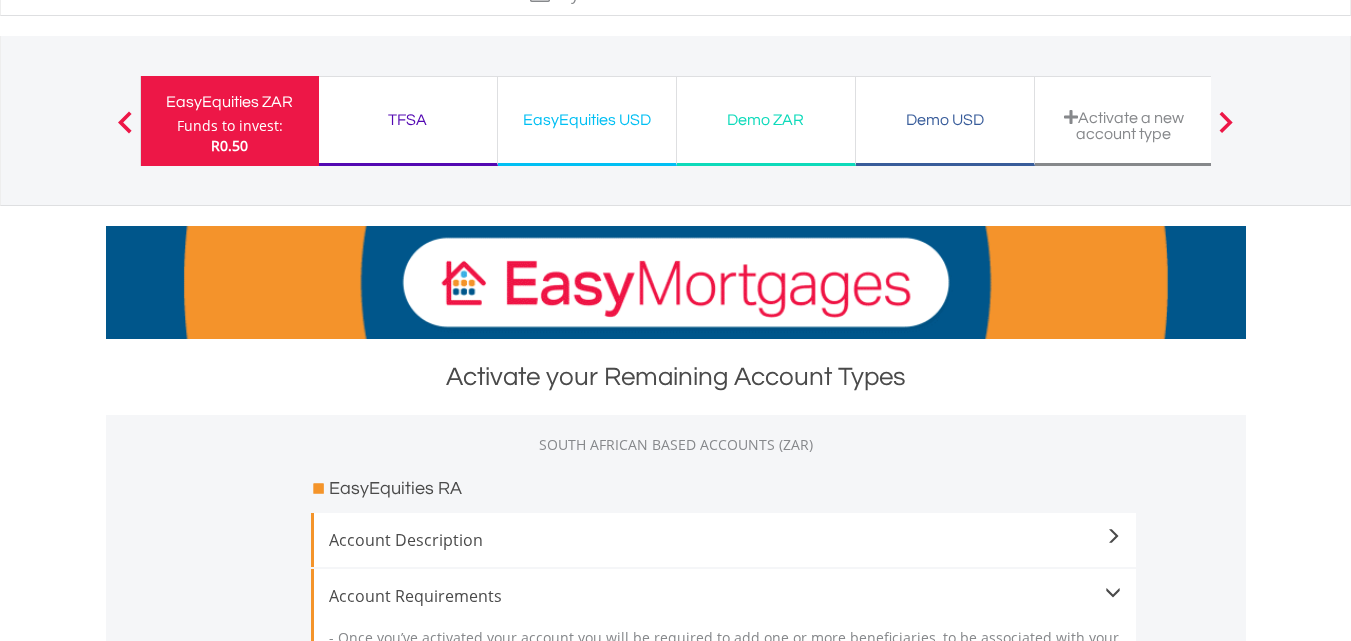scroll, scrollTop: 76, scrollLeft: 0, axis: vertical 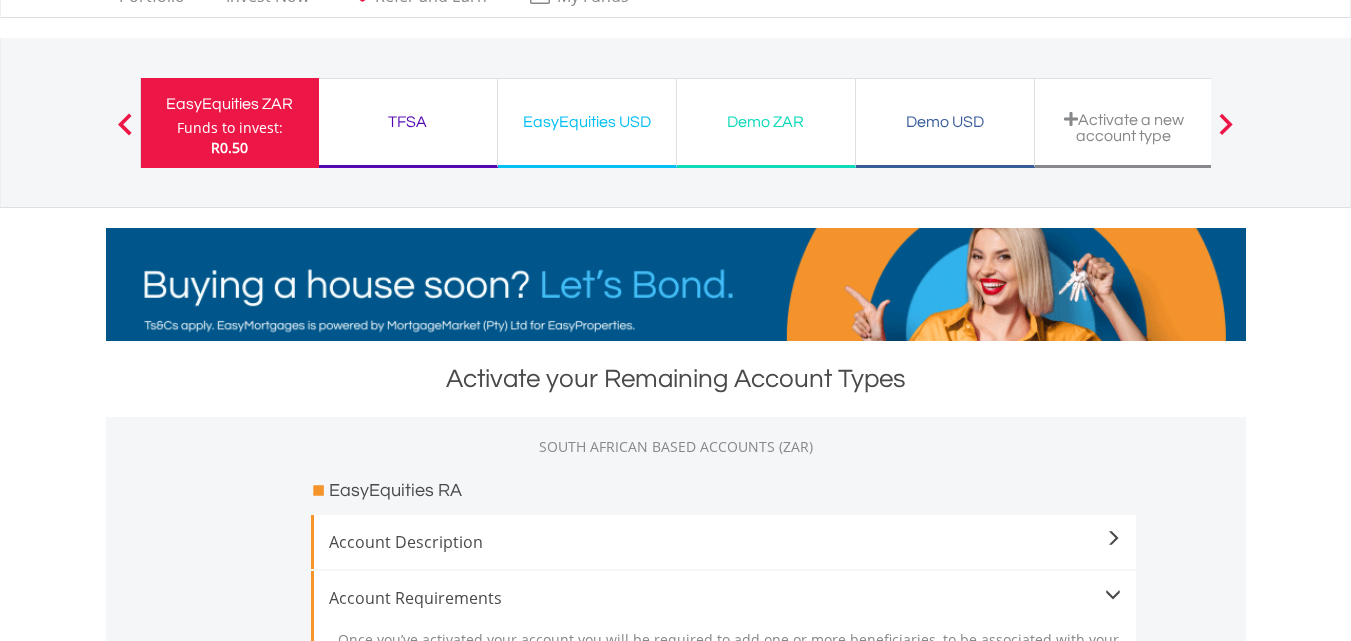 click on "EasyEquities USD" at bounding box center (587, 122) 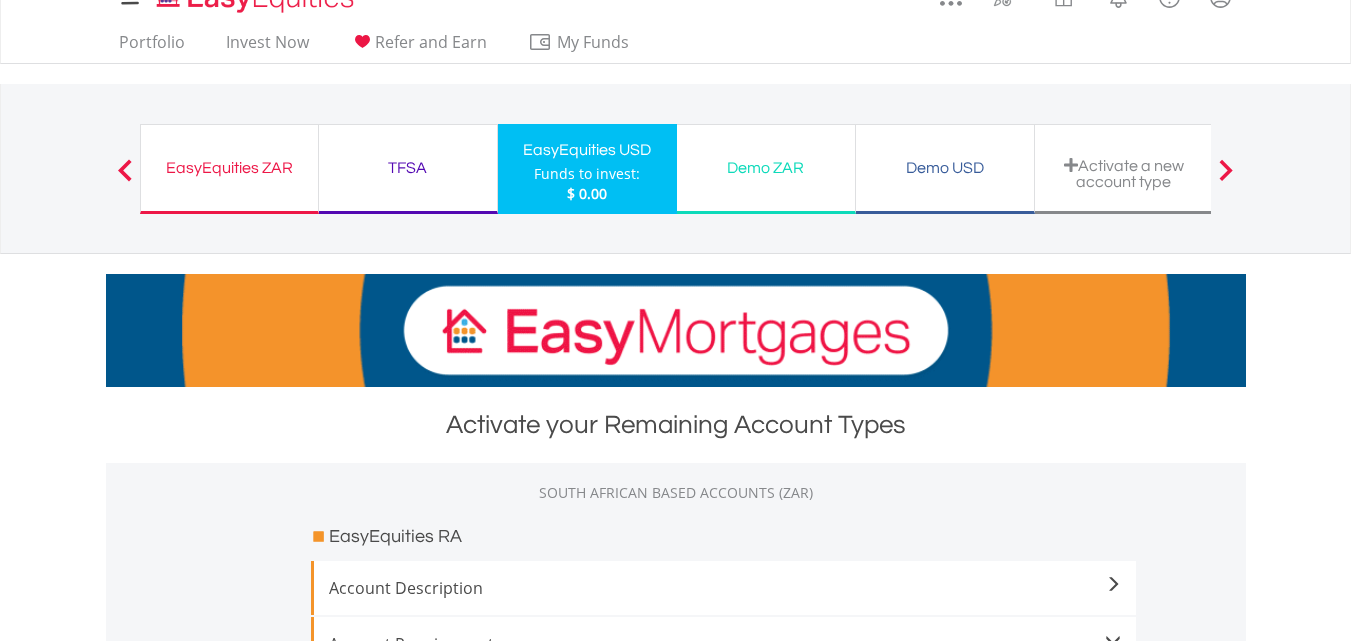 scroll, scrollTop: 0, scrollLeft: 0, axis: both 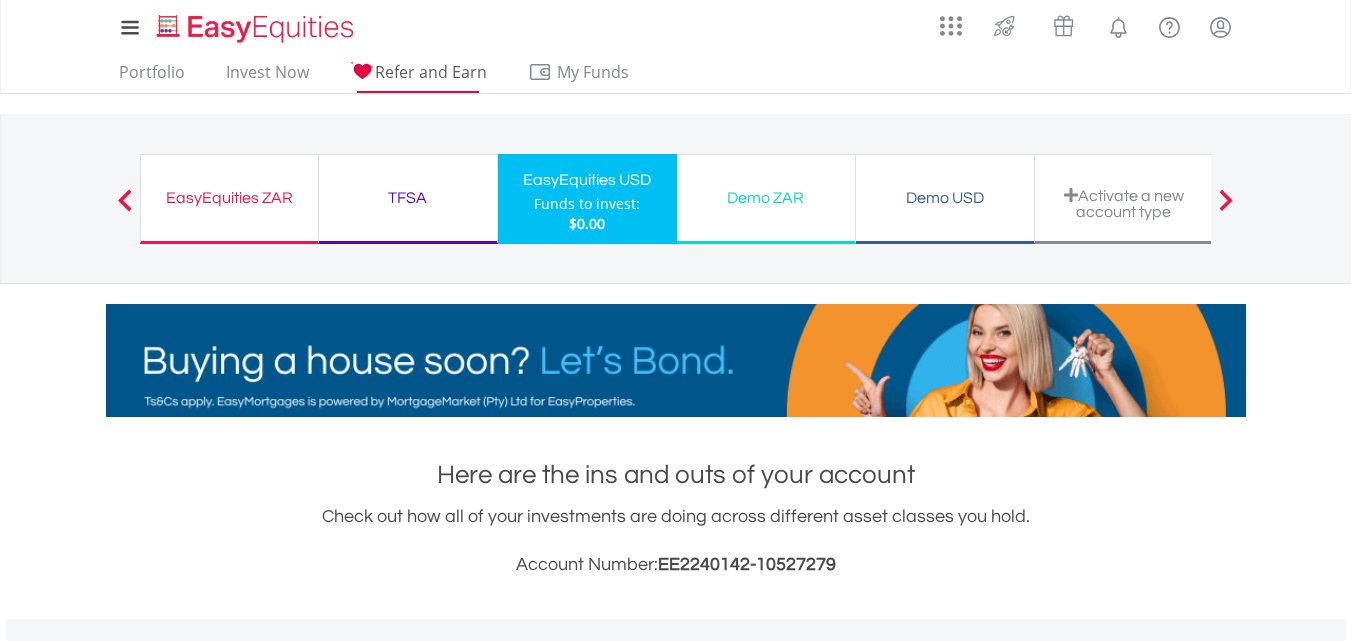 click on "Refer and Earn" at bounding box center (431, 72) 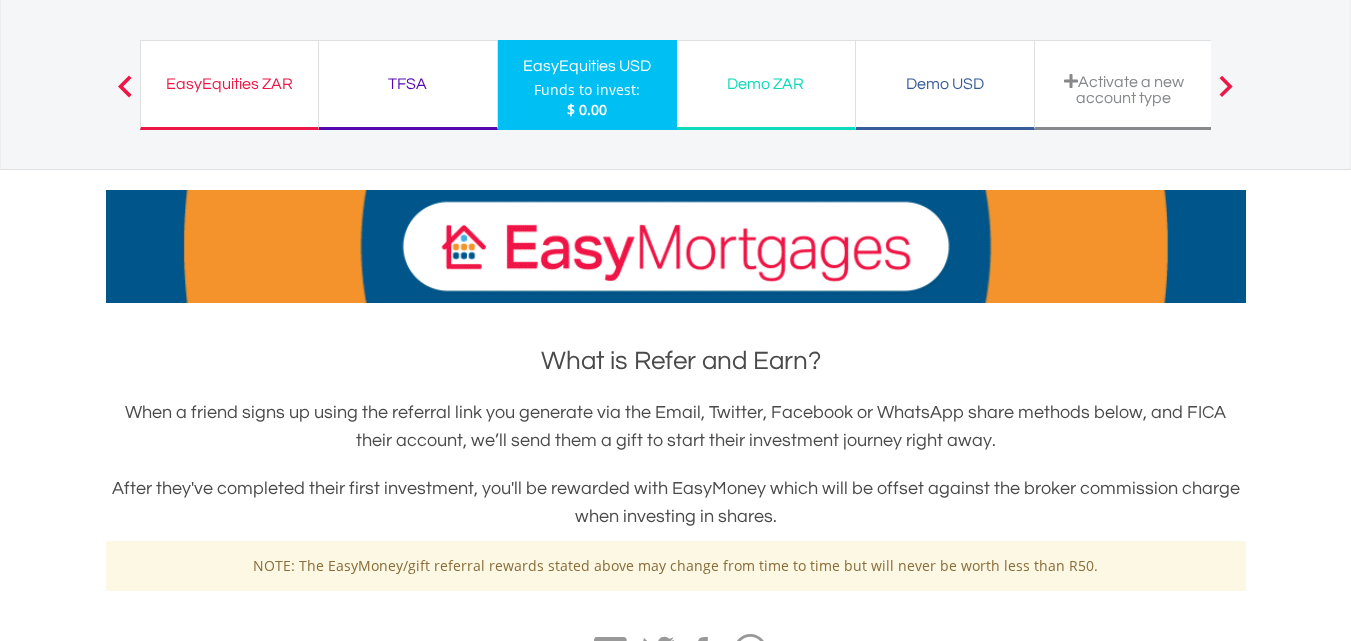 scroll, scrollTop: 111, scrollLeft: 0, axis: vertical 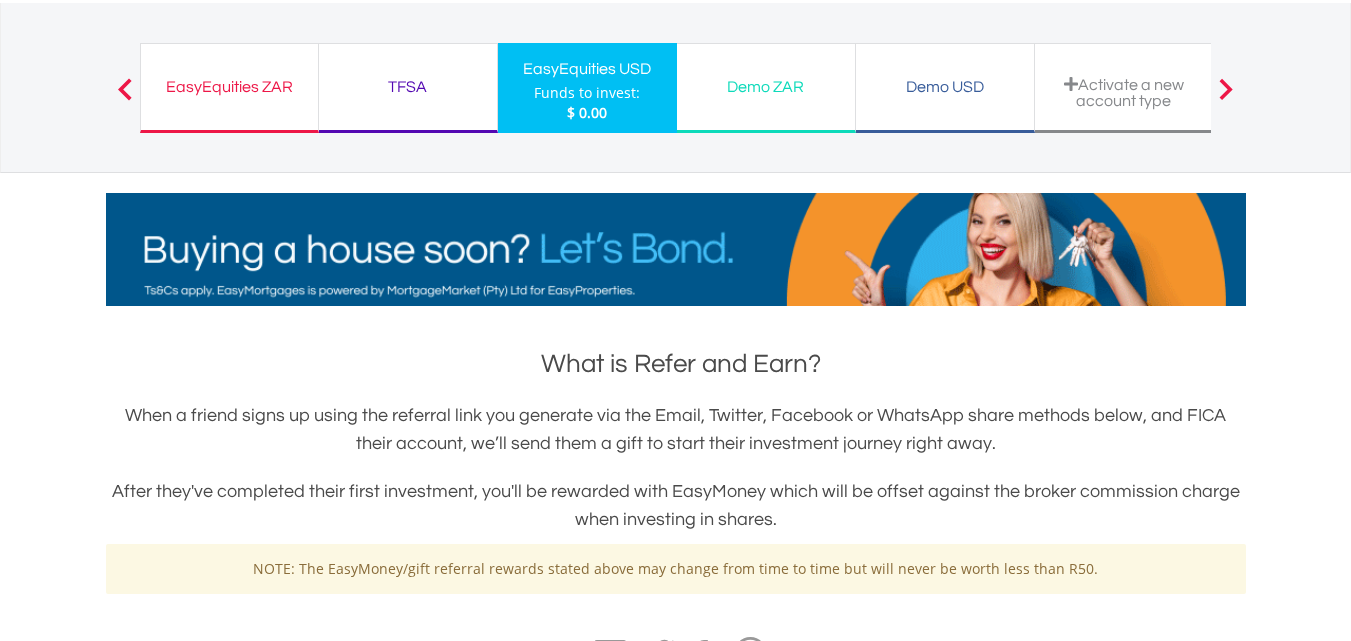 click on "TFSA
Funds to invest:
$ 0.00" at bounding box center [408, 88] 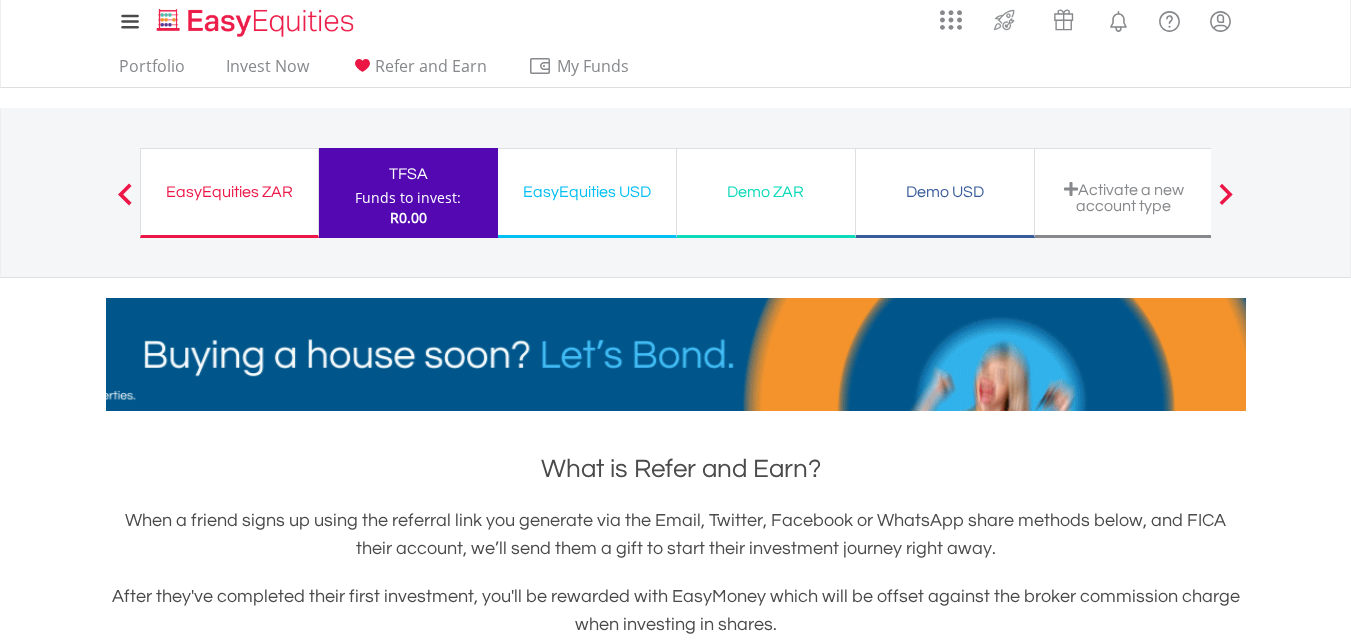 scroll, scrollTop: 0, scrollLeft: 0, axis: both 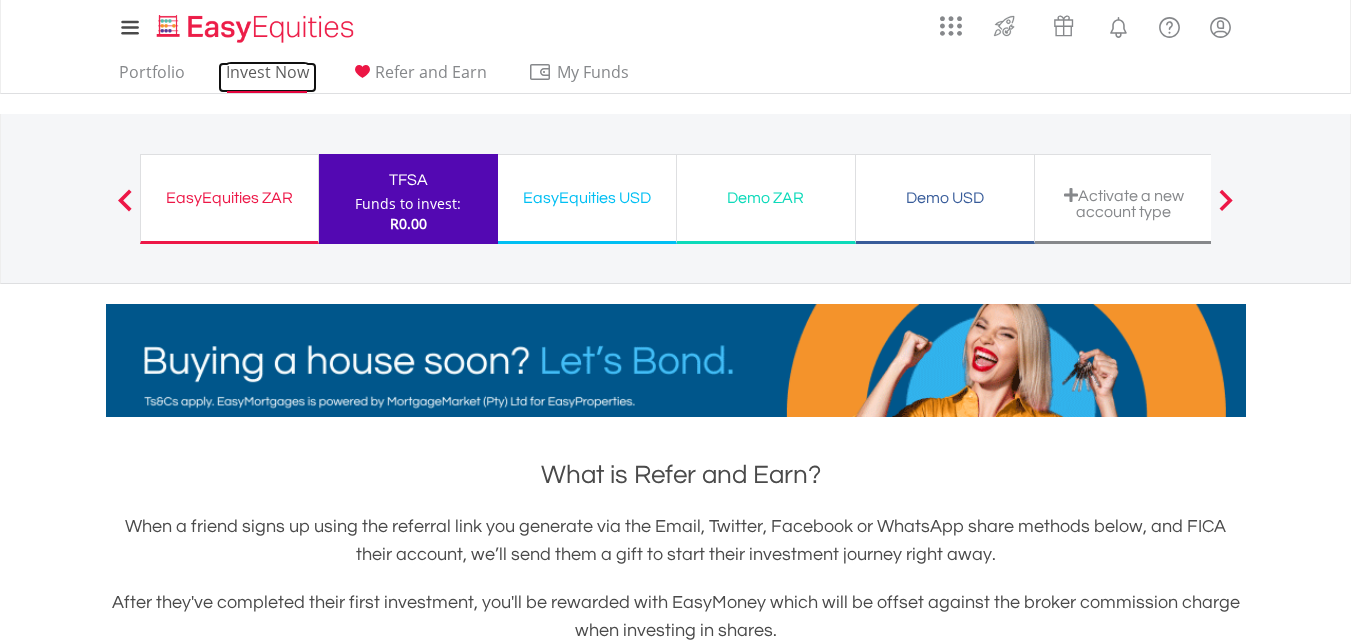 click on "Invest Now" at bounding box center [267, 77] 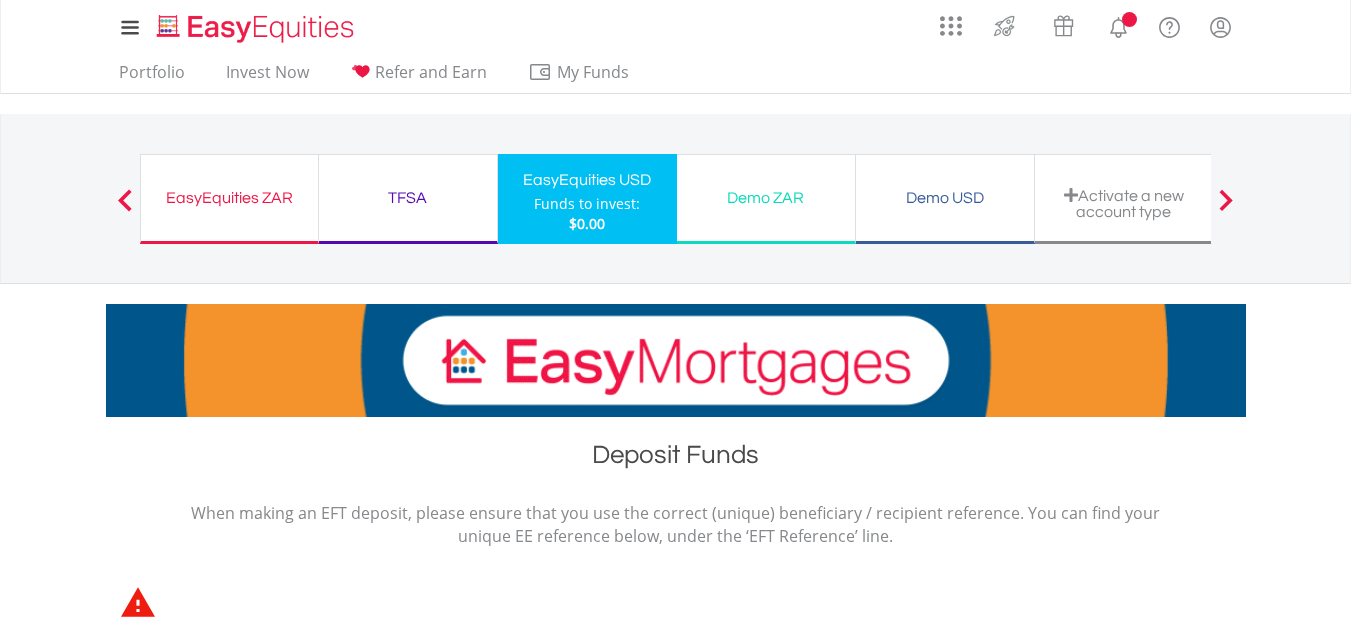 scroll, scrollTop: 0, scrollLeft: 0, axis: both 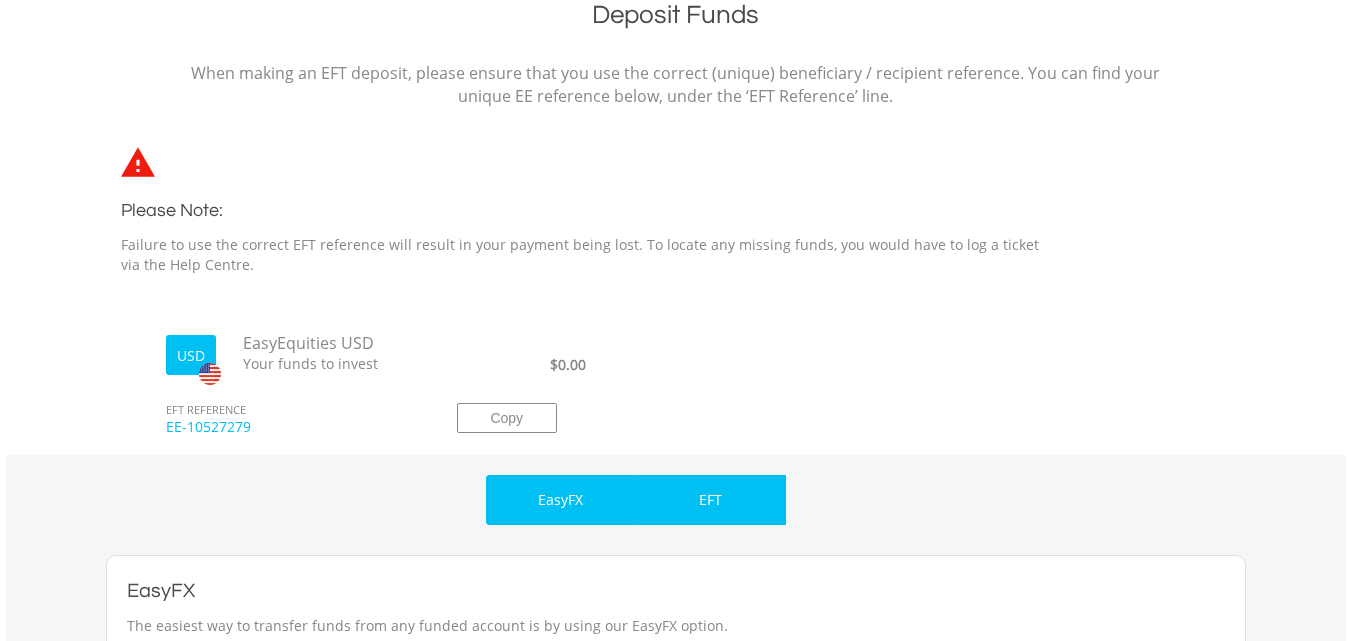 click on "EFT" at bounding box center (711, 500) 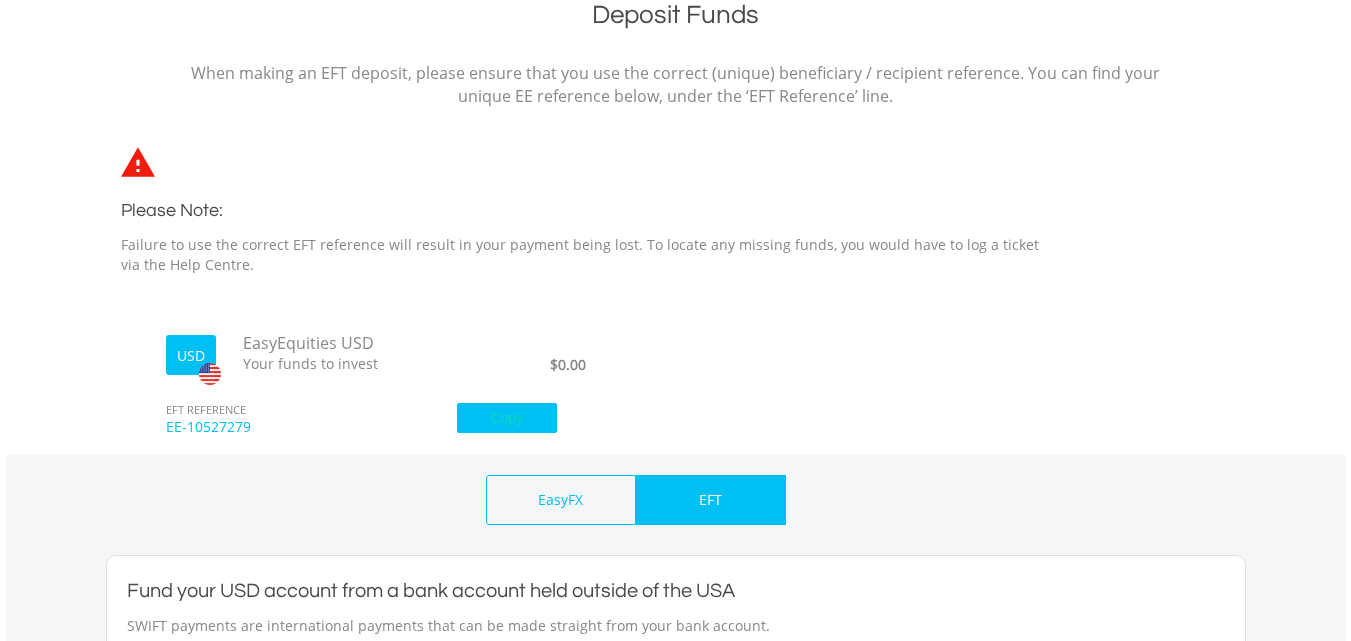 click on "Copy" at bounding box center (507, 418) 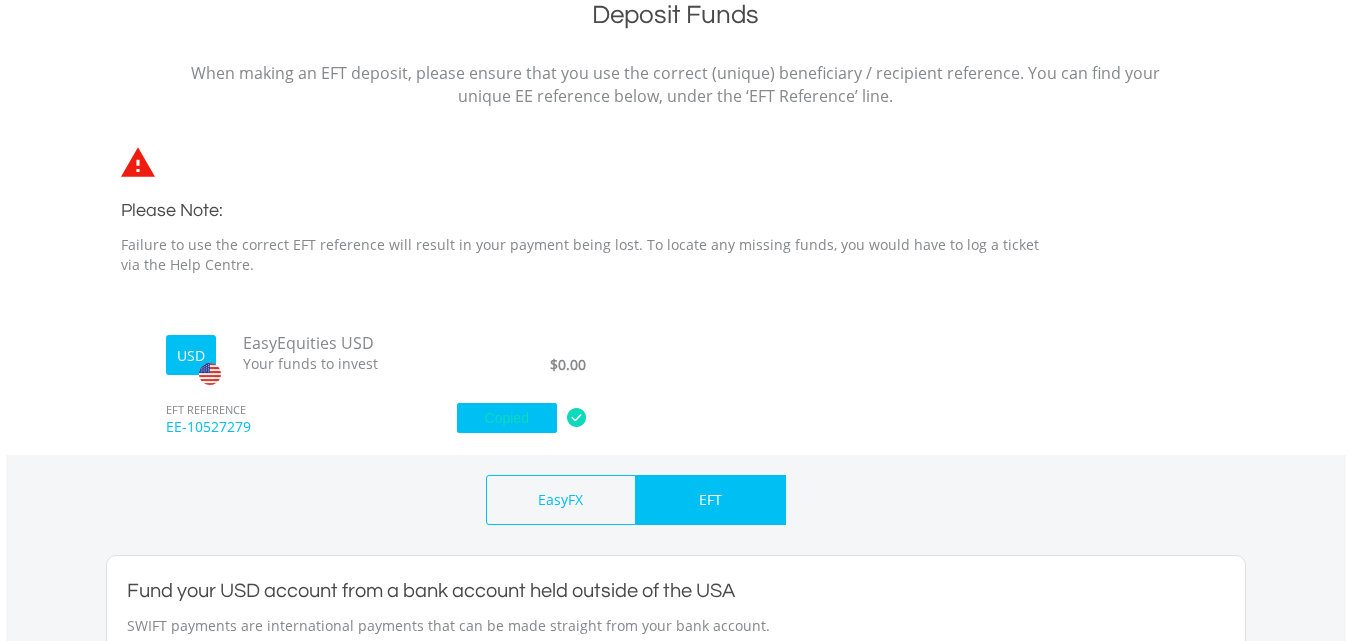 type 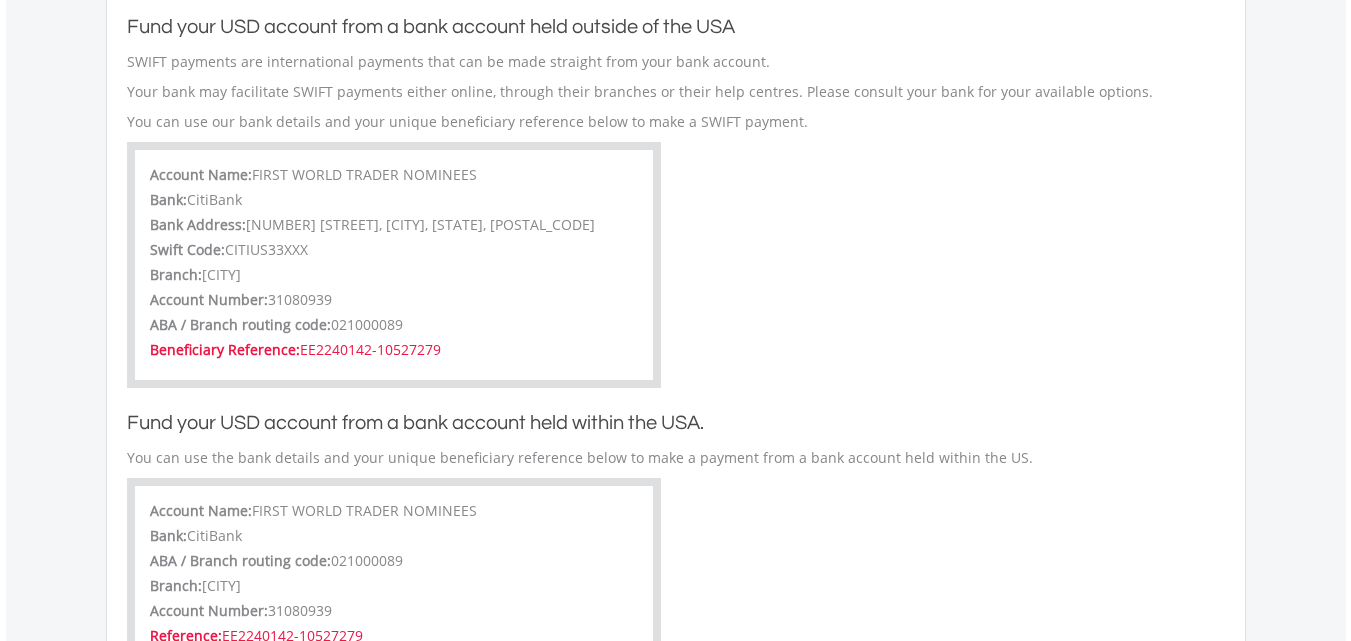 scroll, scrollTop: 1000, scrollLeft: 0, axis: vertical 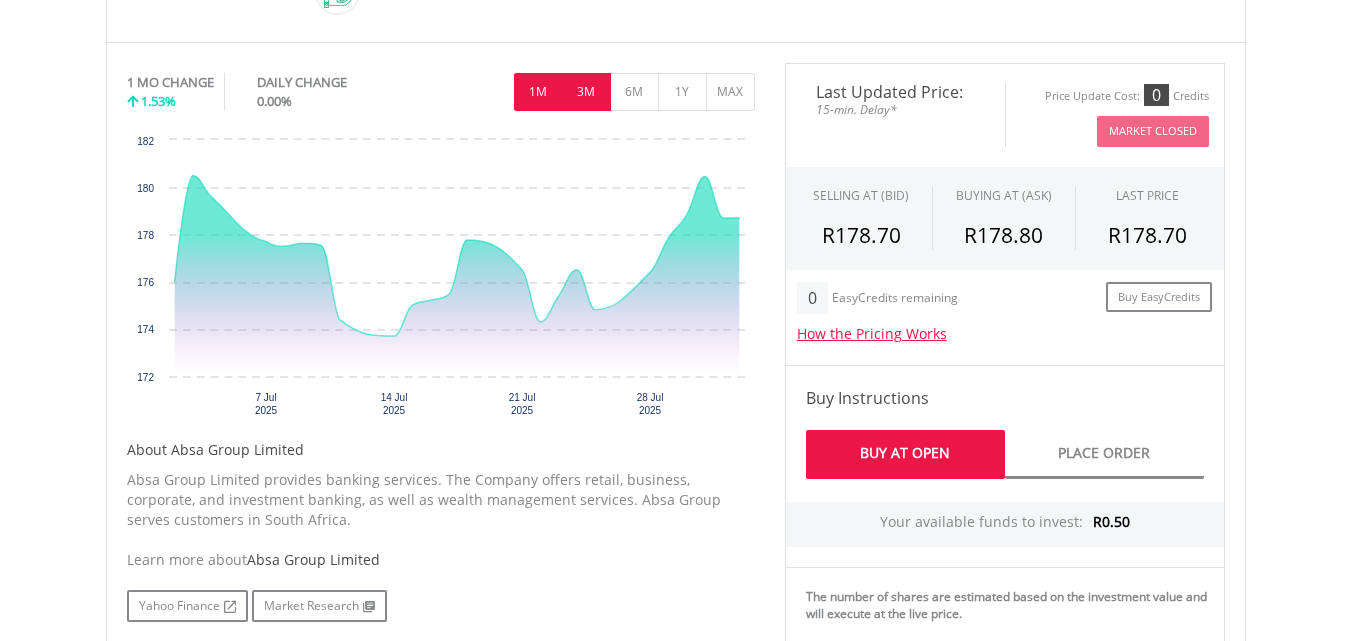 click on "3M" at bounding box center [586, 92] 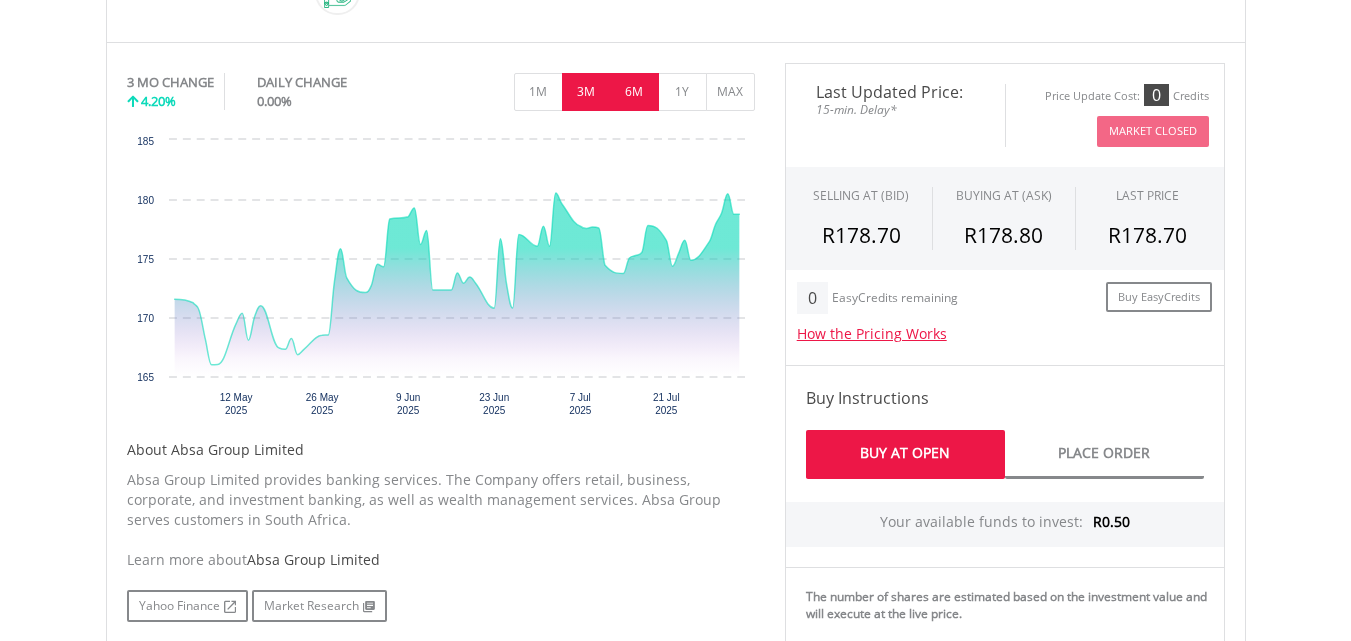 click on "6M" at bounding box center (634, 92) 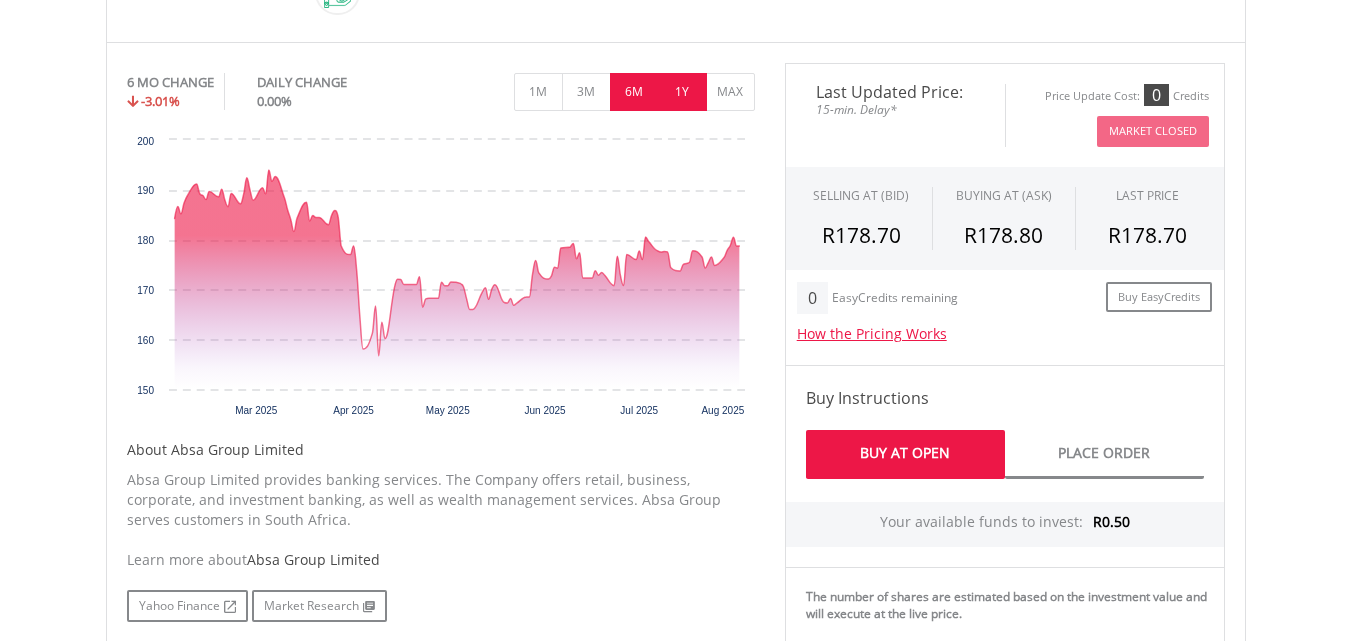 click on "1Y" at bounding box center (682, 92) 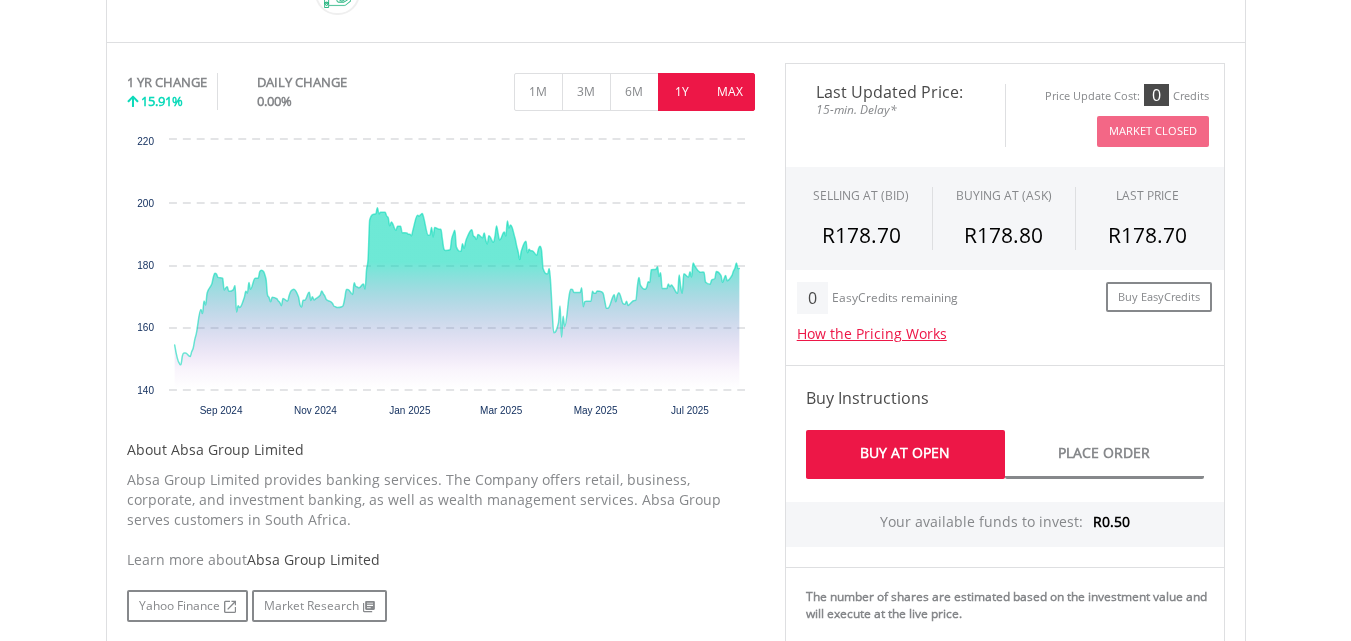 click on "MAX" at bounding box center [730, 92] 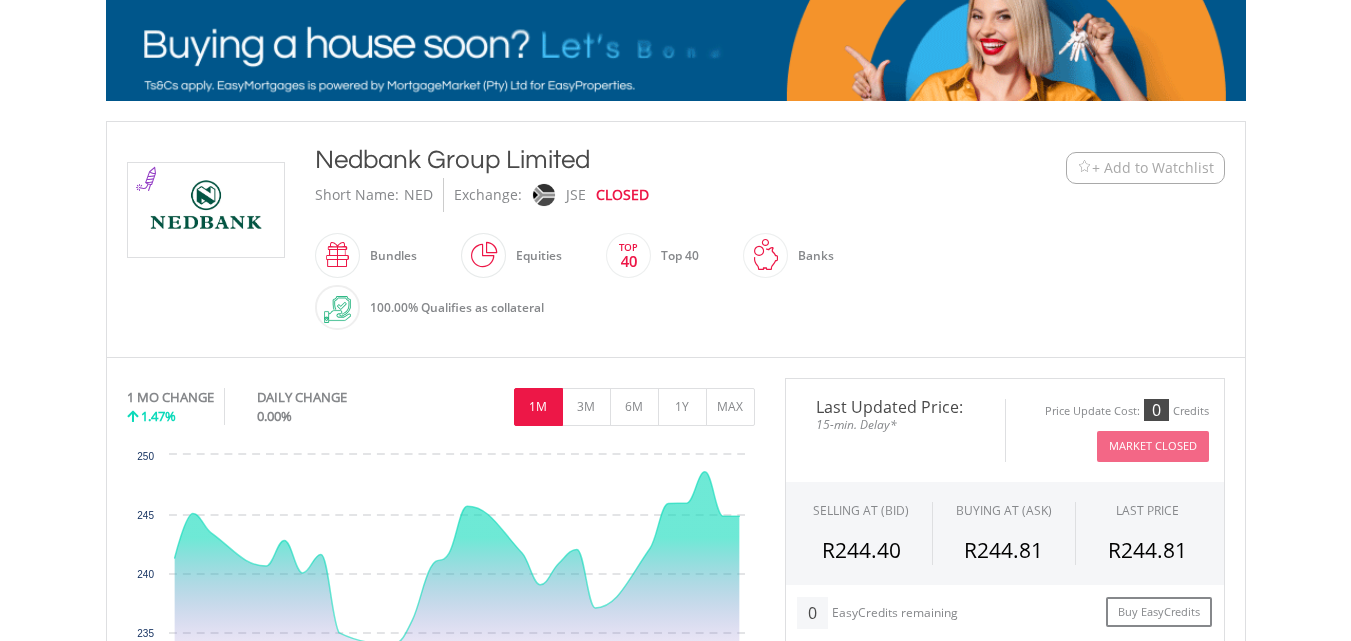 scroll, scrollTop: 440, scrollLeft: 0, axis: vertical 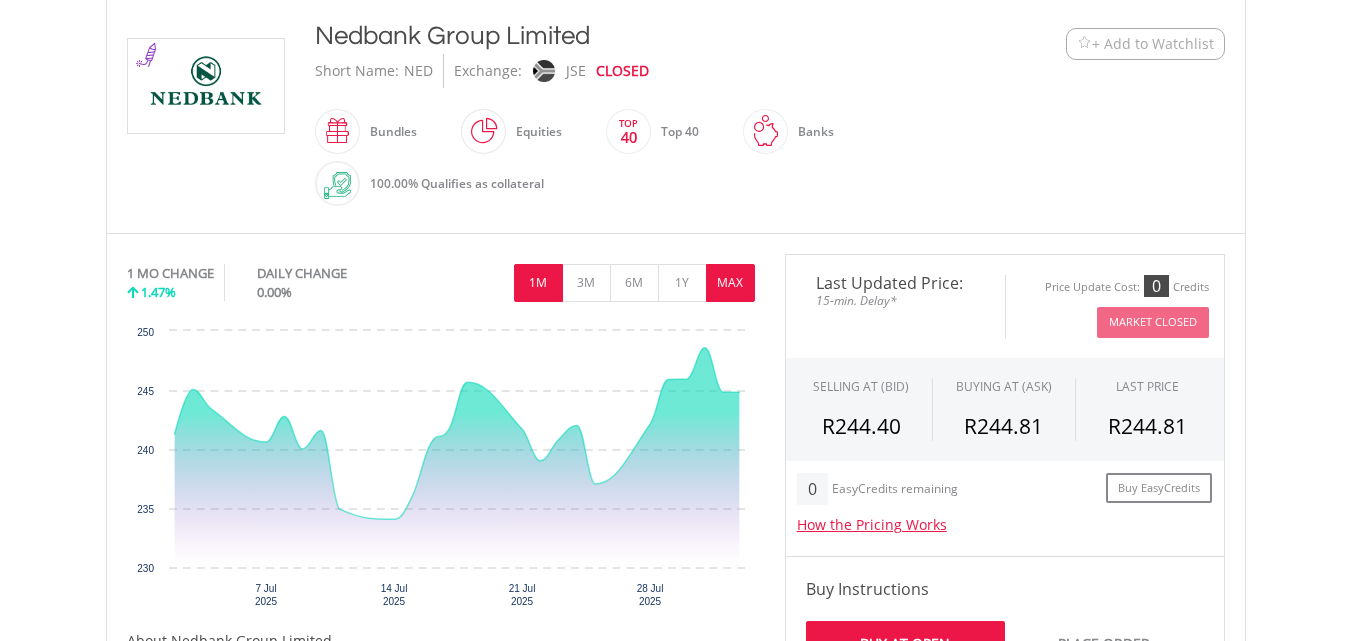 click on "MAX" at bounding box center (730, 283) 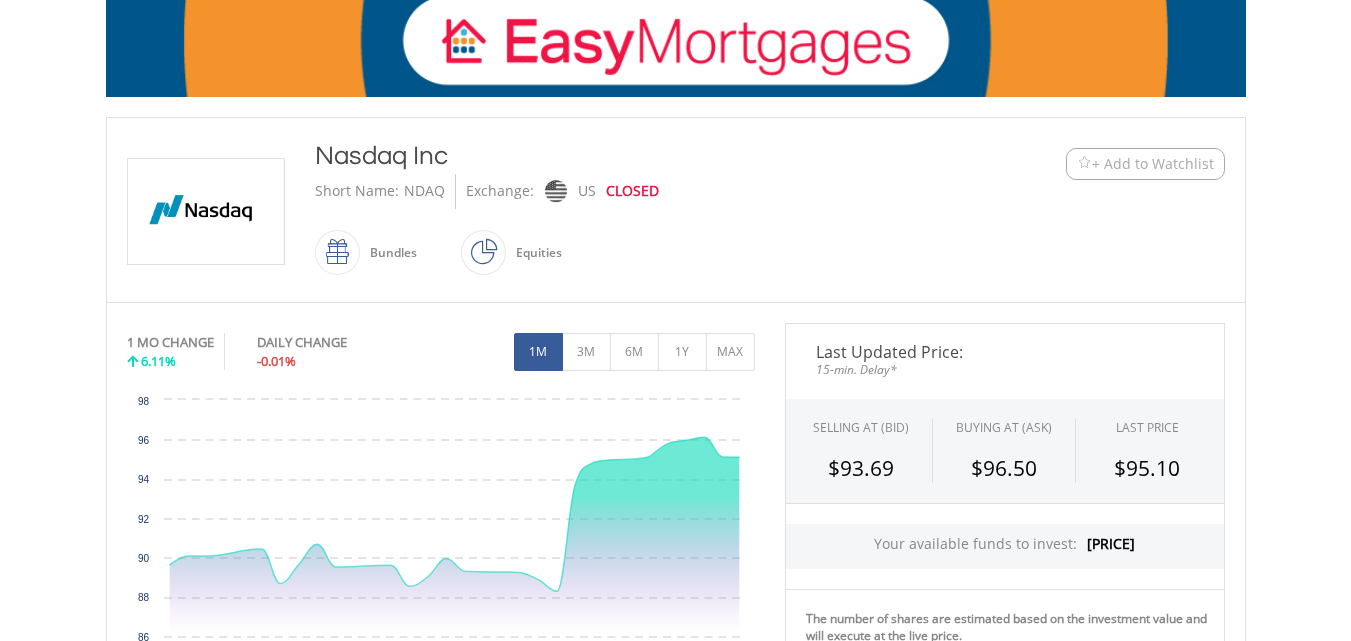 scroll, scrollTop: 360, scrollLeft: 0, axis: vertical 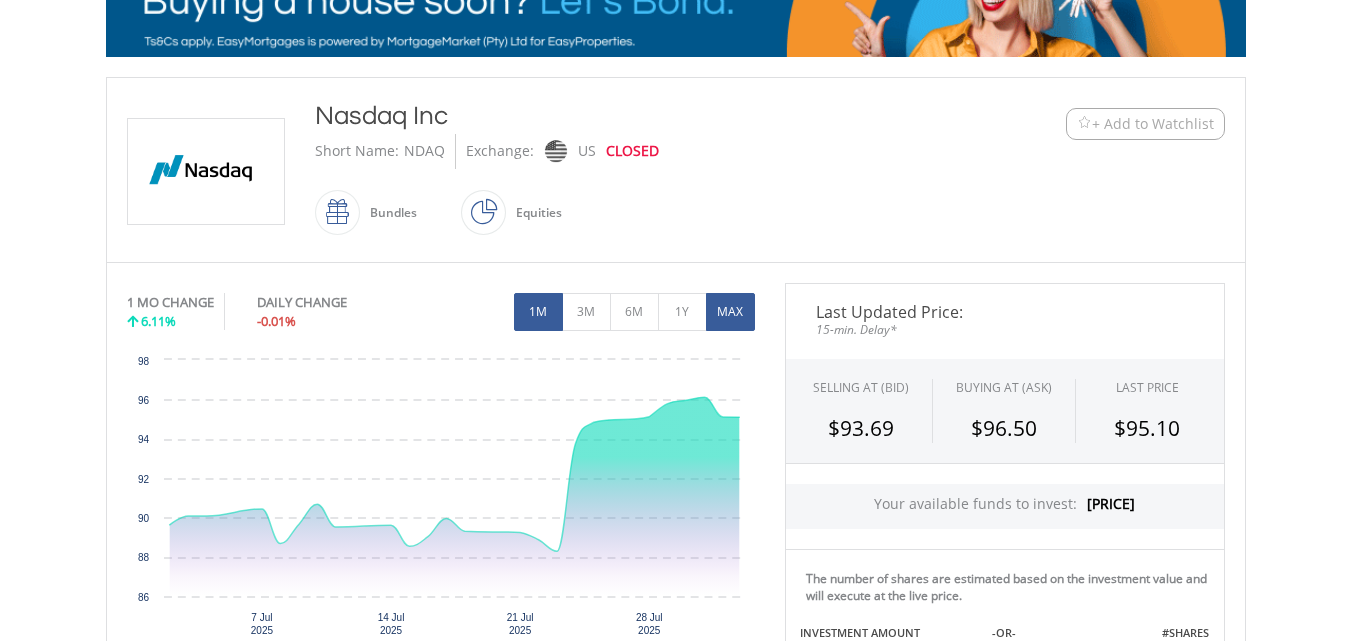 click on "MAX" at bounding box center [730, 312] 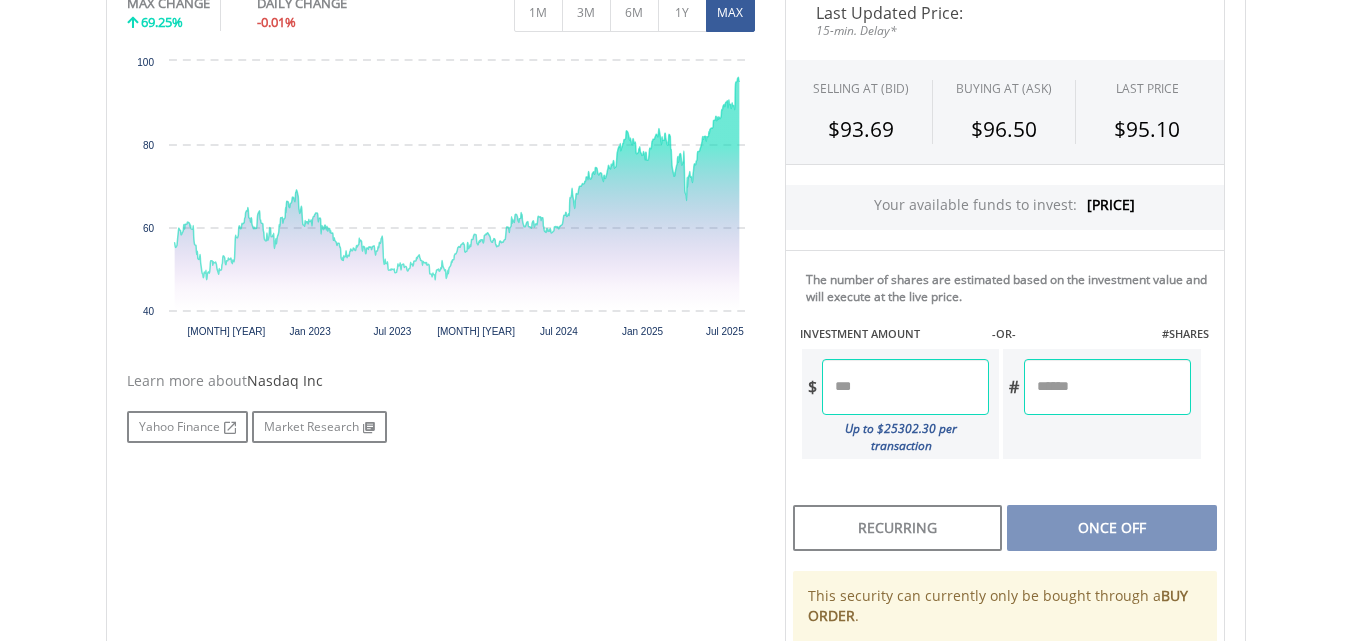 scroll, scrollTop: 680, scrollLeft: 0, axis: vertical 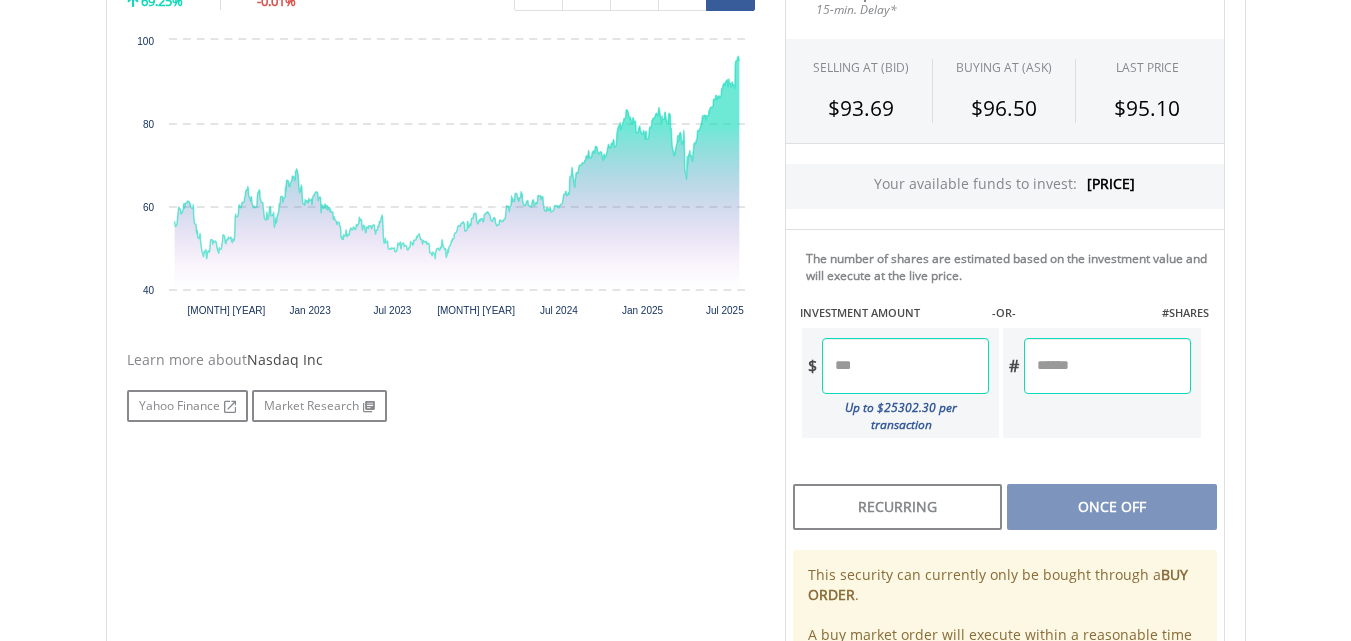 click at bounding box center [905, 366] 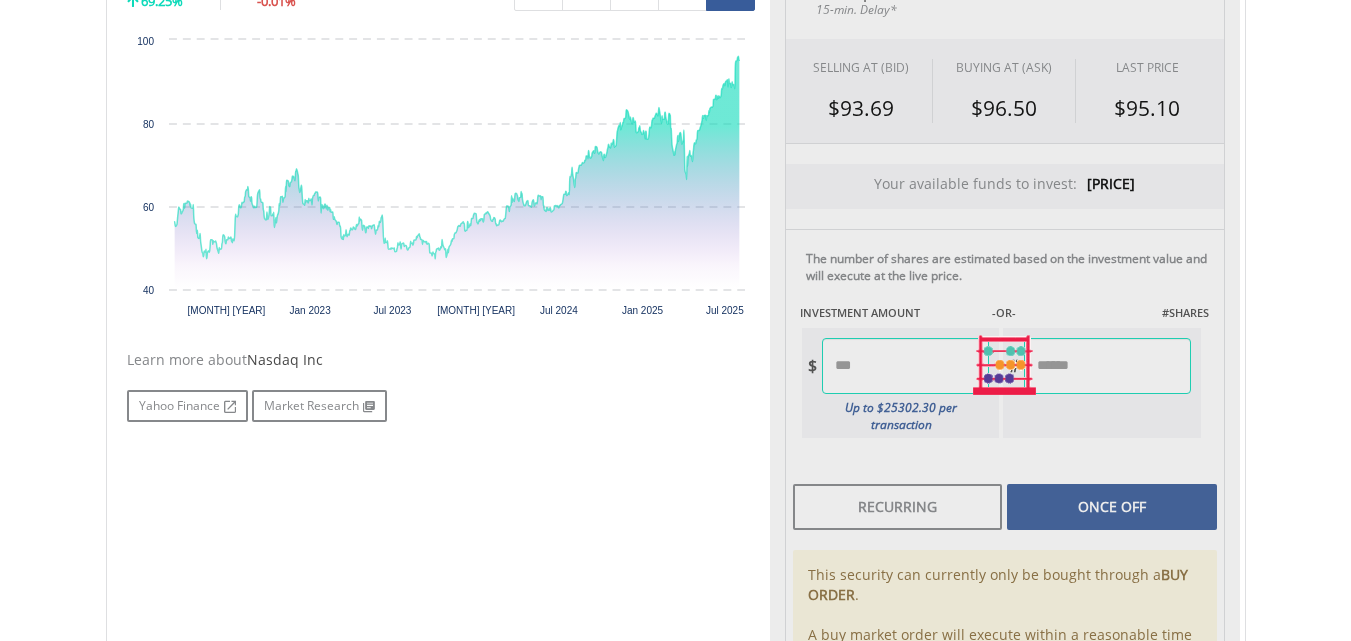 click on "Last Updated Price:
15-min. Delay*
SELLING AT (BID)
BUYING AT                     (ASK)
LAST PRICE
$93.69
$96.50
$95.10
Your available funds to invest:  $197.60
-OR- $" at bounding box center (1005, 365) 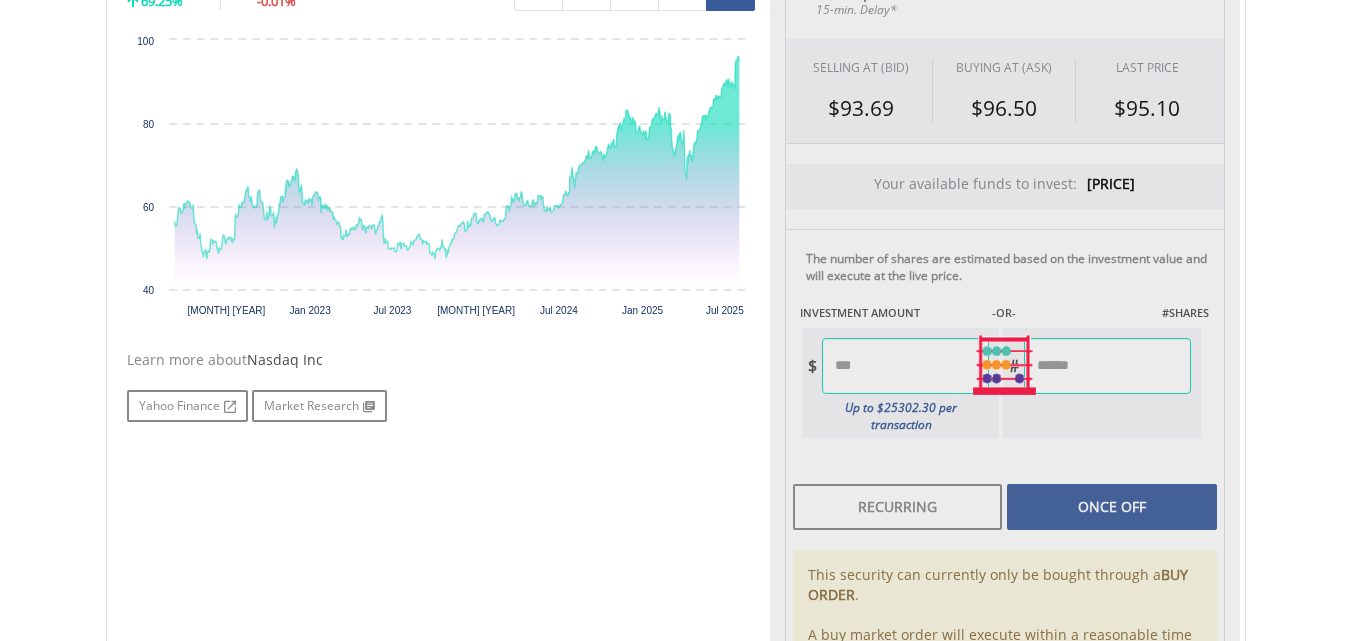 type on "*****" 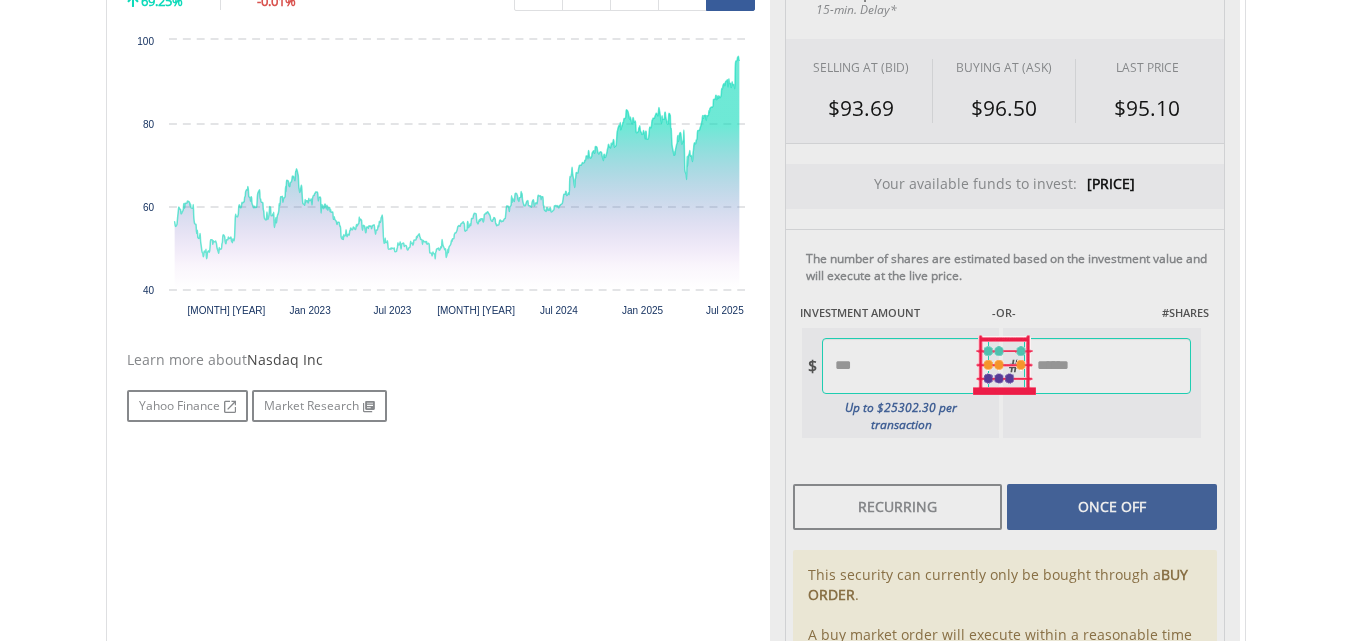 type on "******" 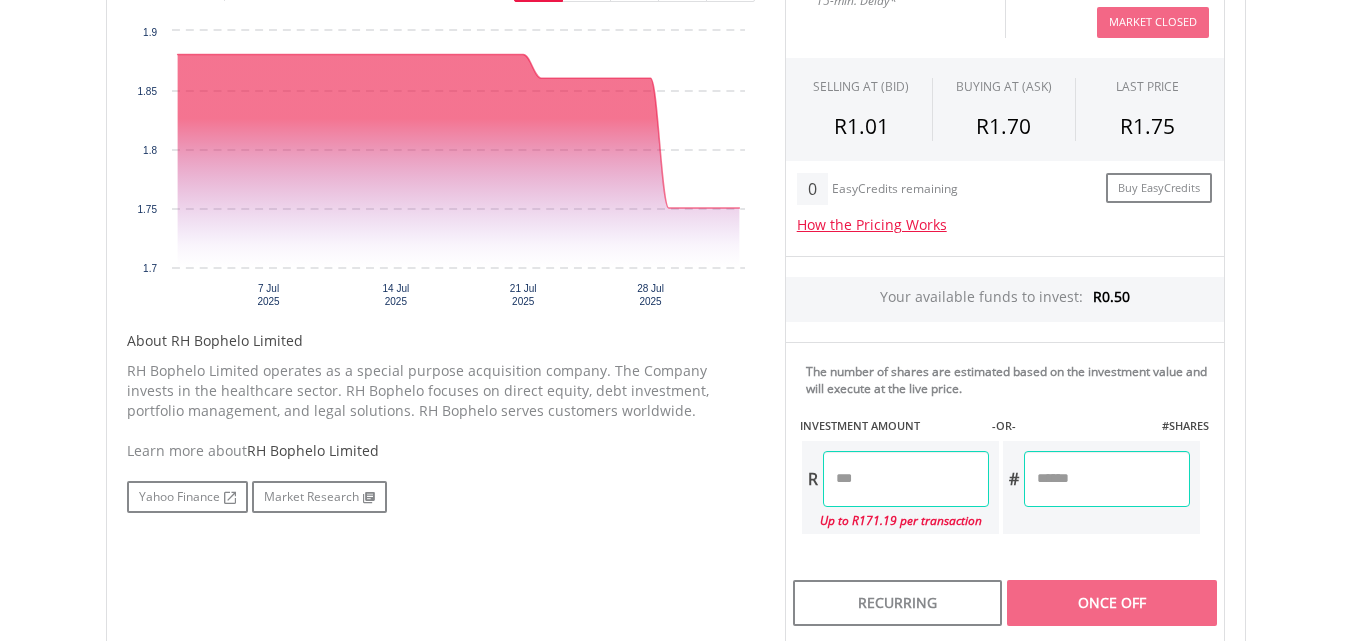 scroll, scrollTop: 760, scrollLeft: 0, axis: vertical 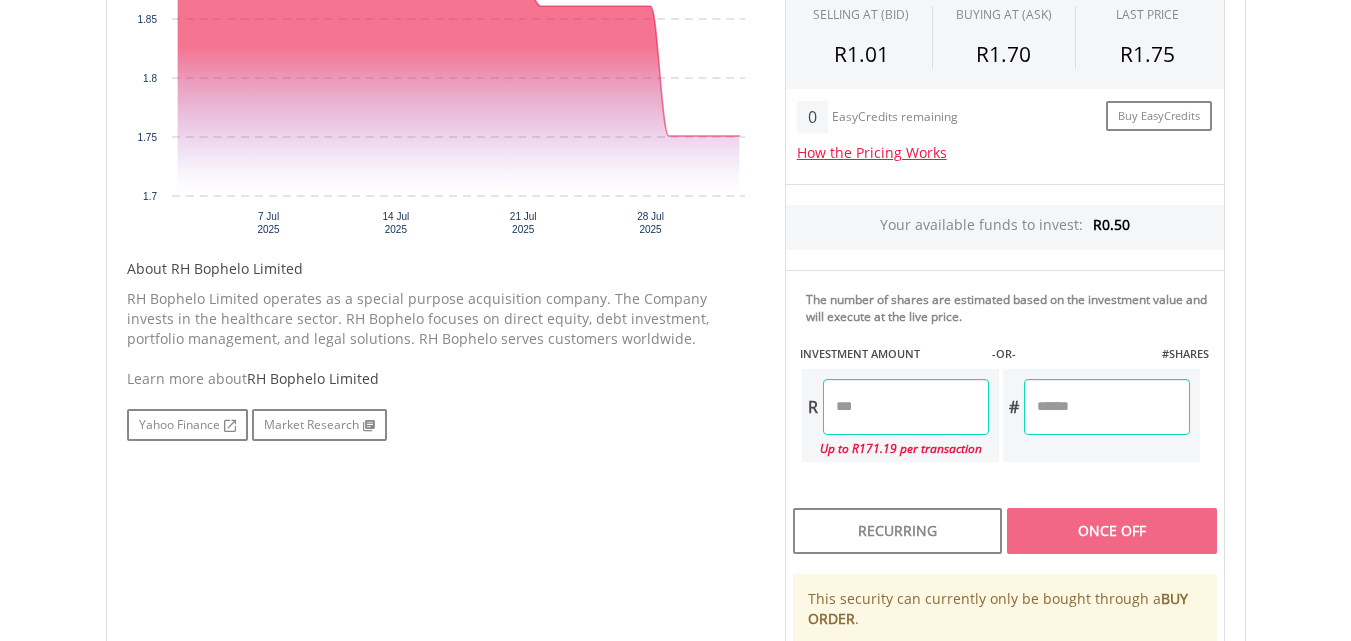 click at bounding box center (906, 407) 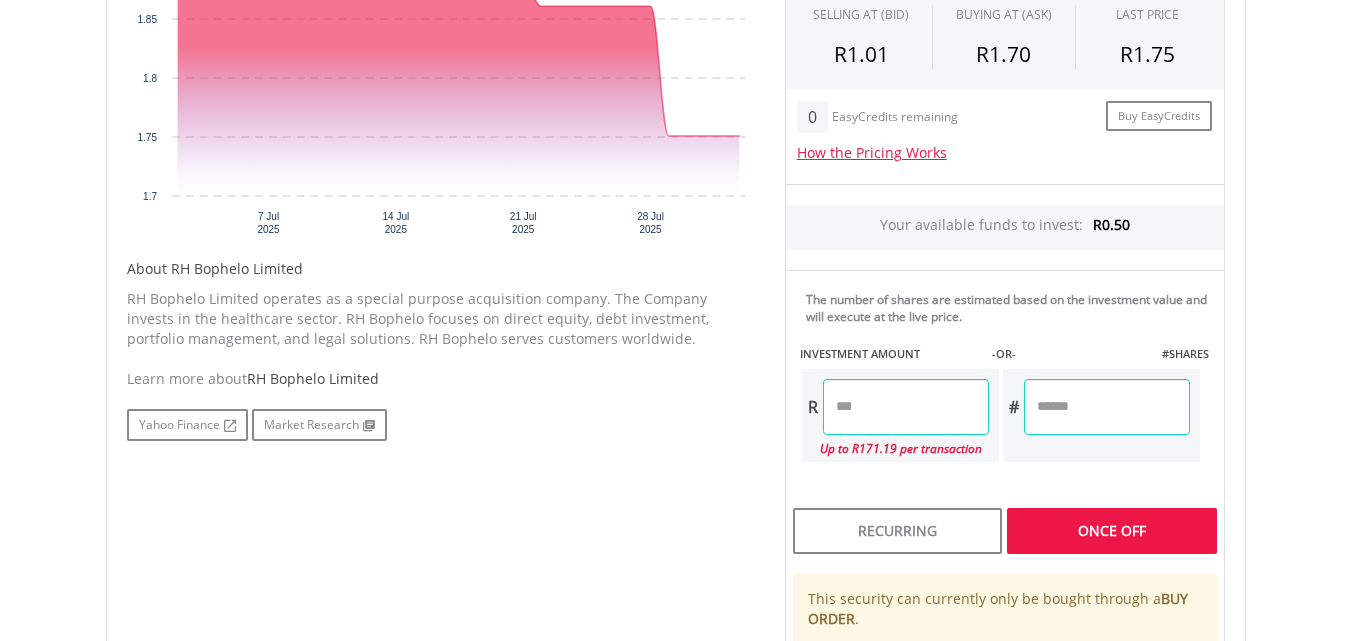click on "Last Updated Price:
15-min. Delay*
Price Update Cost:
0
Credits
Market Closed
SELLING AT (BID)
BUYING AT                     (ASK)
LAST PRICE
R1.01
R1.70
R1.75
0
EasyCredits remaining
R" at bounding box center [1005, 337] 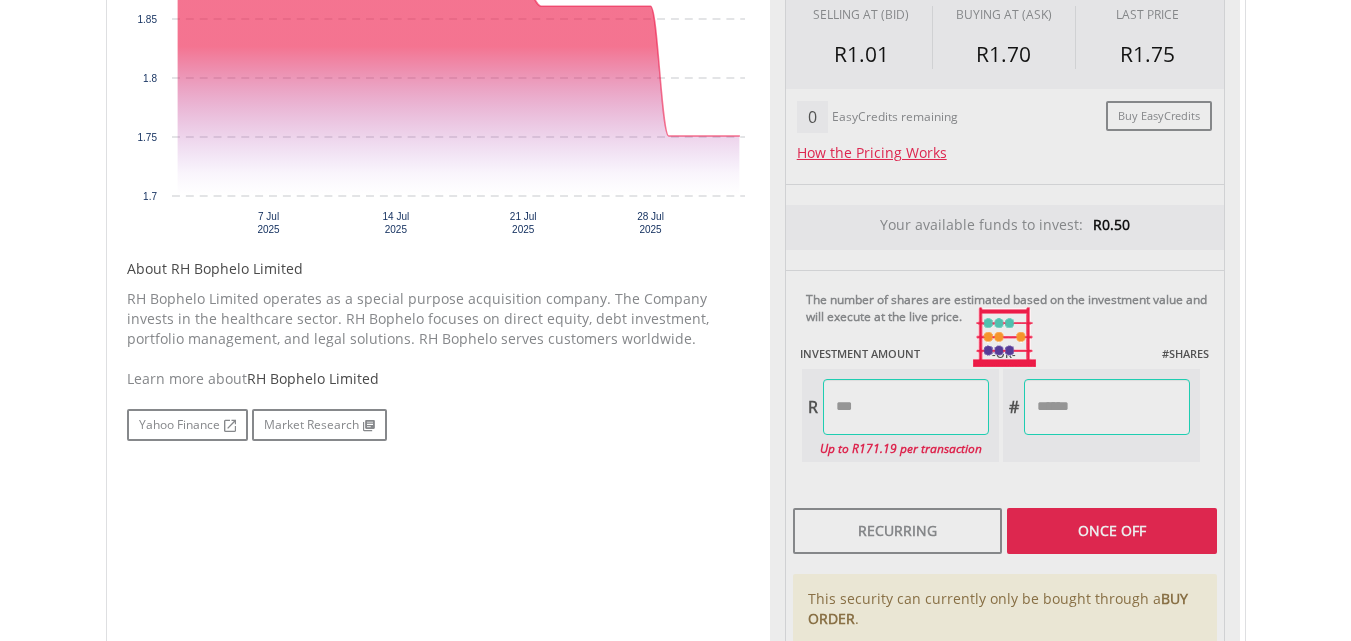 type on "*****" 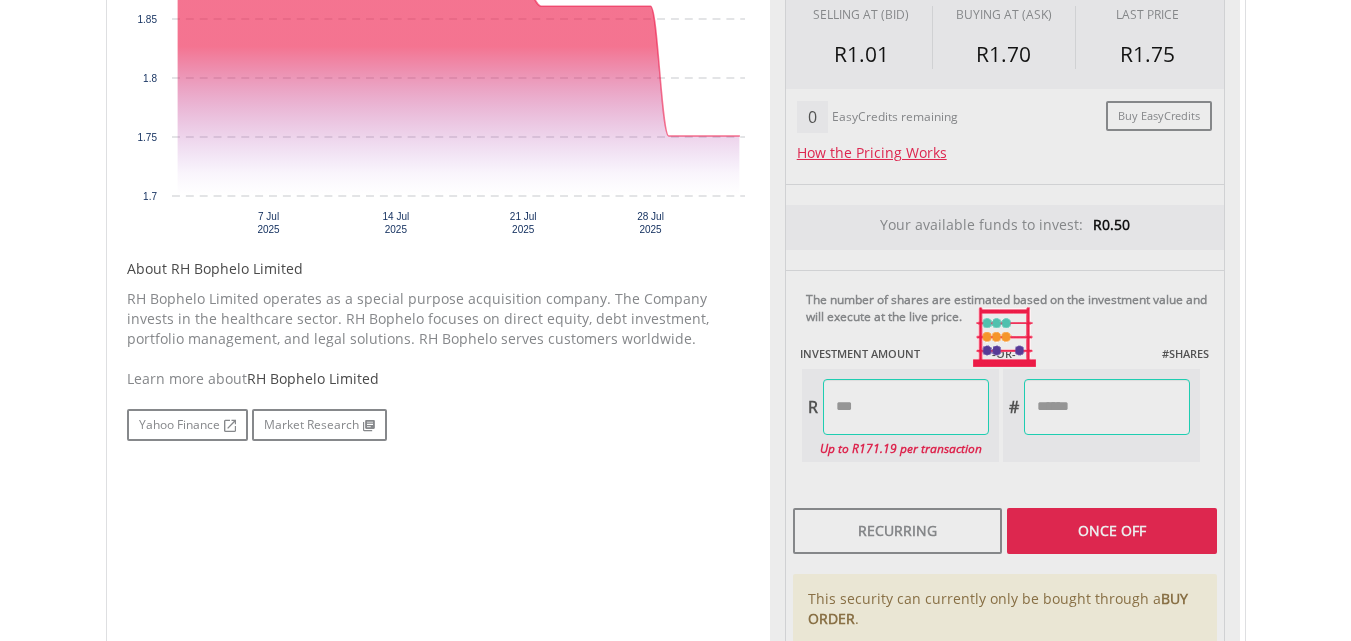type on "*******" 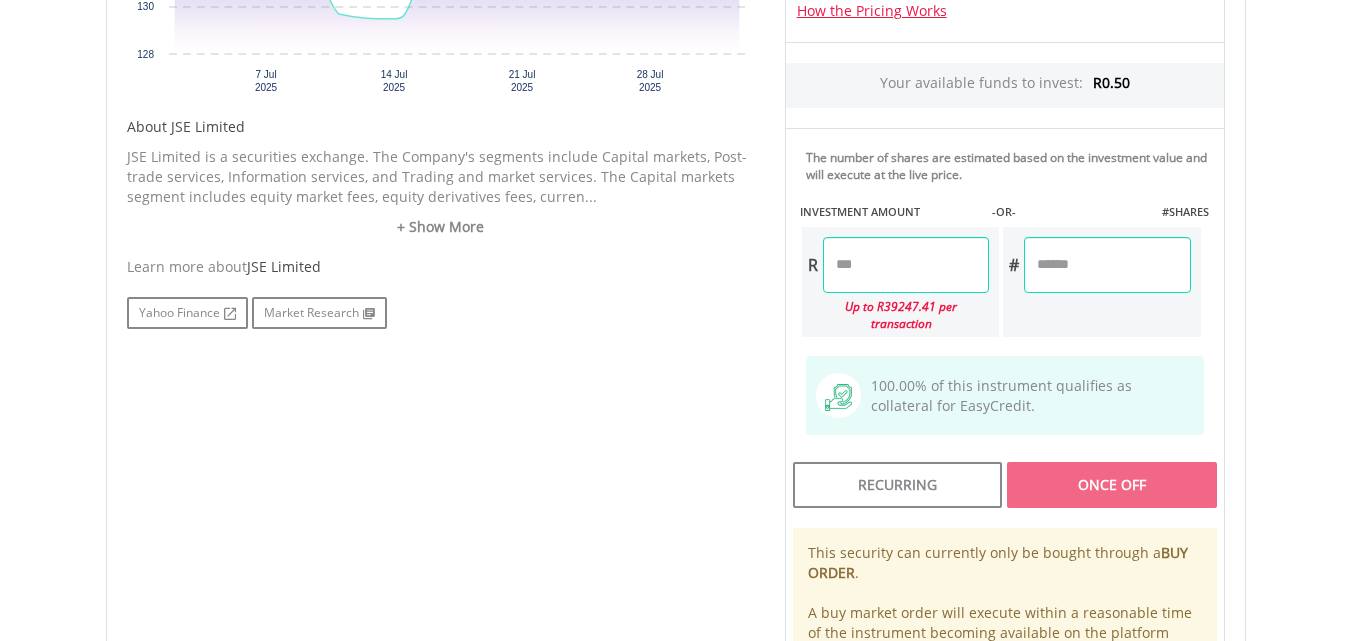 scroll, scrollTop: 960, scrollLeft: 0, axis: vertical 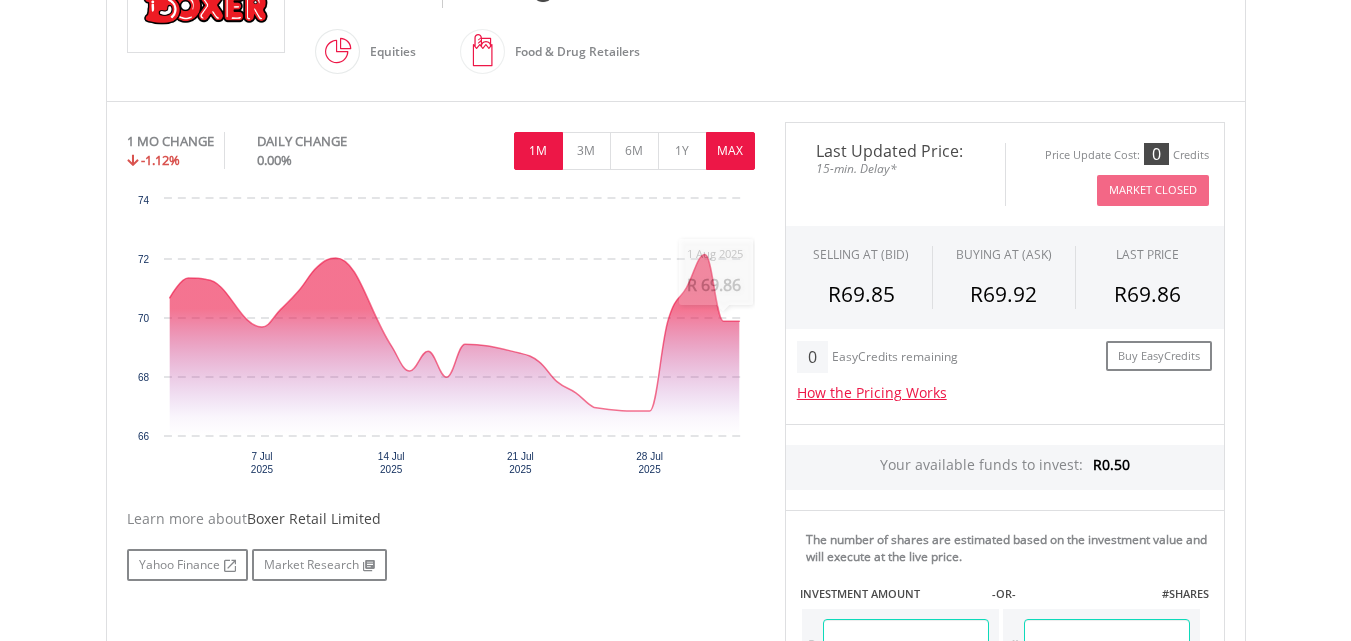 click on "MAX" at bounding box center [730, 151] 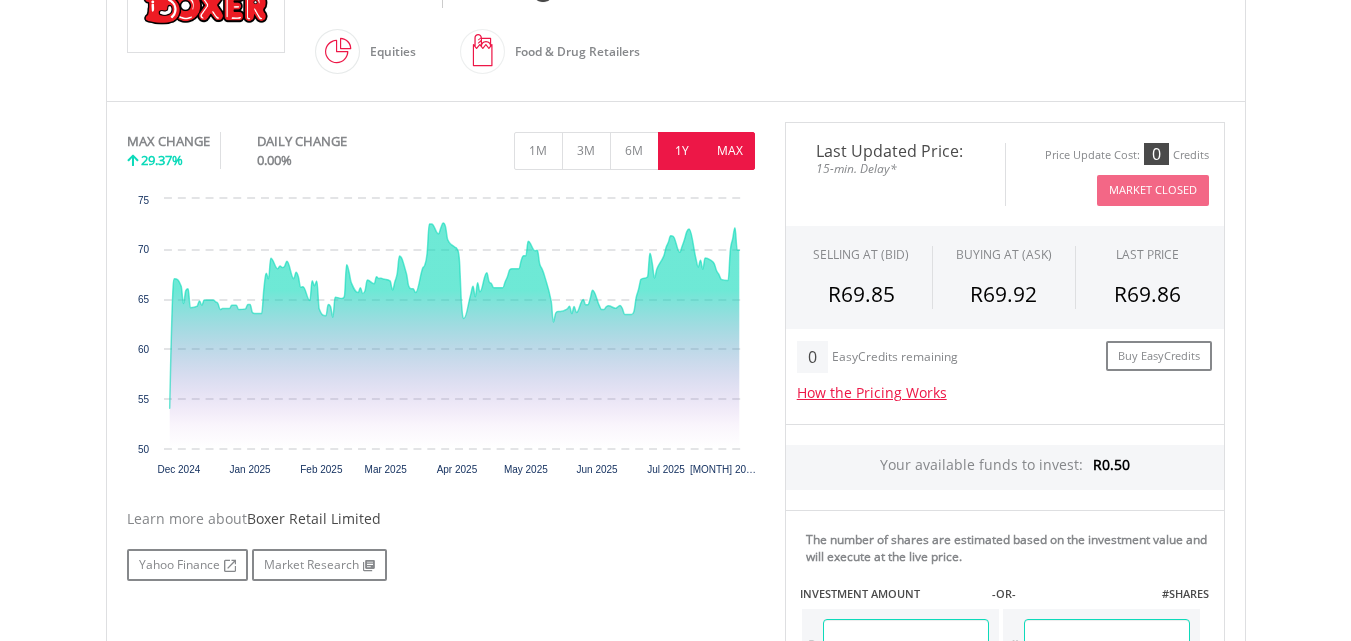 click on "1Y" at bounding box center [682, 151] 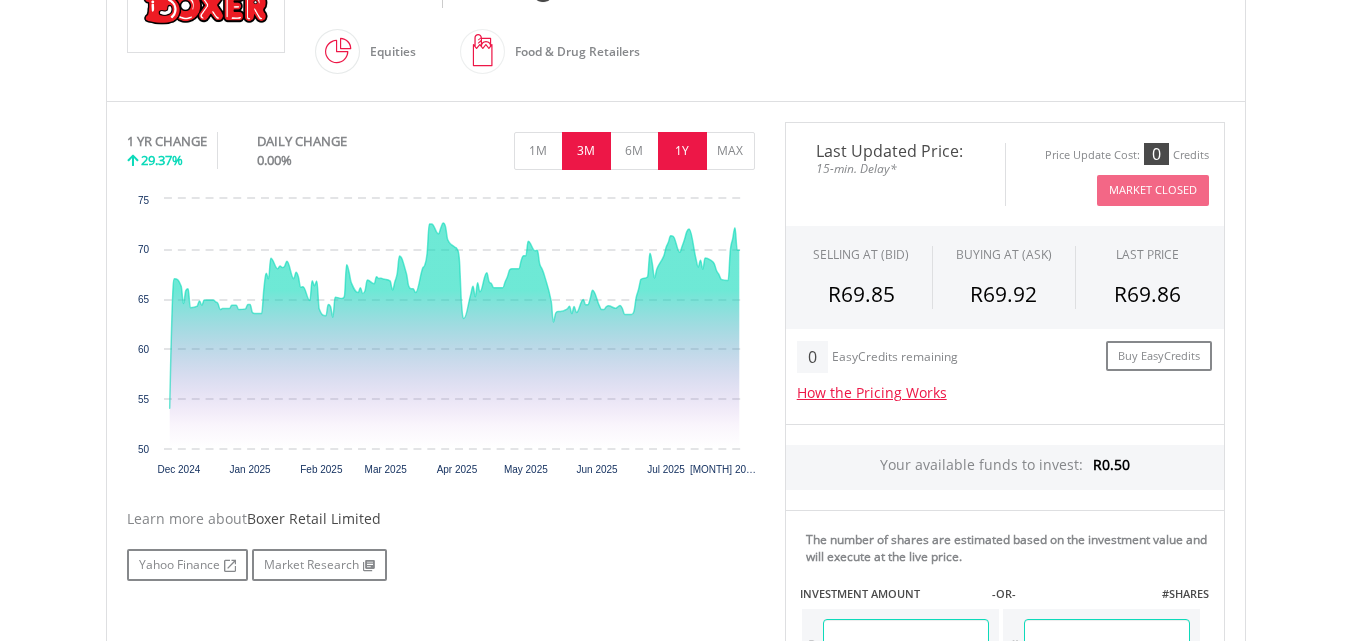 click on "3M" at bounding box center [586, 151] 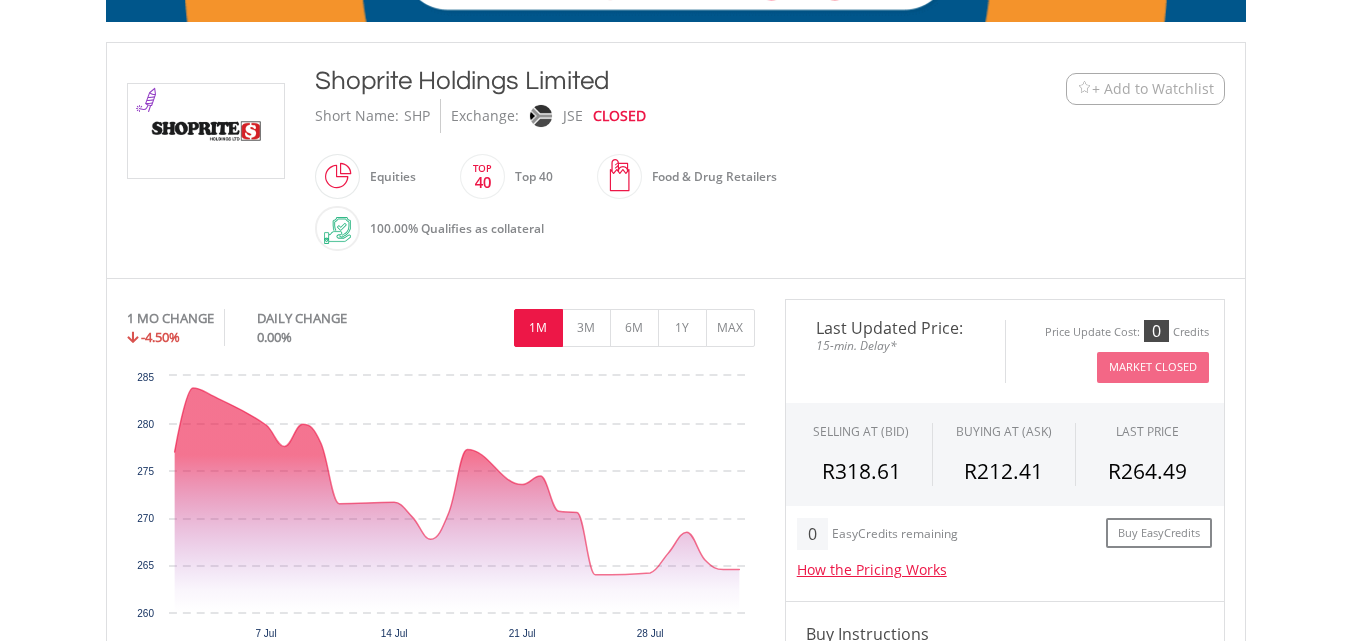 scroll, scrollTop: 400, scrollLeft: 0, axis: vertical 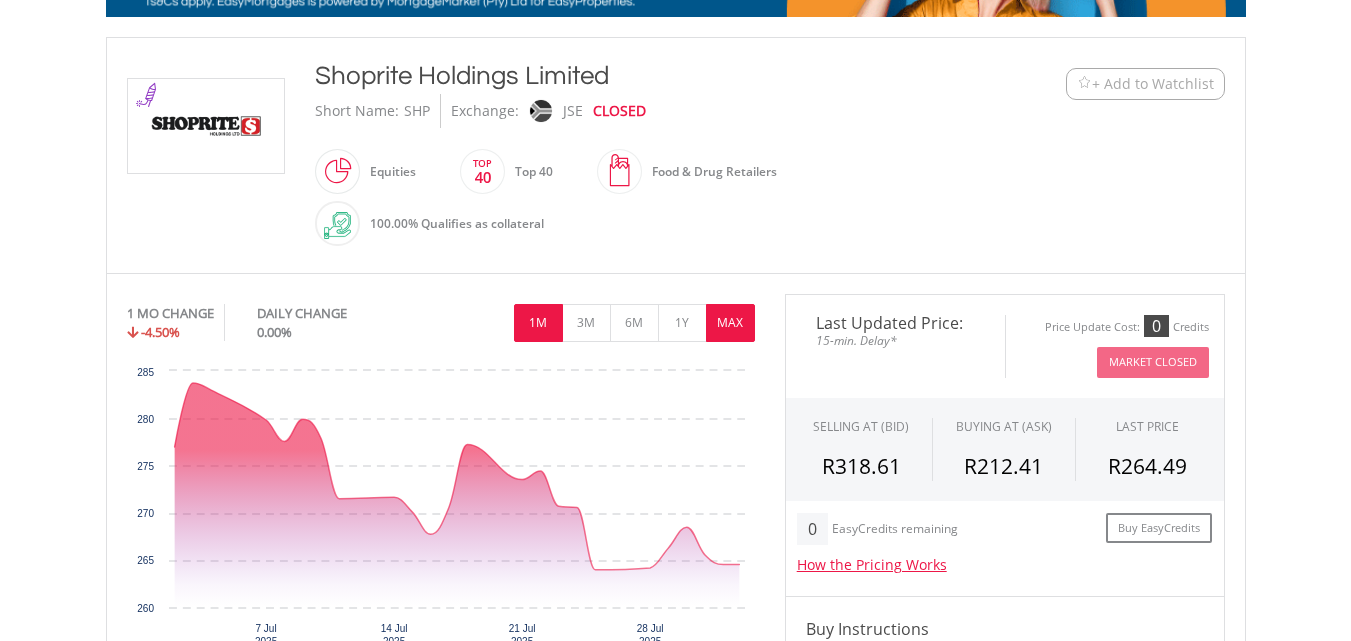 click on "MAX" at bounding box center [730, 323] 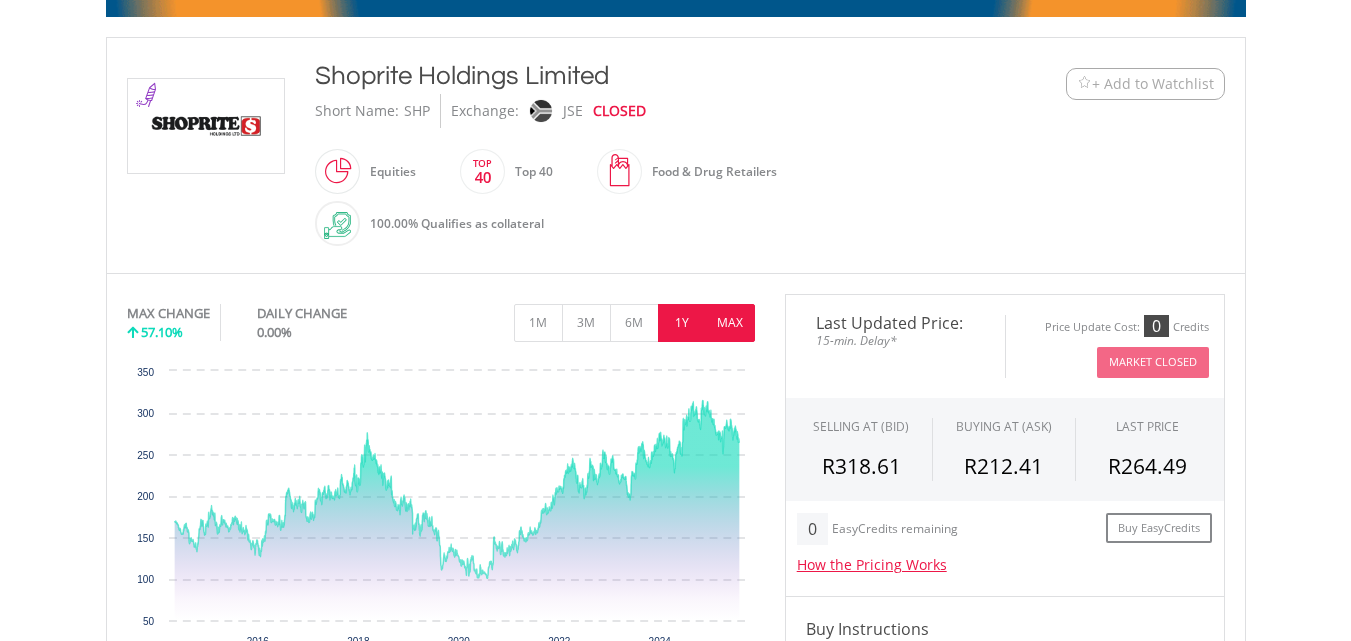 click on "1Y" at bounding box center [682, 323] 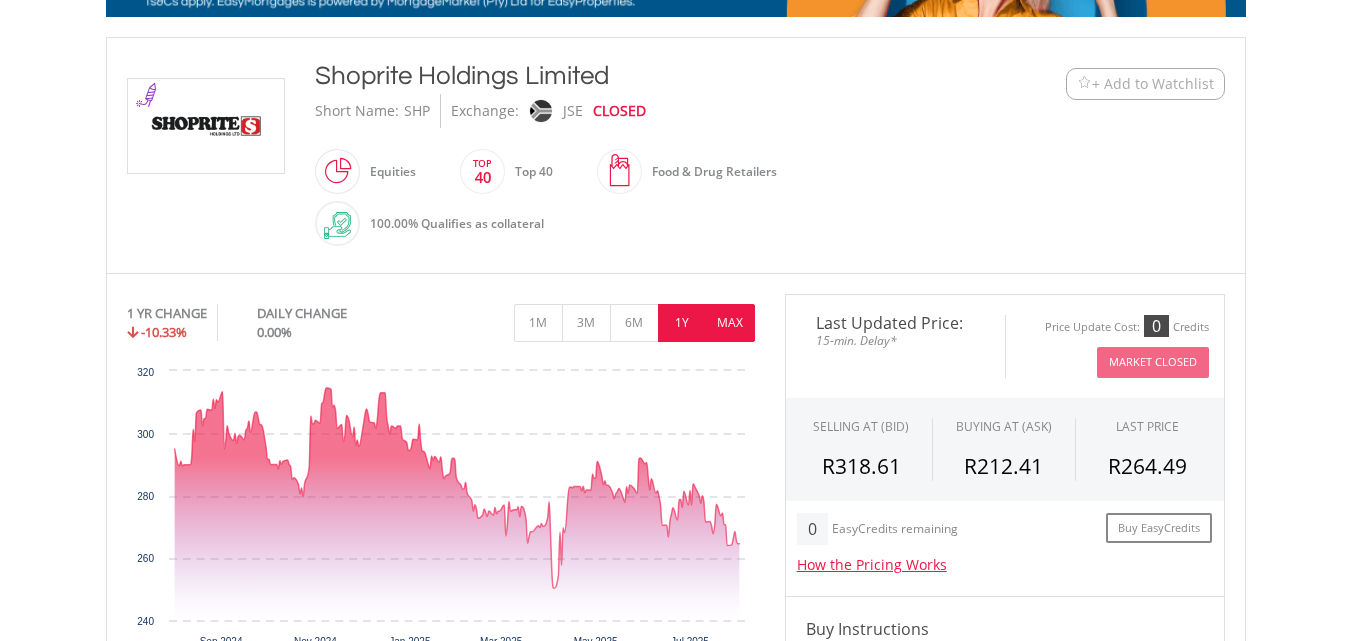 click on "MAX" at bounding box center [730, 323] 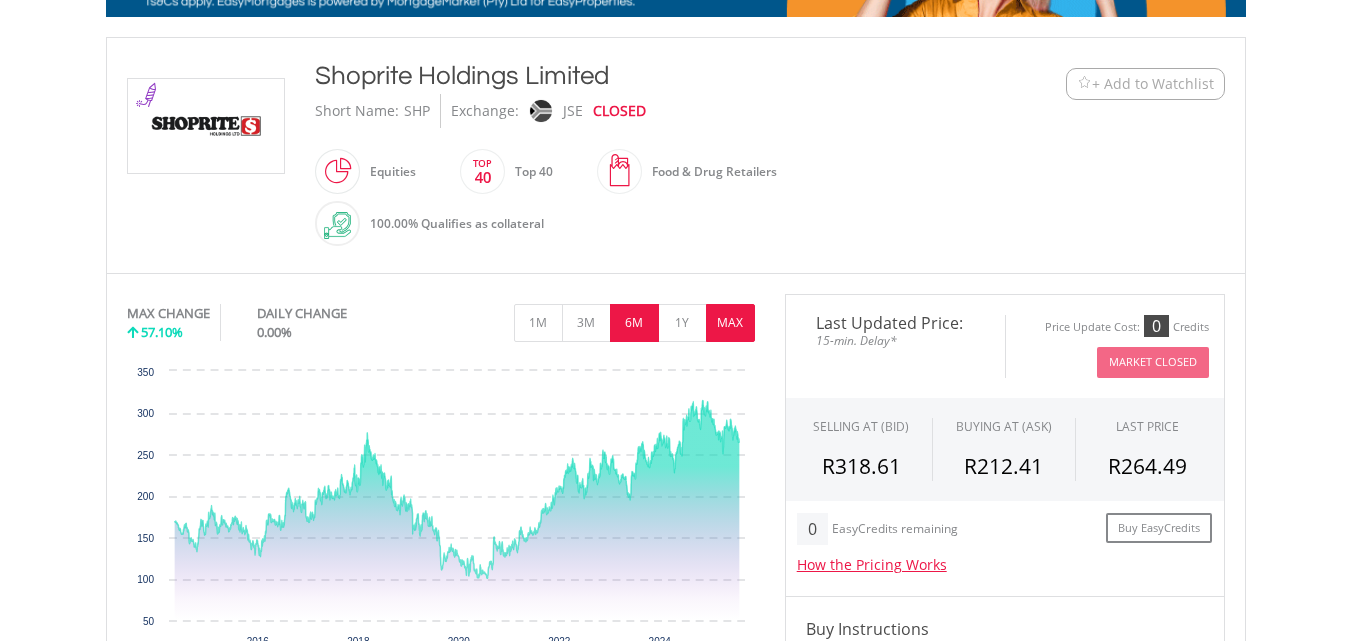 click on "6M" at bounding box center [634, 323] 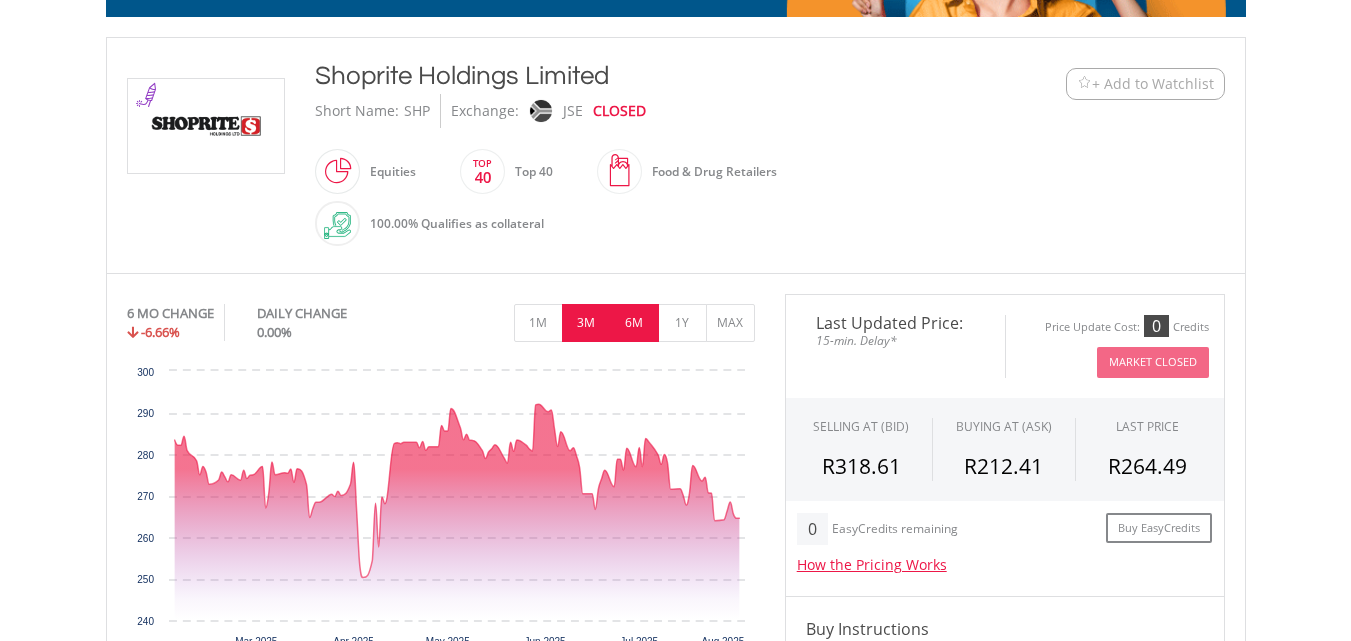 click on "3M" at bounding box center (586, 323) 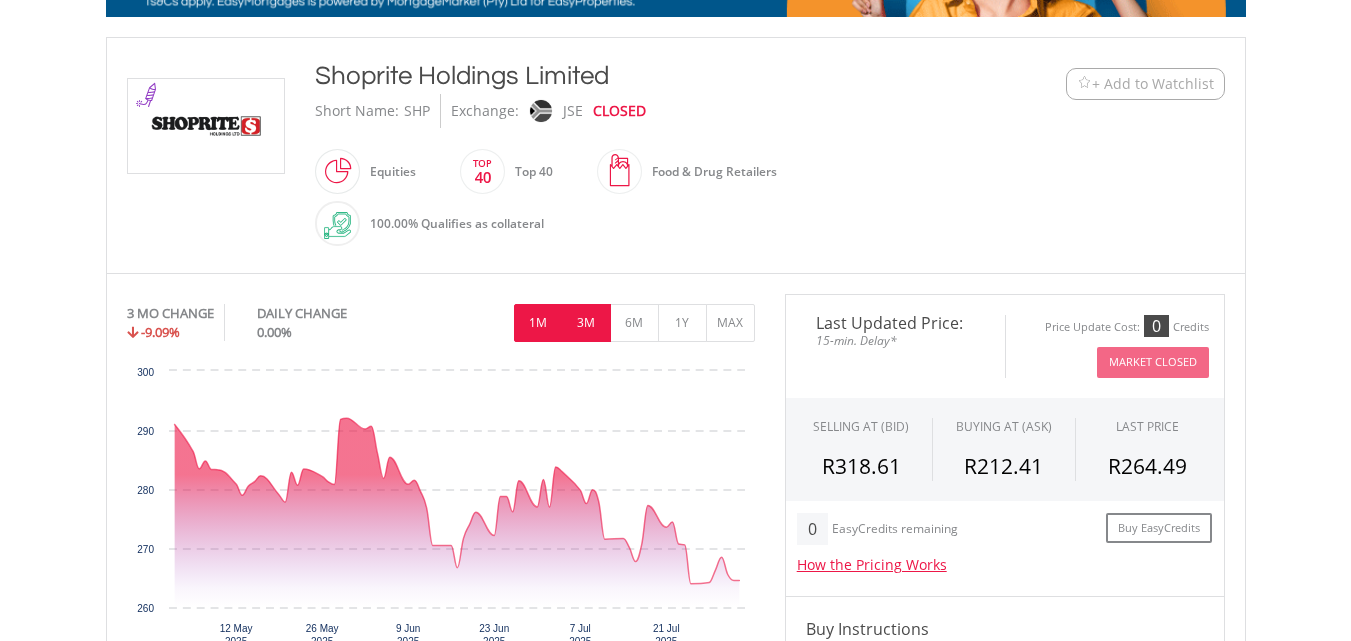click on "1M" at bounding box center (538, 323) 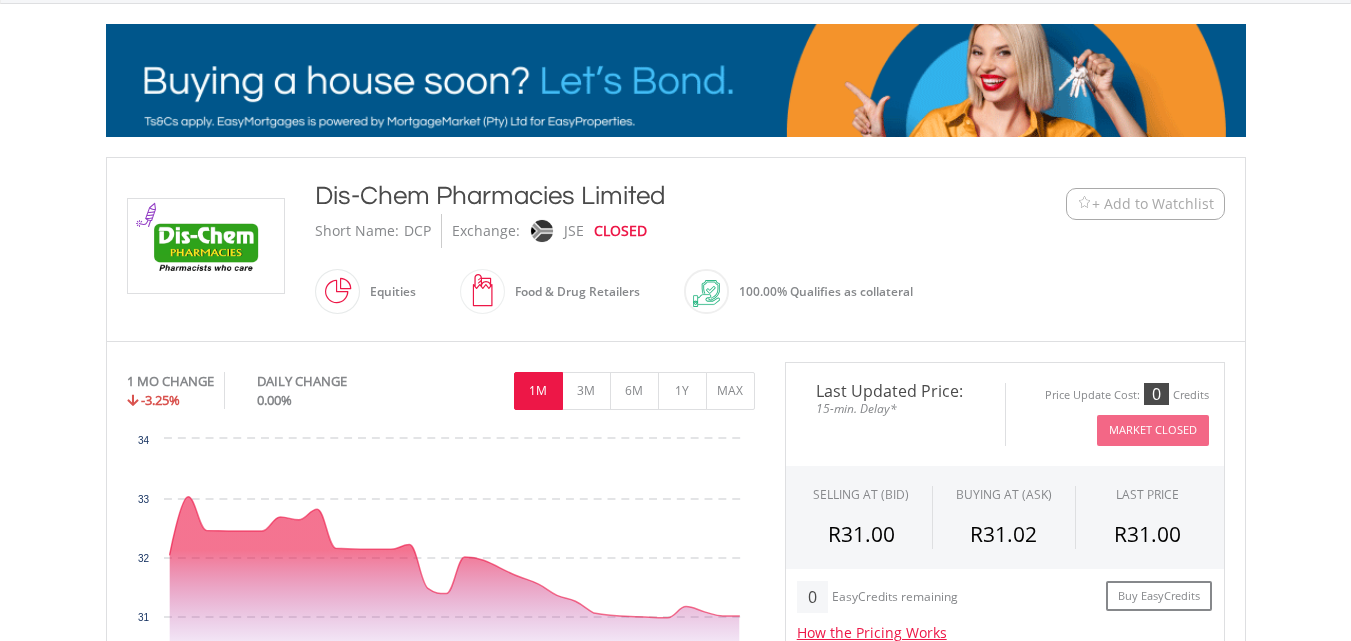 scroll, scrollTop: 320, scrollLeft: 0, axis: vertical 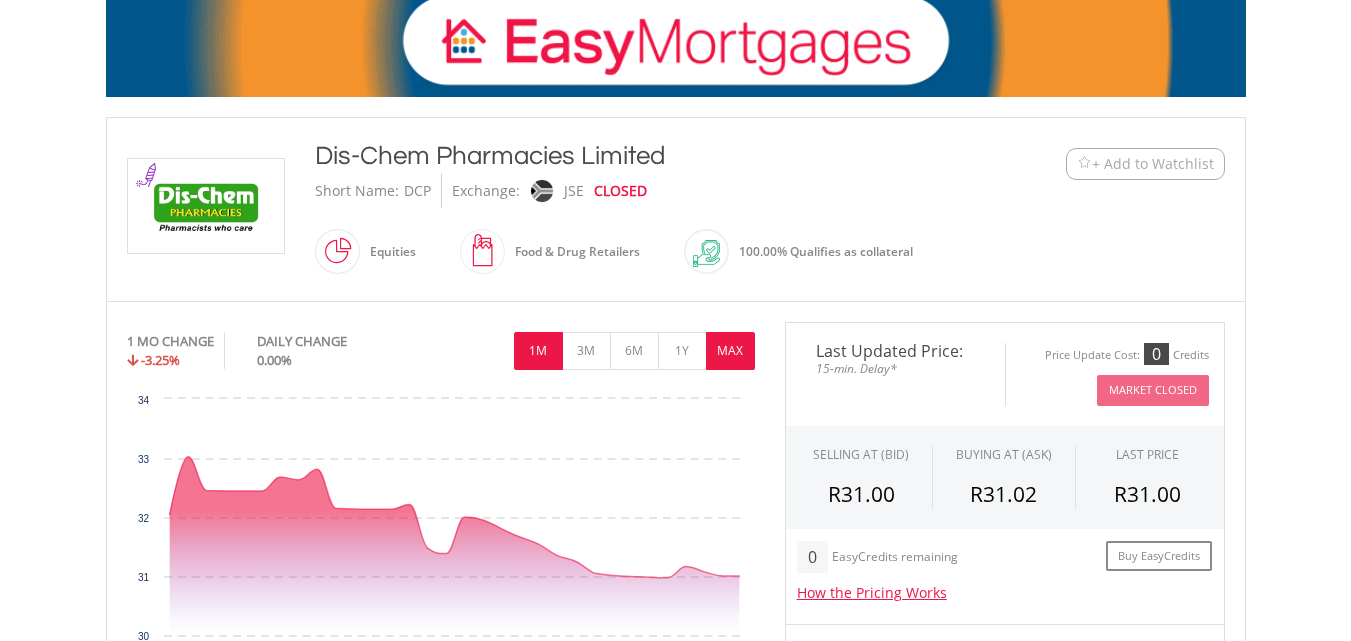 click on "MAX" at bounding box center [730, 351] 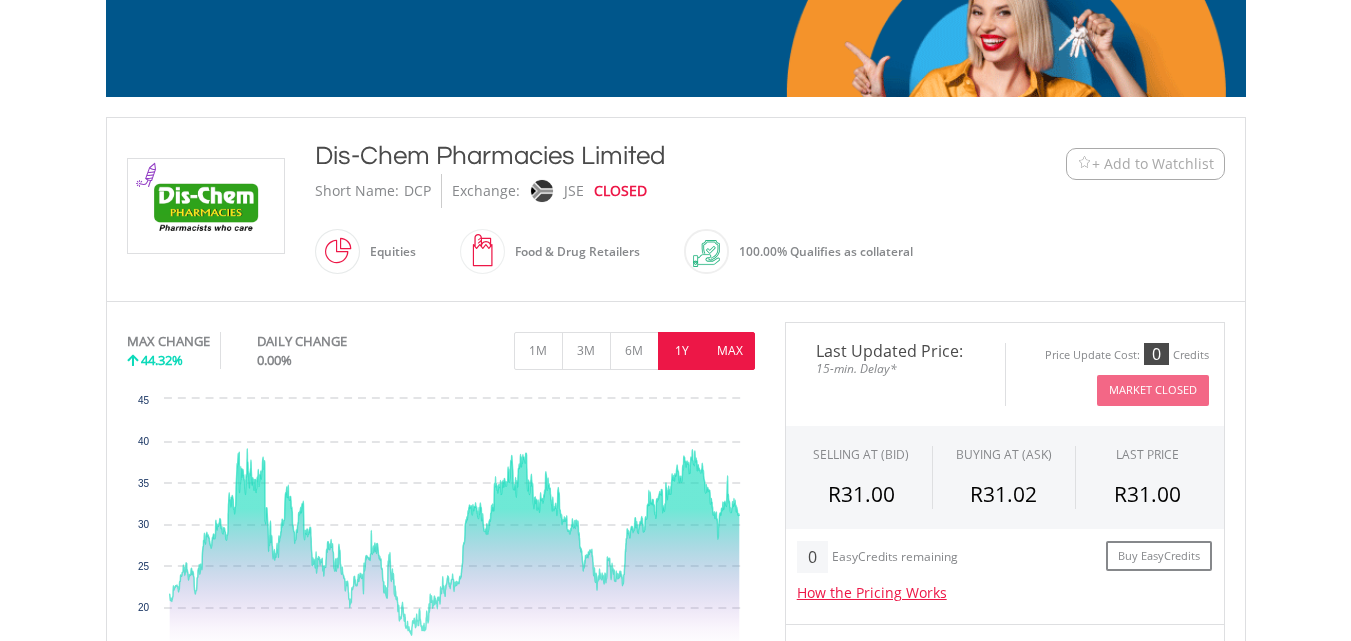 click on "1Y" at bounding box center (682, 351) 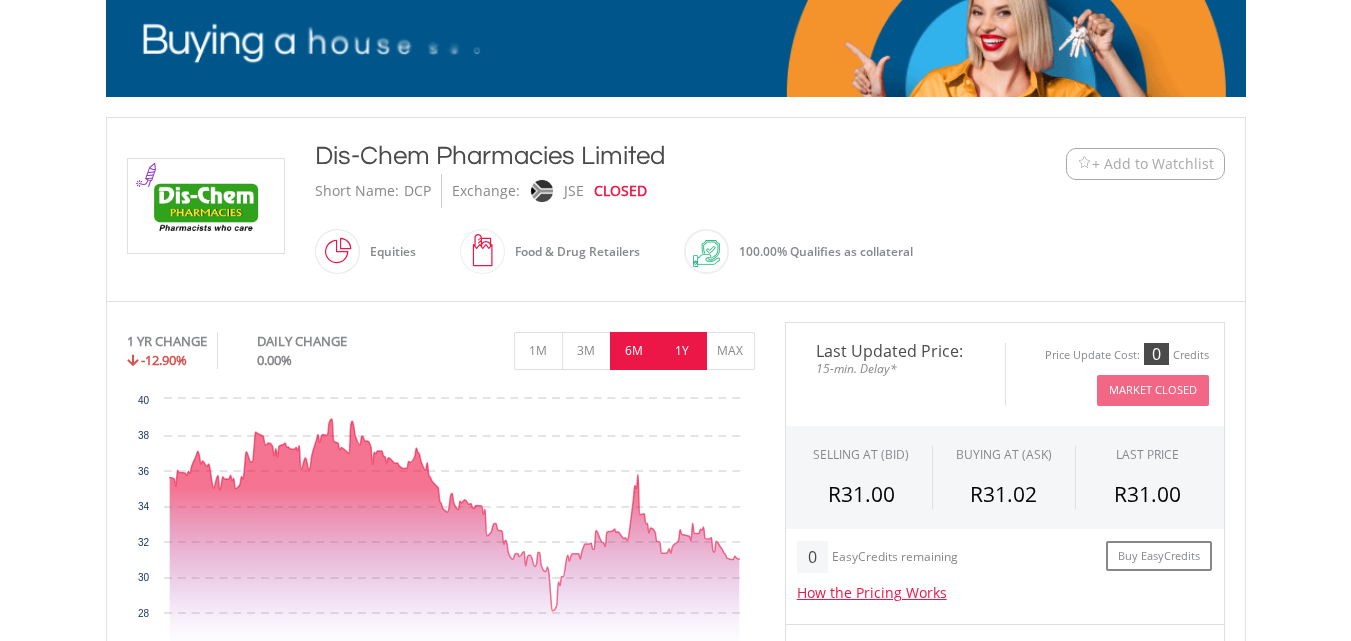 click on "6M" at bounding box center [634, 351] 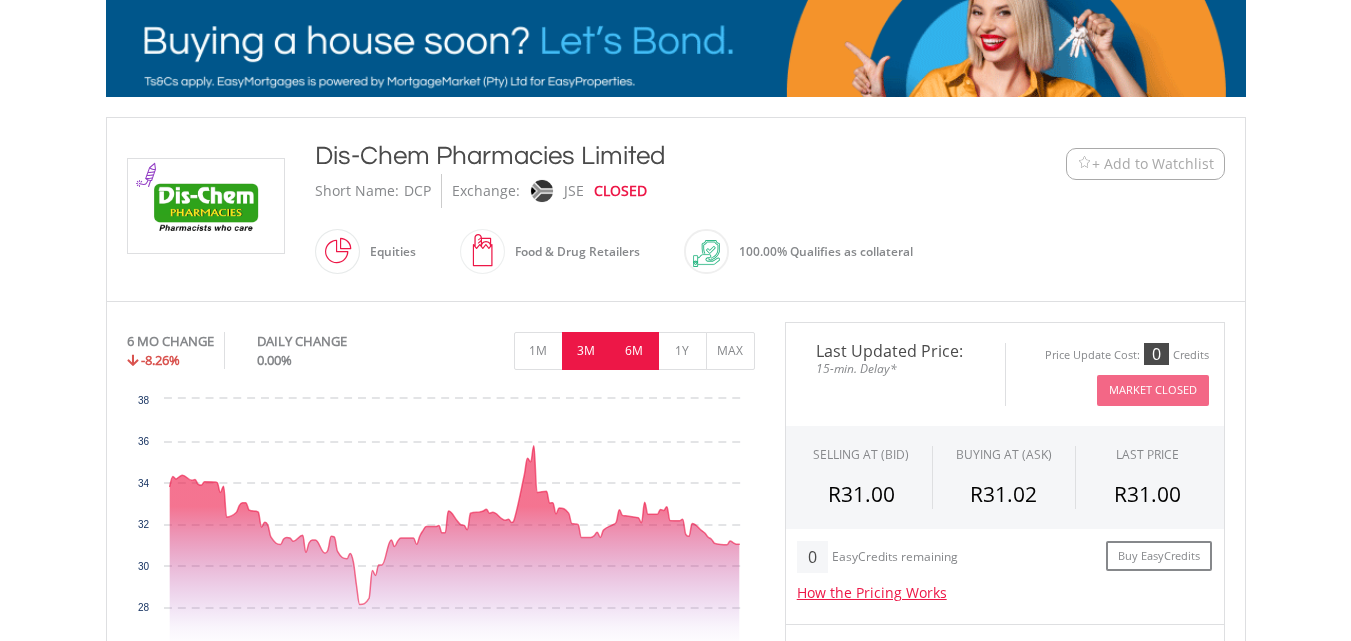 click on "3M" at bounding box center [586, 351] 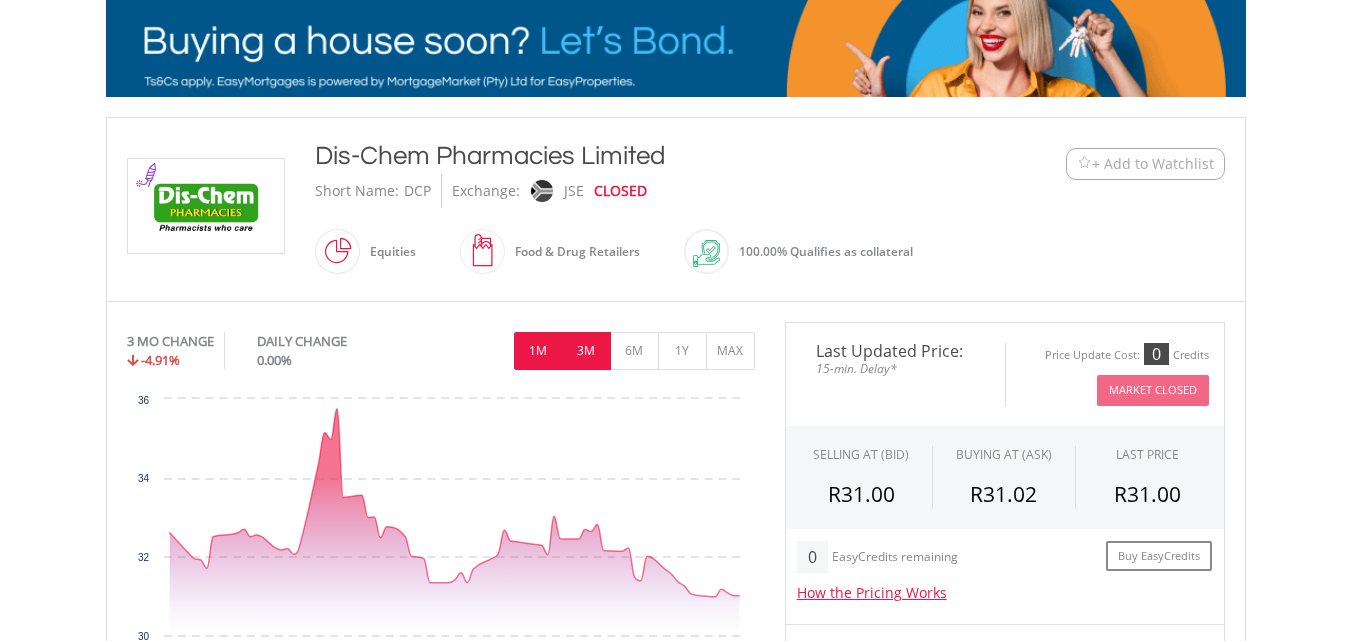 click on "1M" at bounding box center (538, 351) 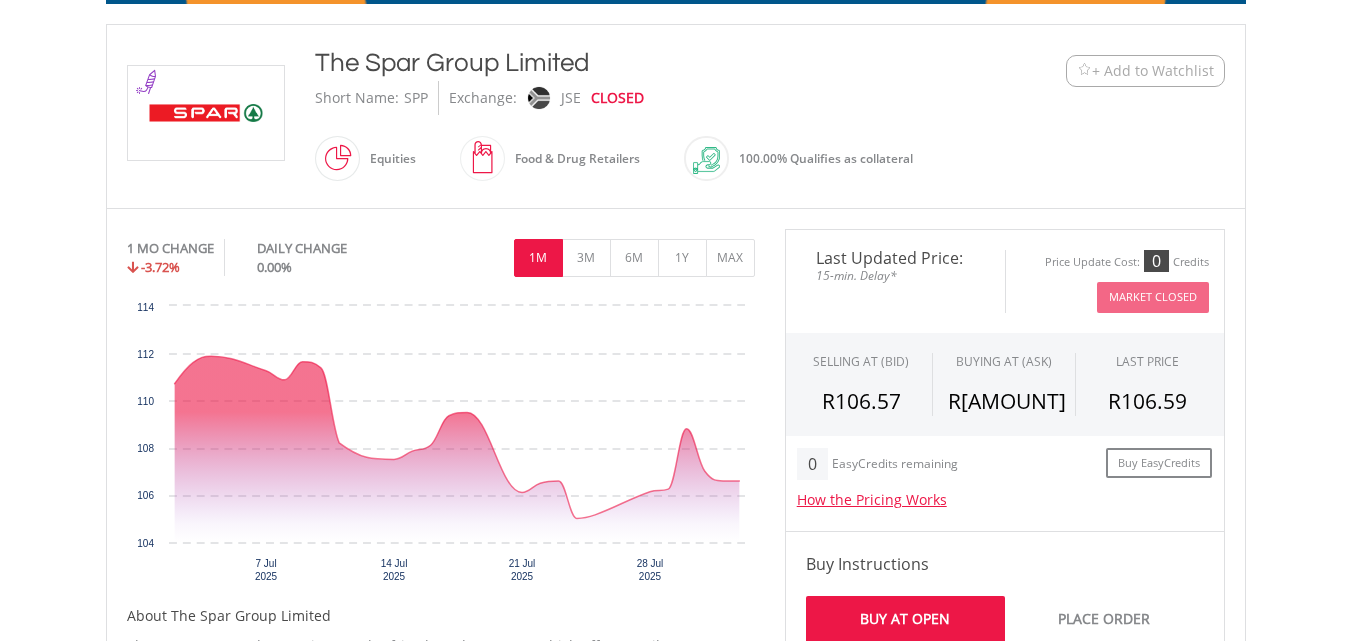 scroll, scrollTop: 440, scrollLeft: 0, axis: vertical 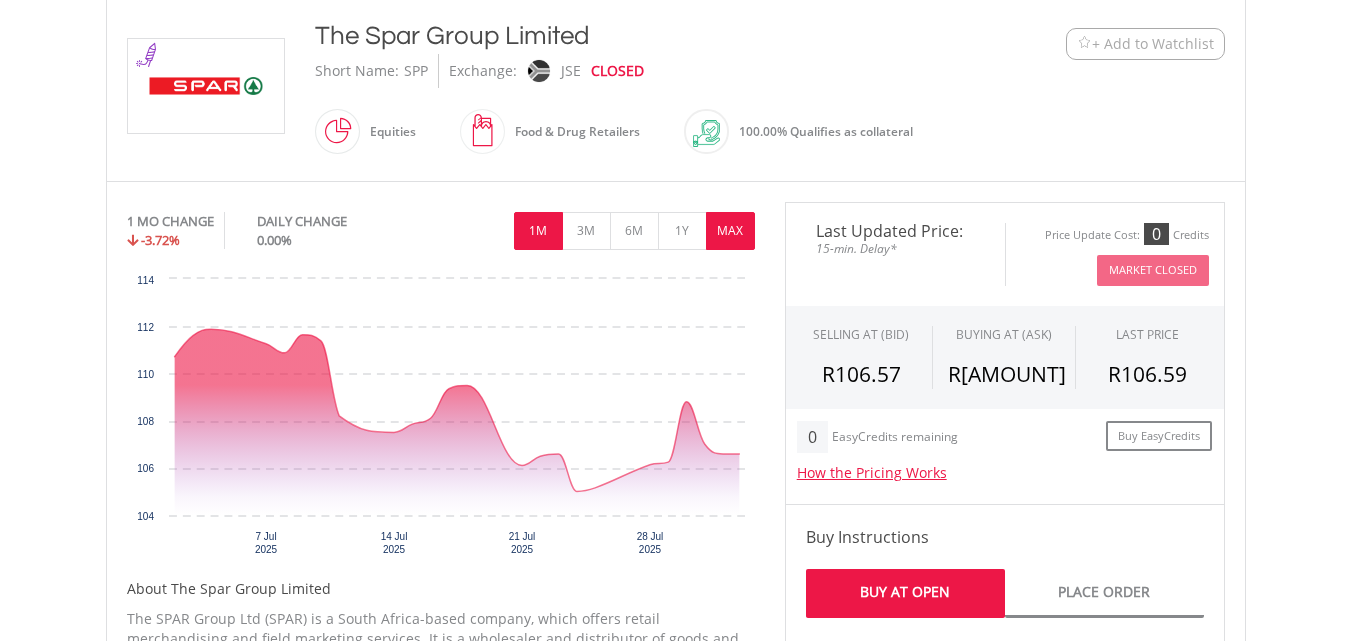 click on "MAX" at bounding box center (730, 231) 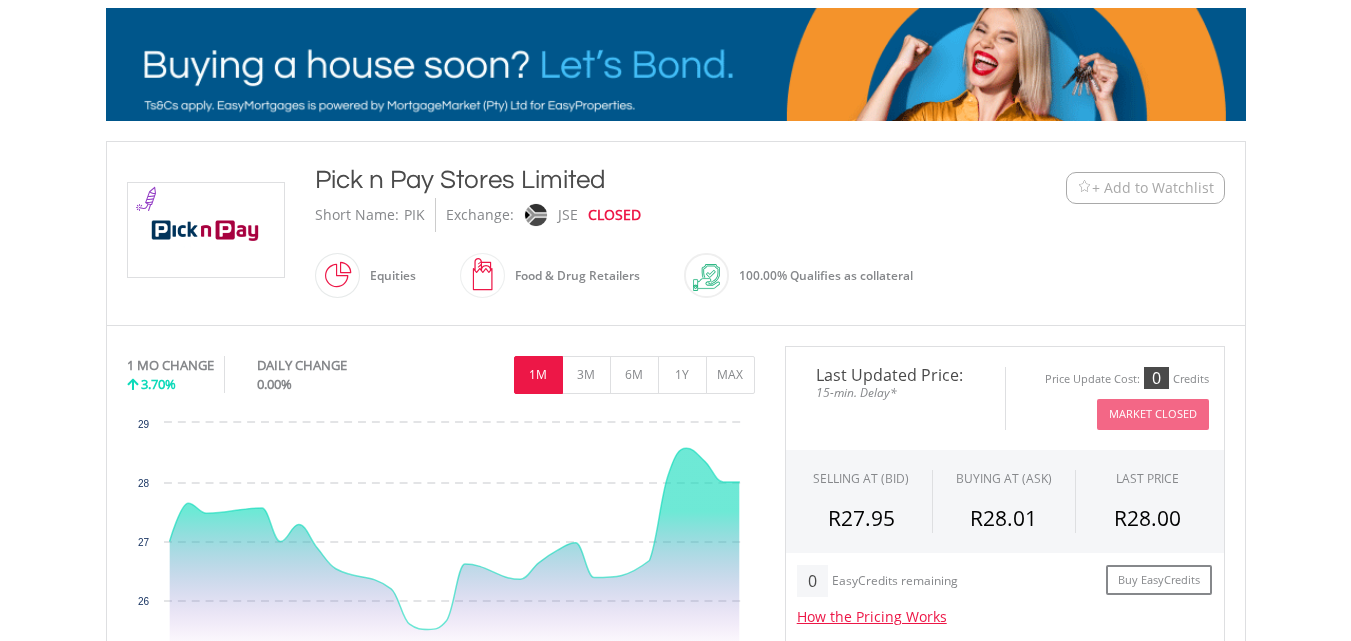 scroll, scrollTop: 360, scrollLeft: 0, axis: vertical 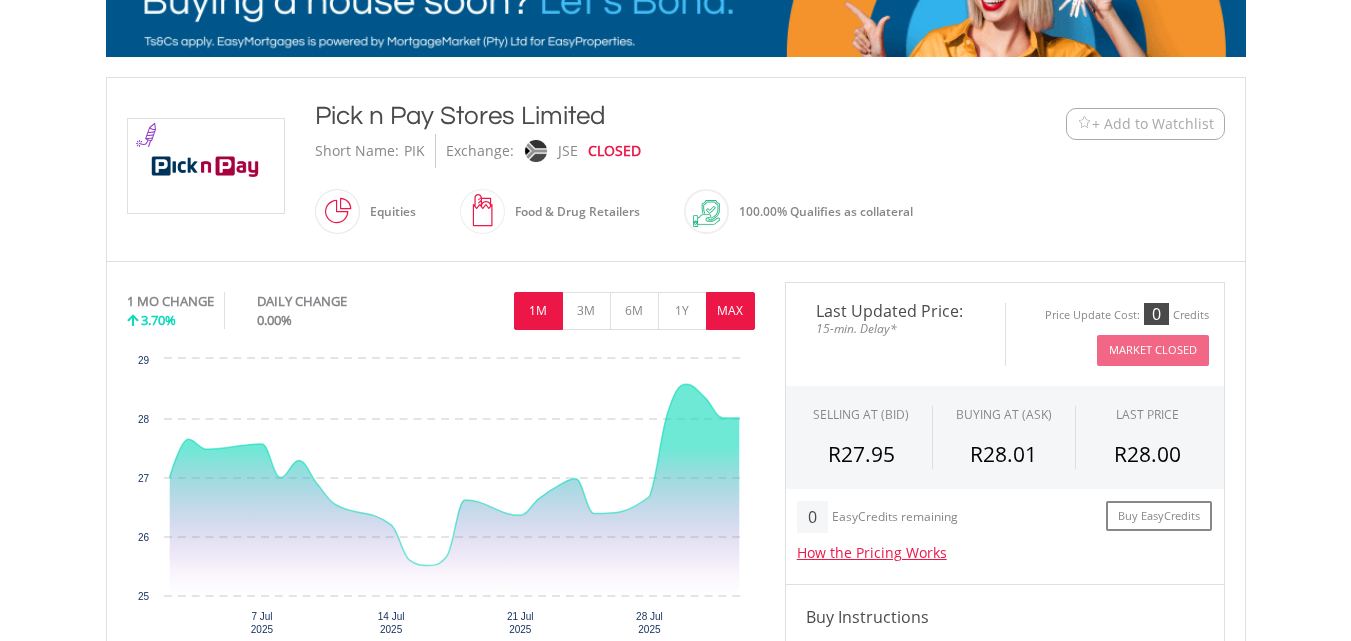 click on "MAX" at bounding box center (730, 311) 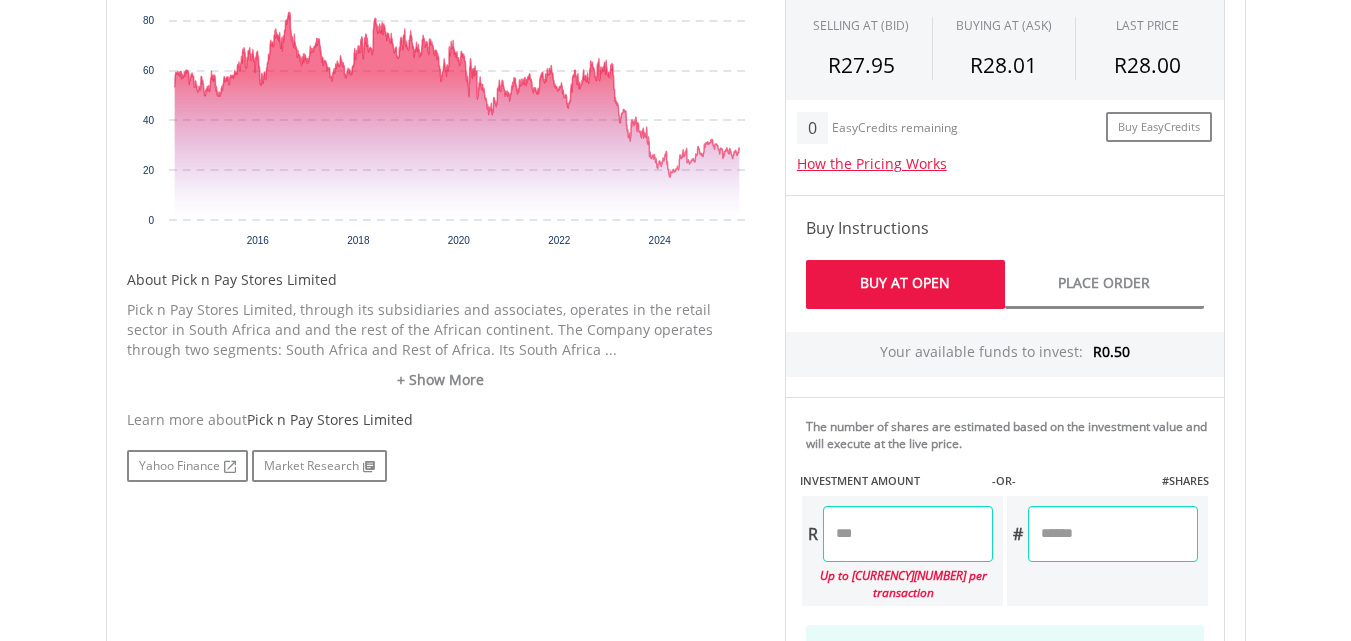 scroll, scrollTop: 760, scrollLeft: 0, axis: vertical 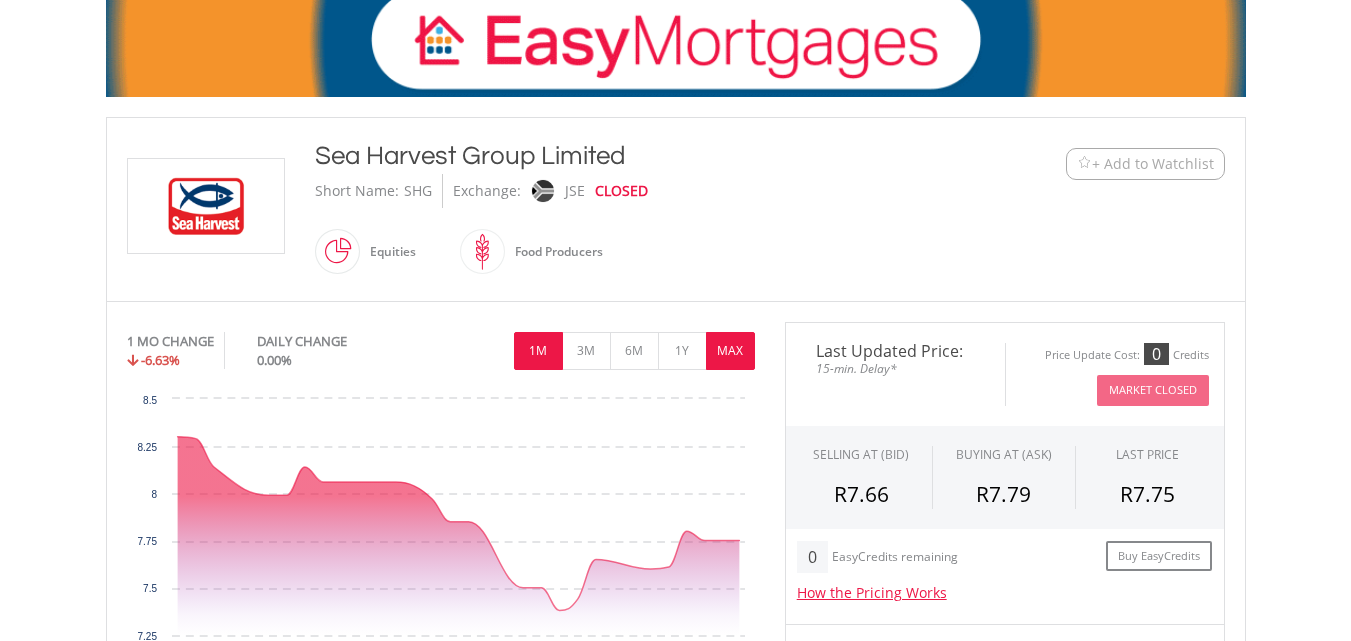 click on "MAX" at bounding box center [730, 351] 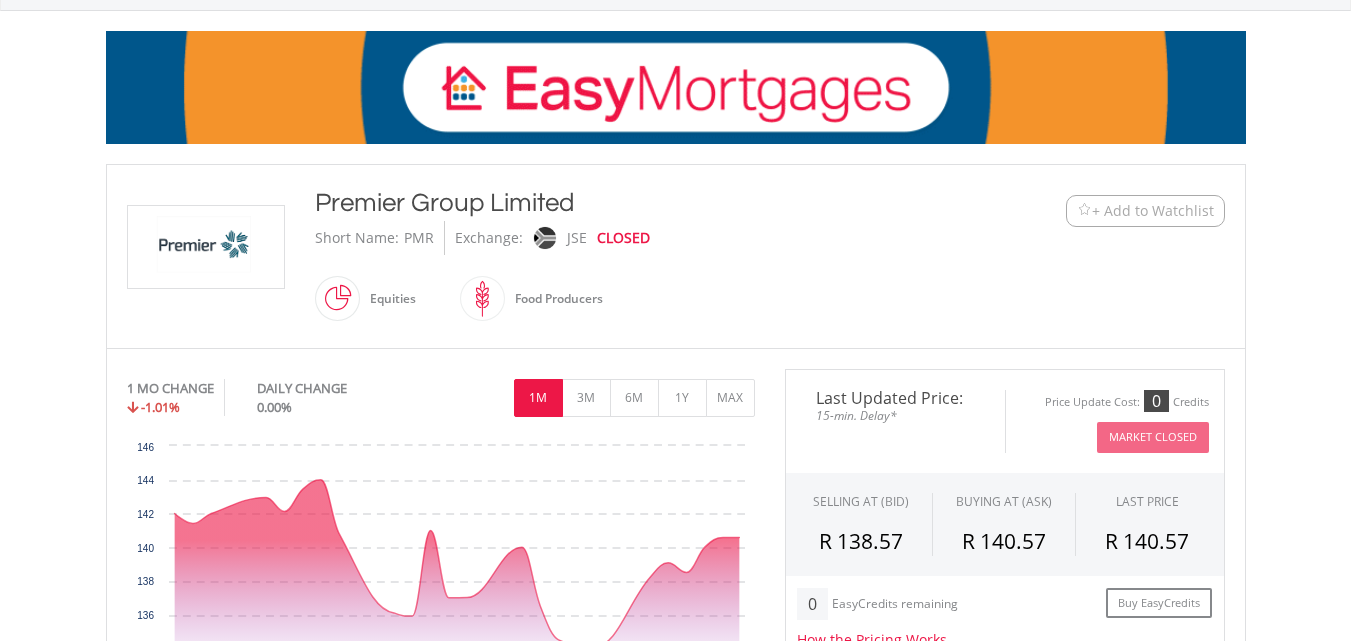 scroll, scrollTop: 360, scrollLeft: 0, axis: vertical 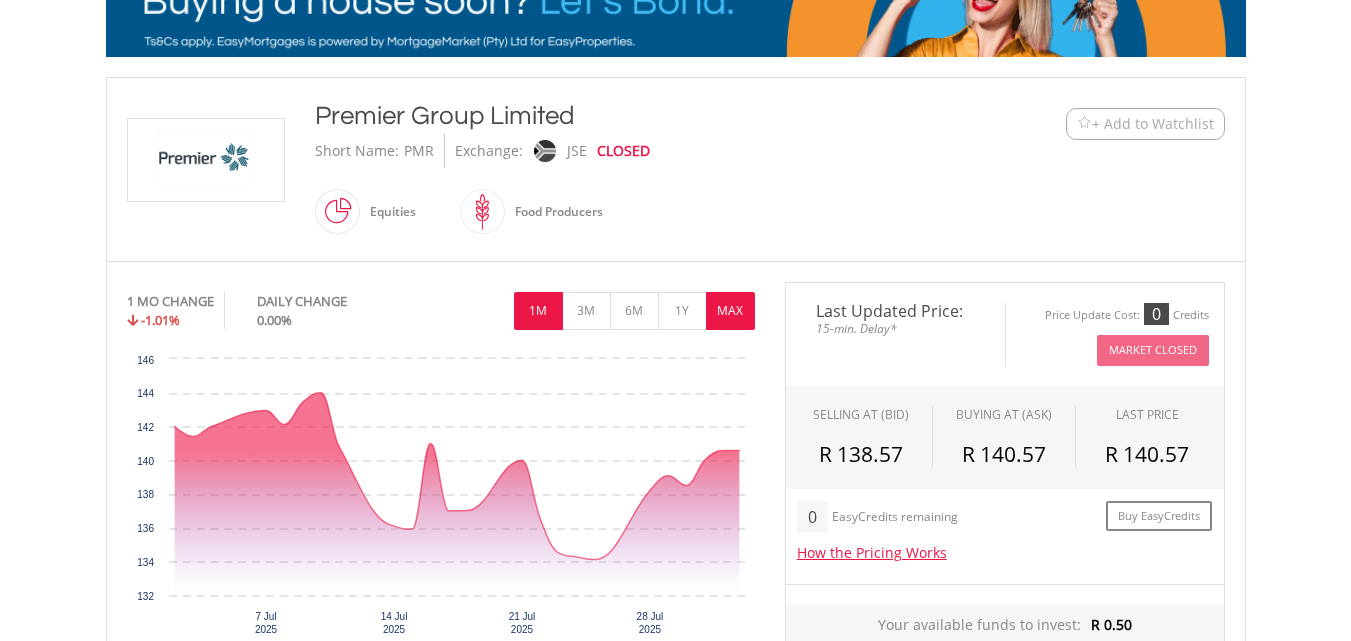 click on "MAX" at bounding box center (730, 311) 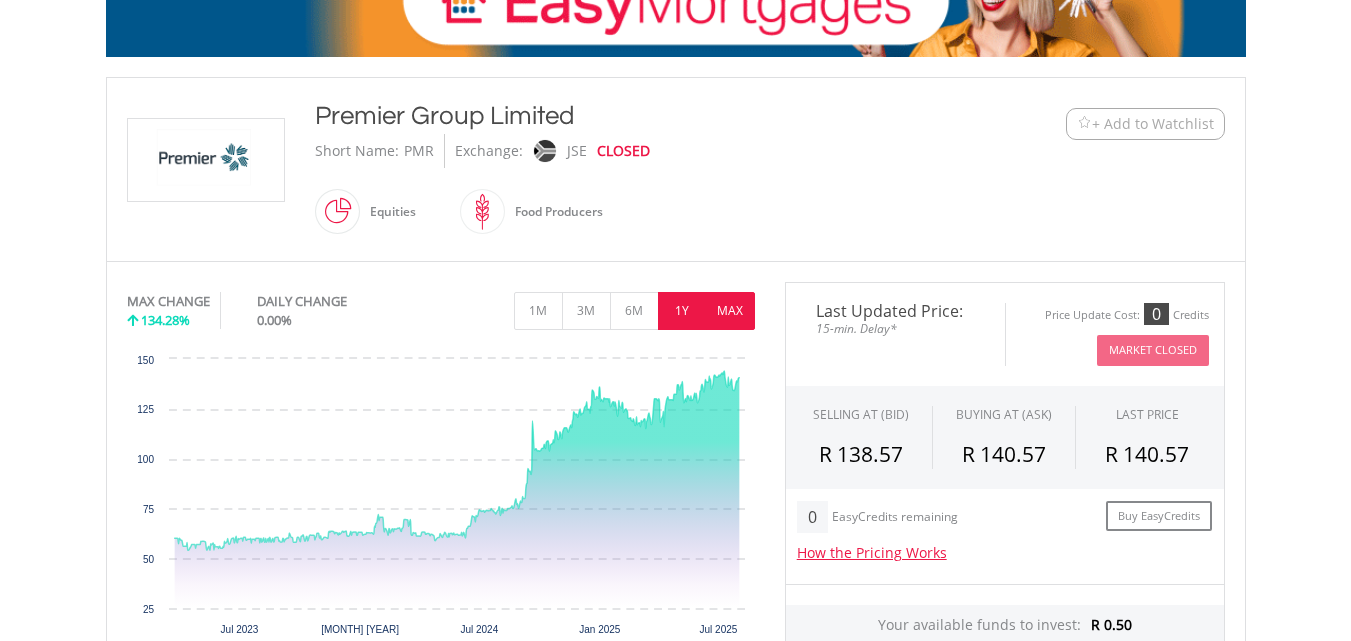 click on "1Y" at bounding box center (682, 311) 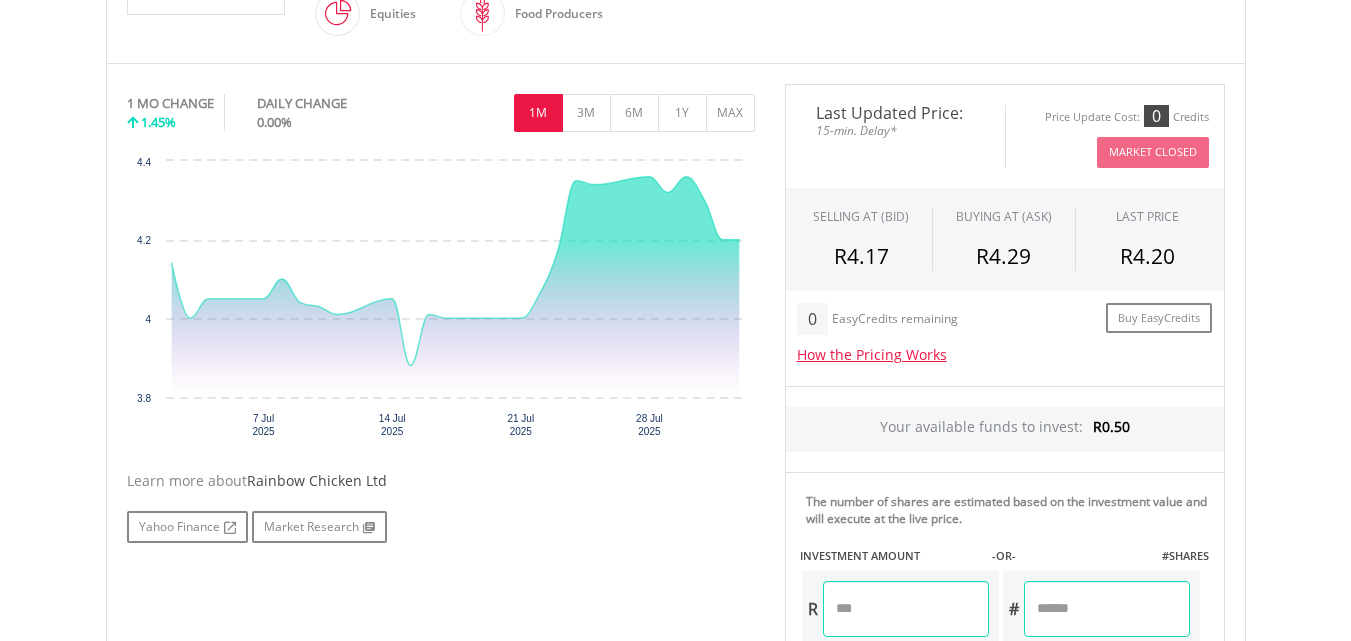 scroll, scrollTop: 560, scrollLeft: 0, axis: vertical 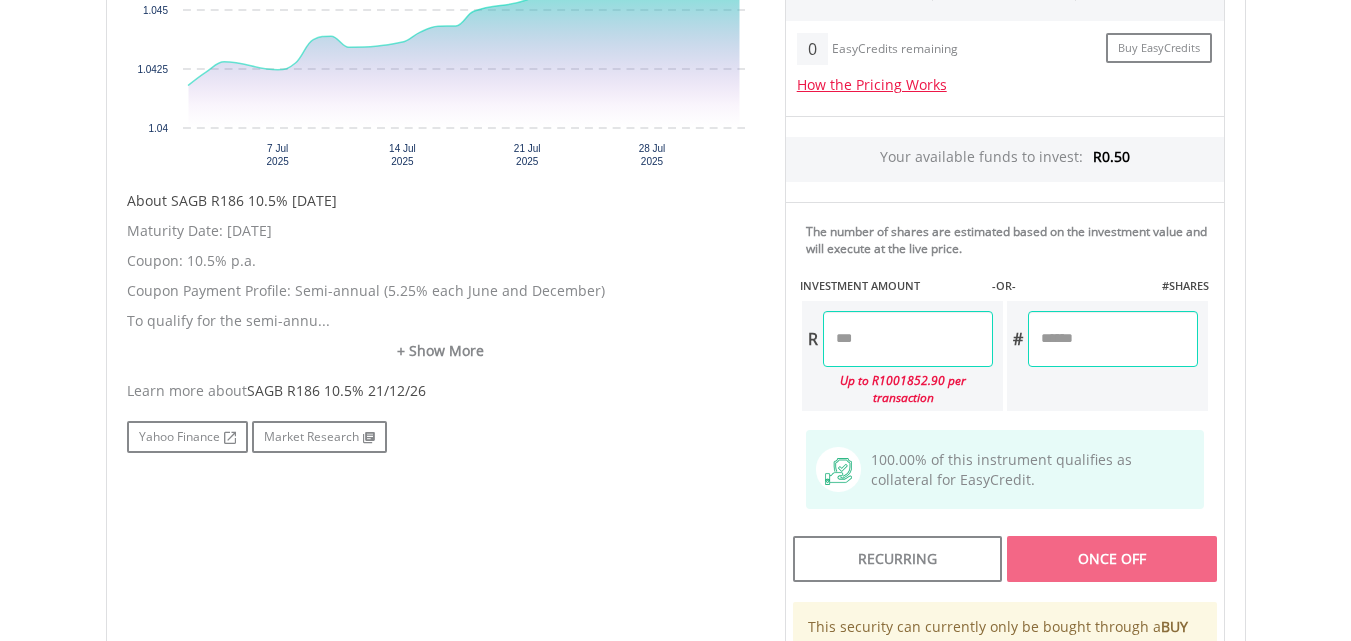 click at bounding box center (908, 339) 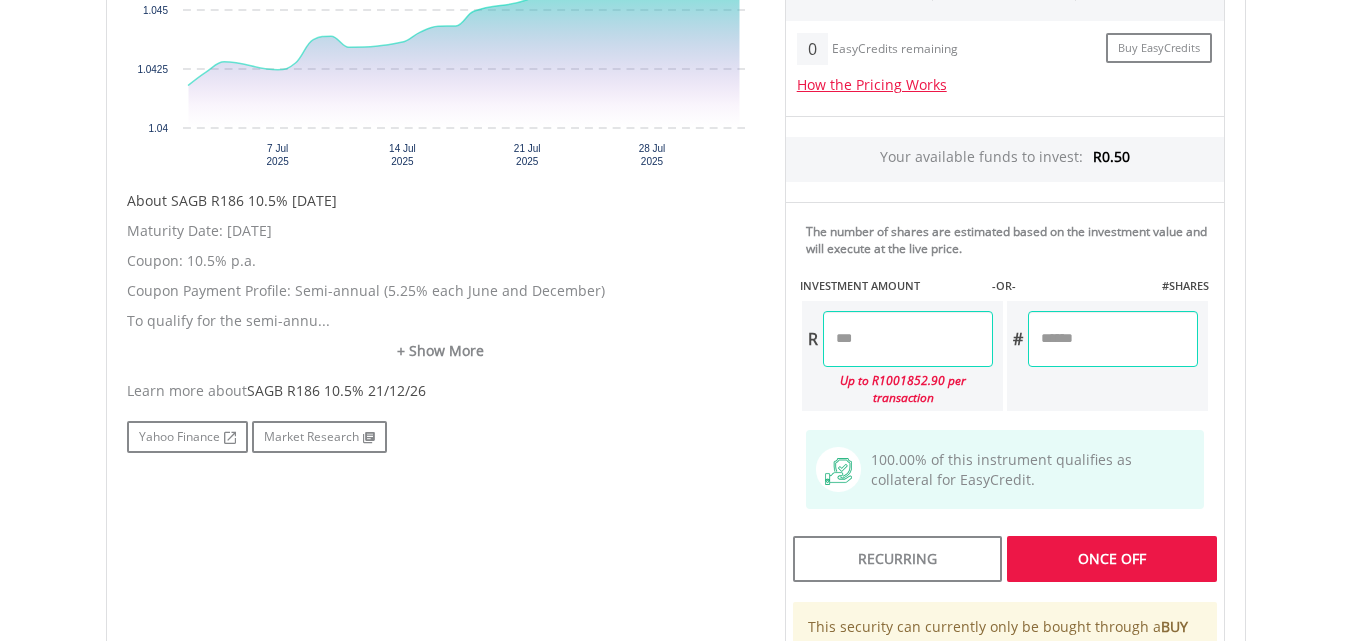 click on "Last Updated Price:
15-min. Delay*
Price Update Cost:
0
Credits
Market Closed
SELLING AT (BID)
BUYING AT                     (ASK)
LAST PRICE
R1.0437
R1.05458
R1.04914
0" at bounding box center [1005, 317] 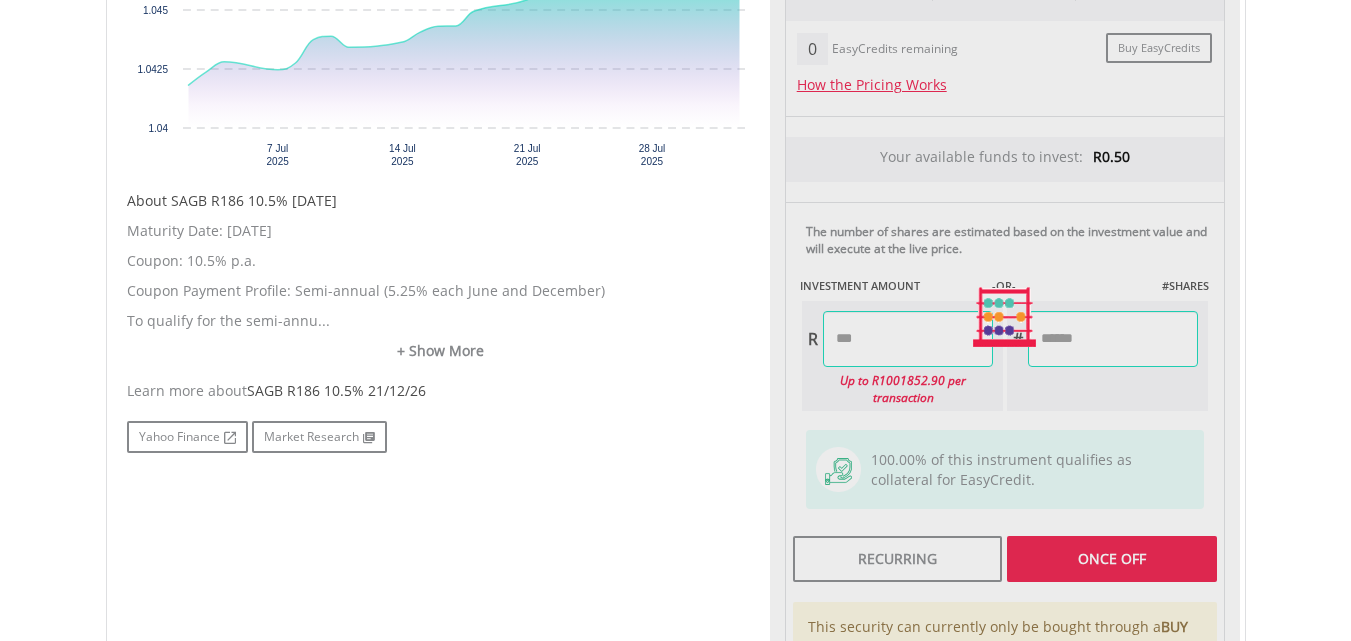 type on "*******" 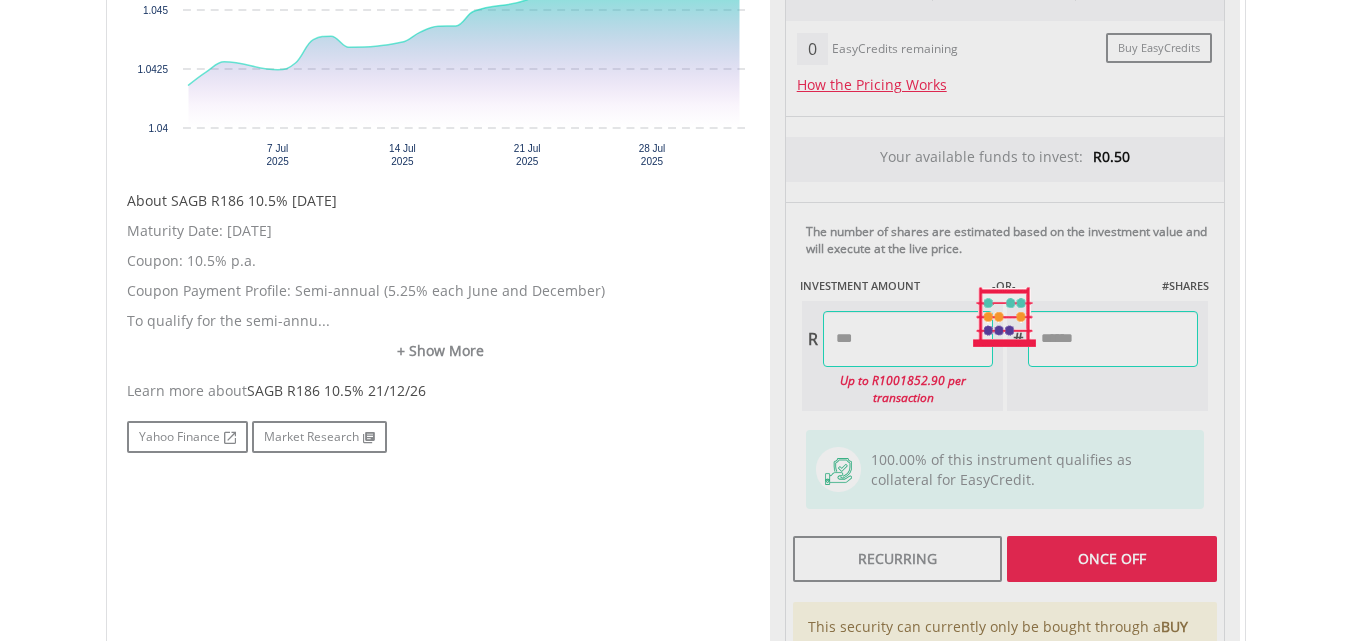 type on "*********" 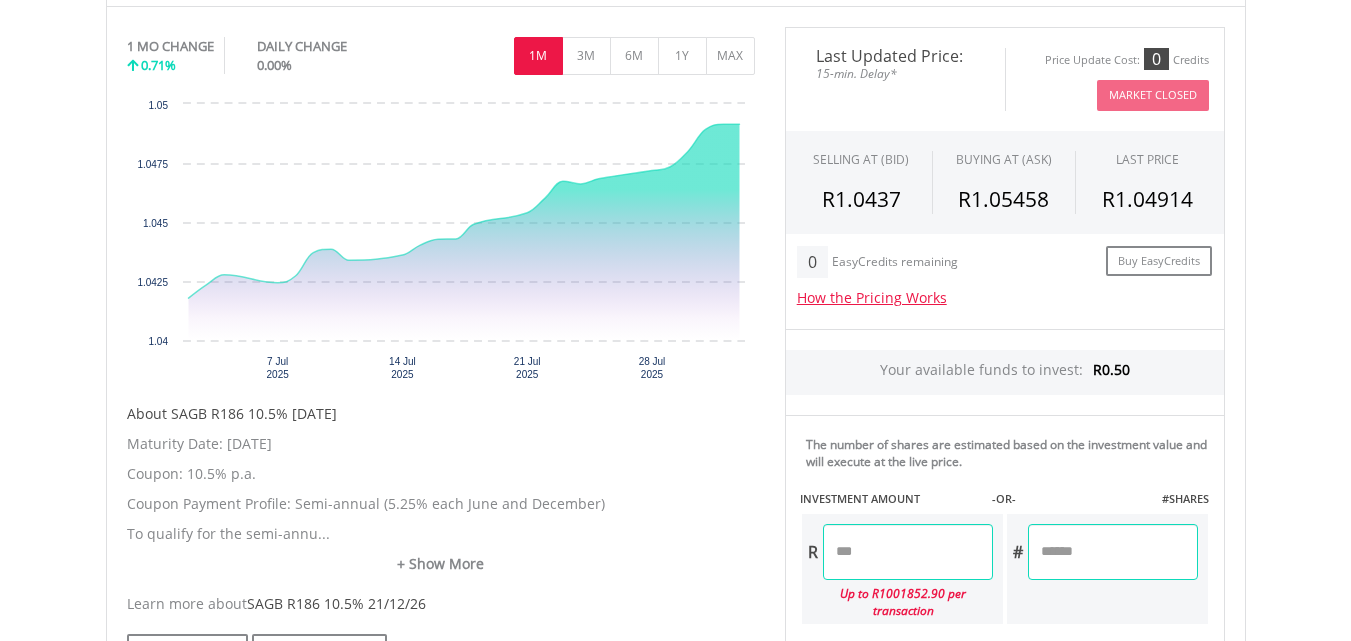 scroll, scrollTop: 573, scrollLeft: 0, axis: vertical 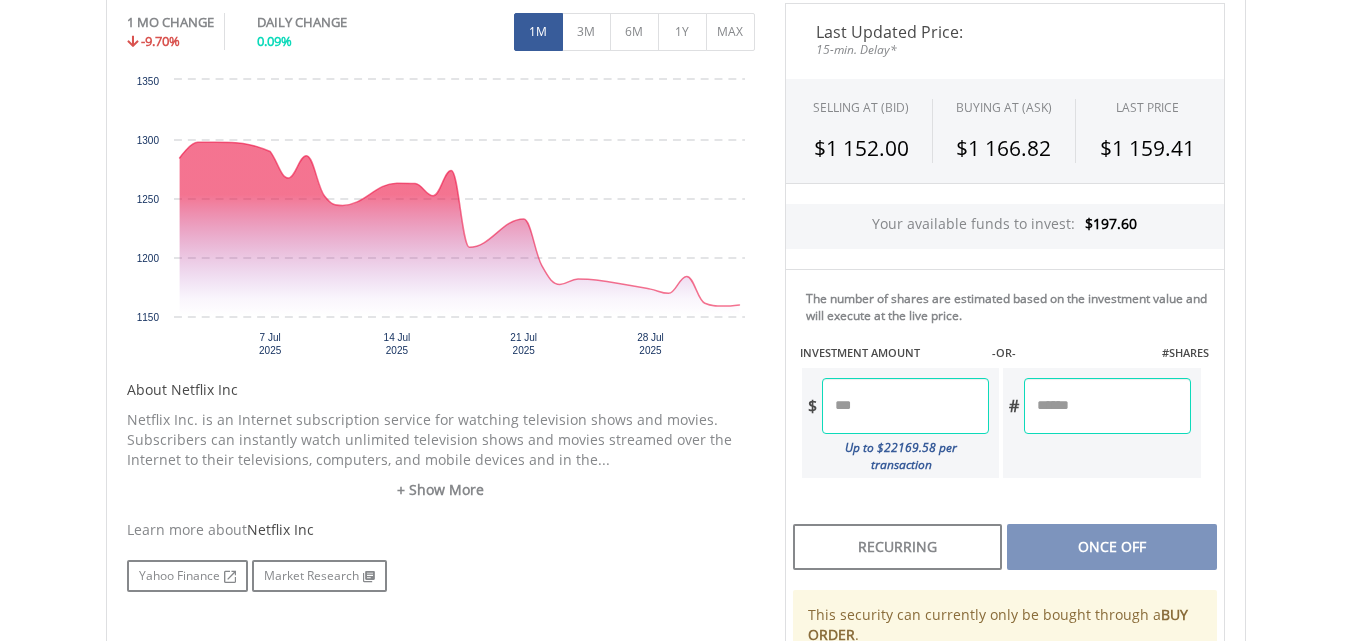 click at bounding box center (905, 406) 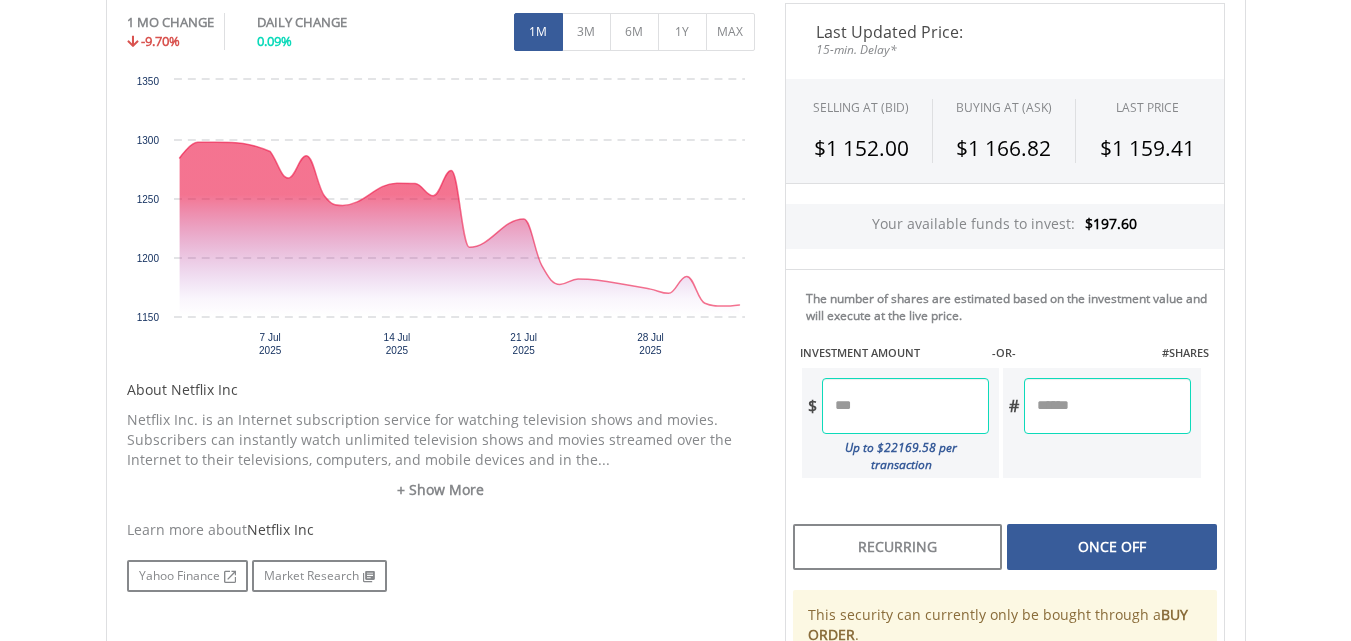 click on "Last Updated Price:
15-min. Delay*
SELLING AT (BID)
BUYING AT                     (ASK)
LAST PRICE
$1 152.00
$1 166.82
$1 159.41
Your available funds to invest:  $197.60
-OR- $ ** #
Recurring ." at bounding box center [1005, 405] 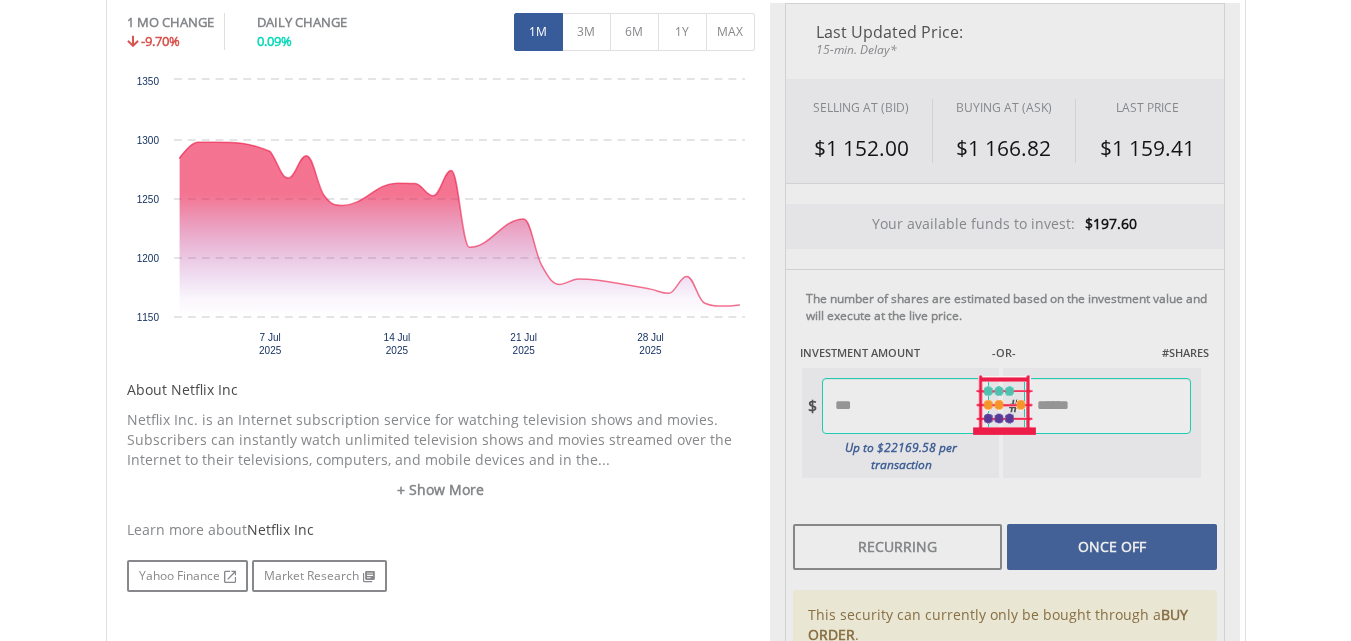 type on "*****" 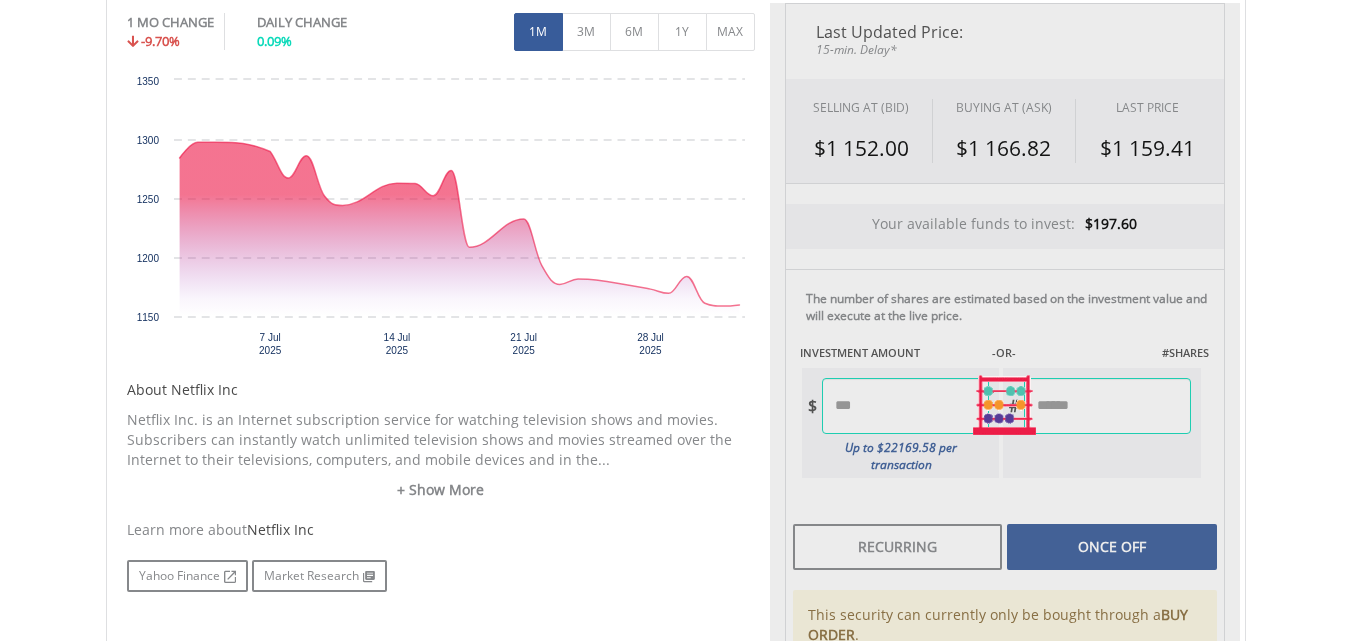 type on "******" 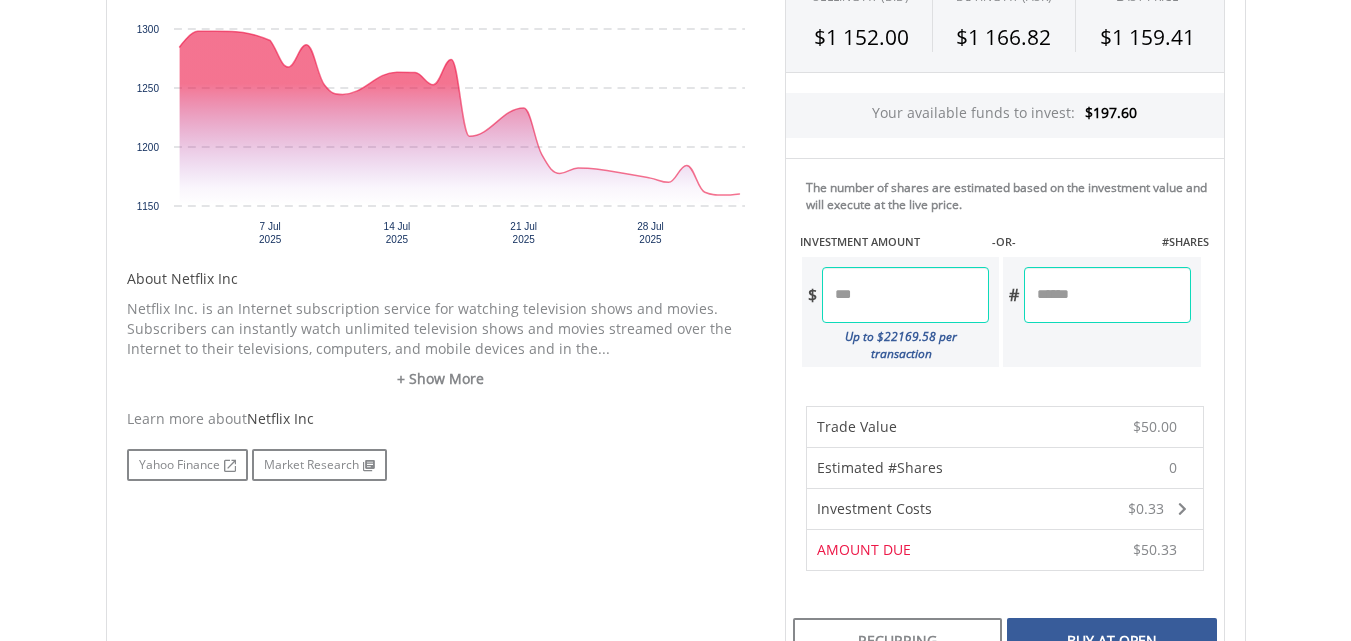 scroll, scrollTop: 920, scrollLeft: 0, axis: vertical 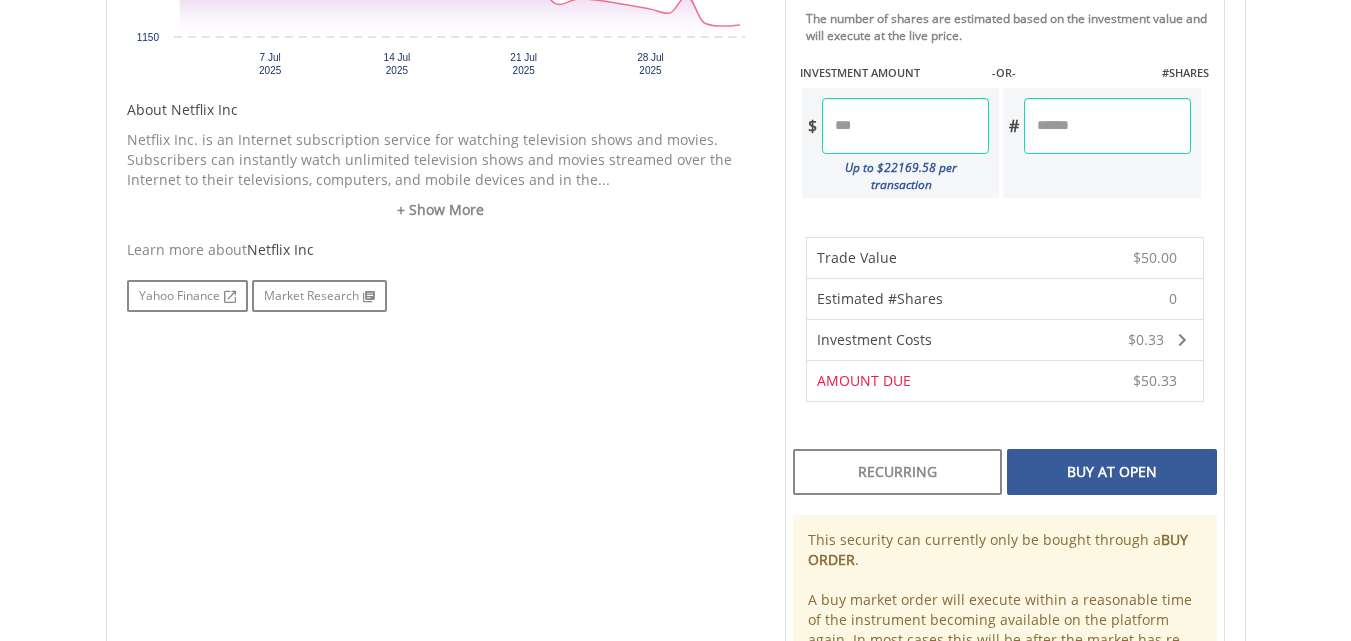 click on "Buy At Open" at bounding box center (1111, 472) 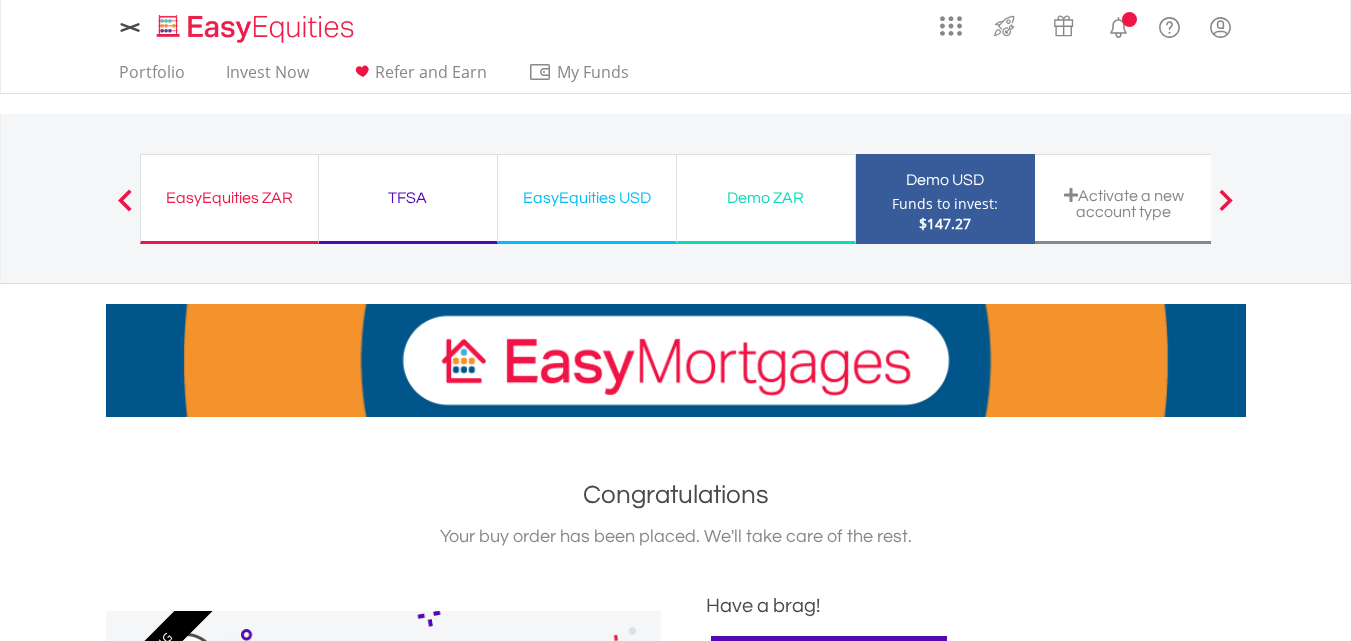 scroll, scrollTop: 0, scrollLeft: 0, axis: both 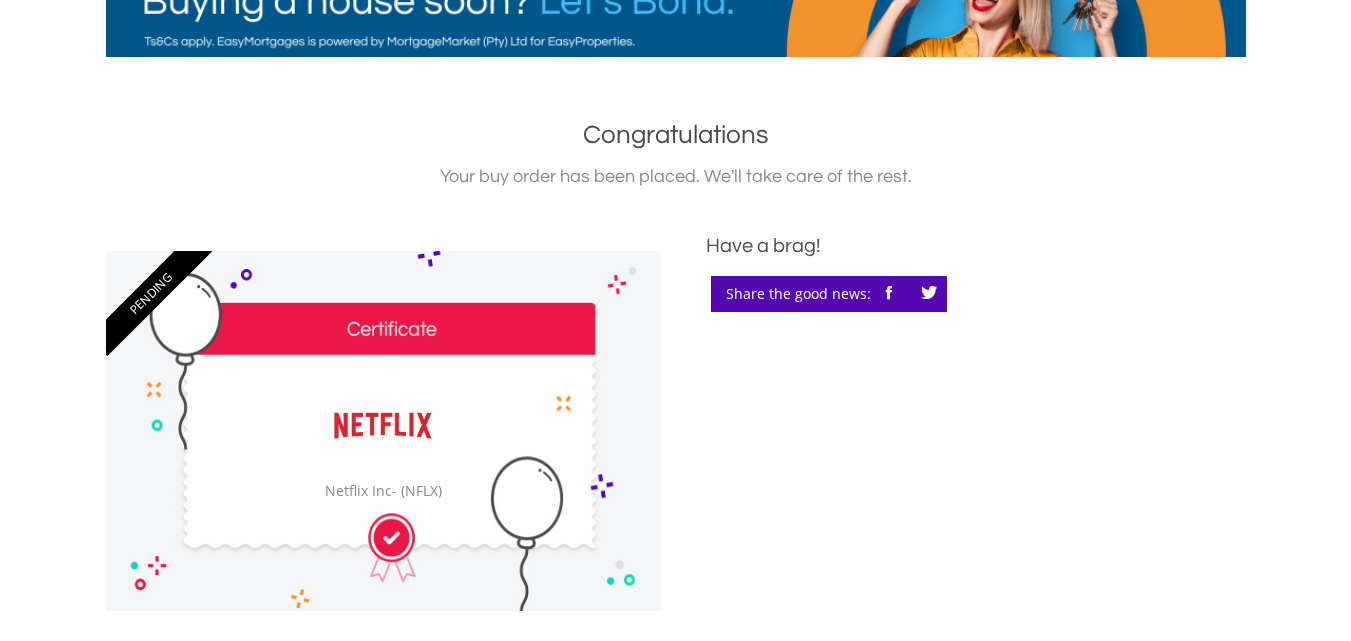 click at bounding box center [929, 293] 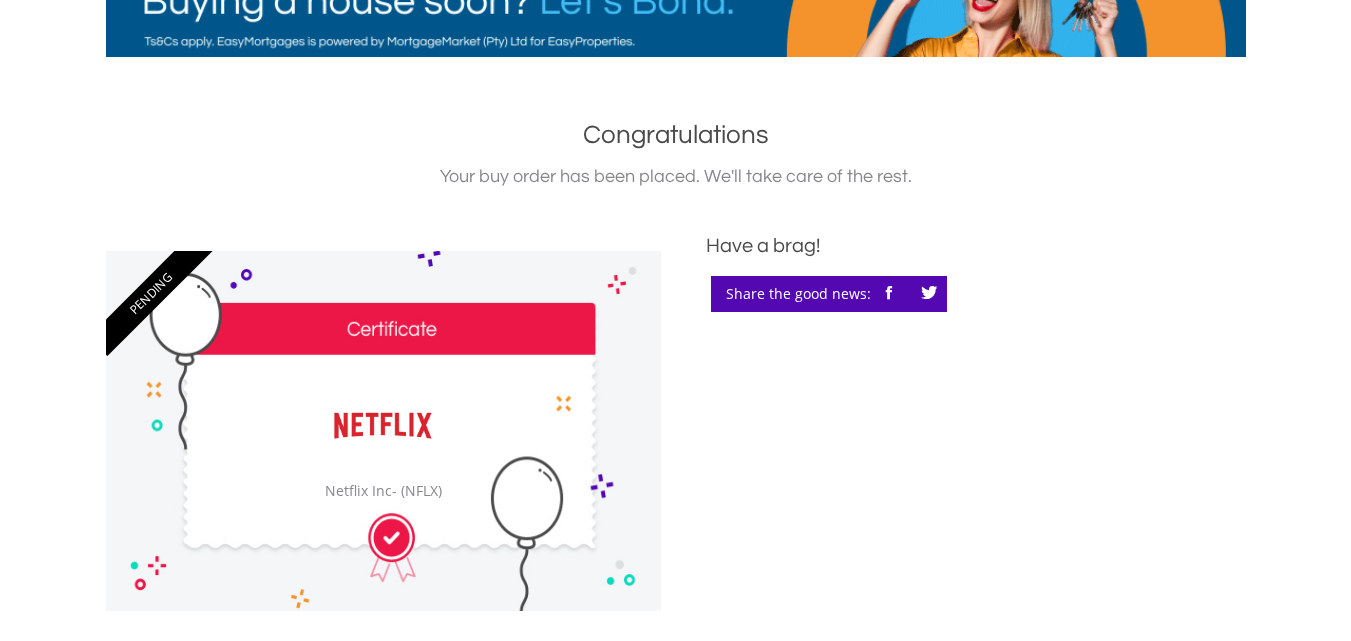 click at bounding box center (889, 293) 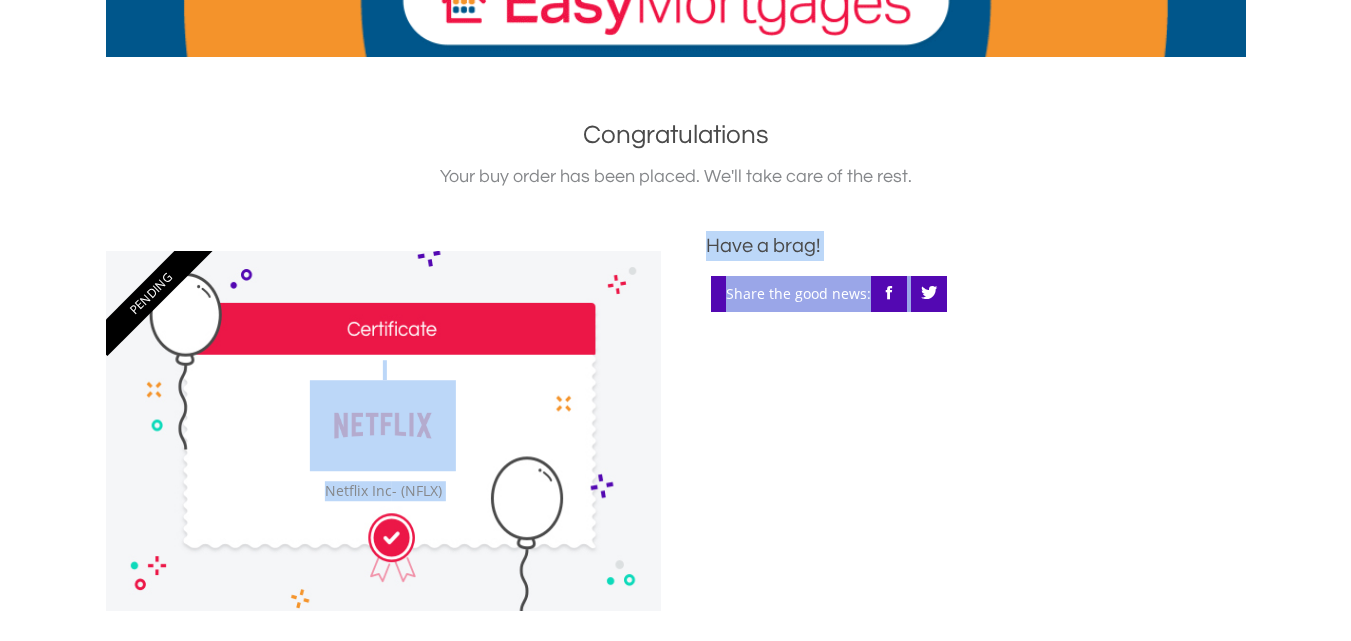 drag, startPoint x: 1013, startPoint y: 525, endPoint x: 653, endPoint y: 458, distance: 366.18164 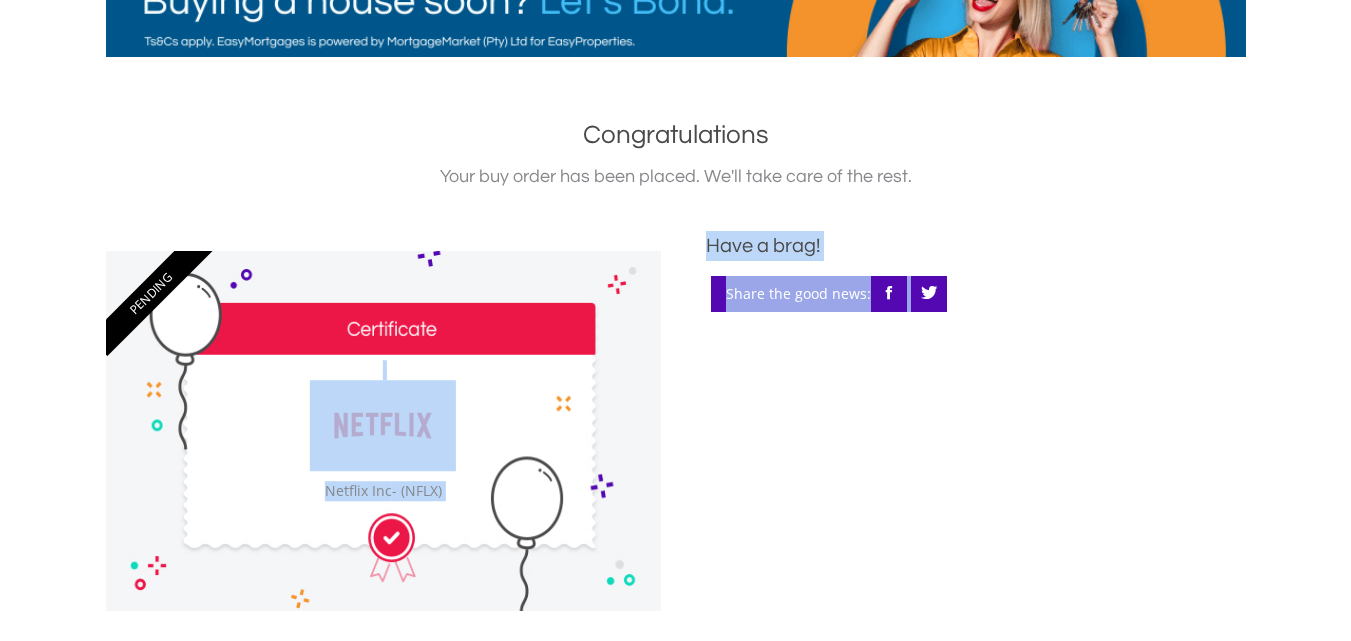 click on "﻿
PENDING
﻿
Netflix Inc
Netflix Inc
- (NFLX)
Have a brag!
Share the good news:" at bounding box center (676, 421) 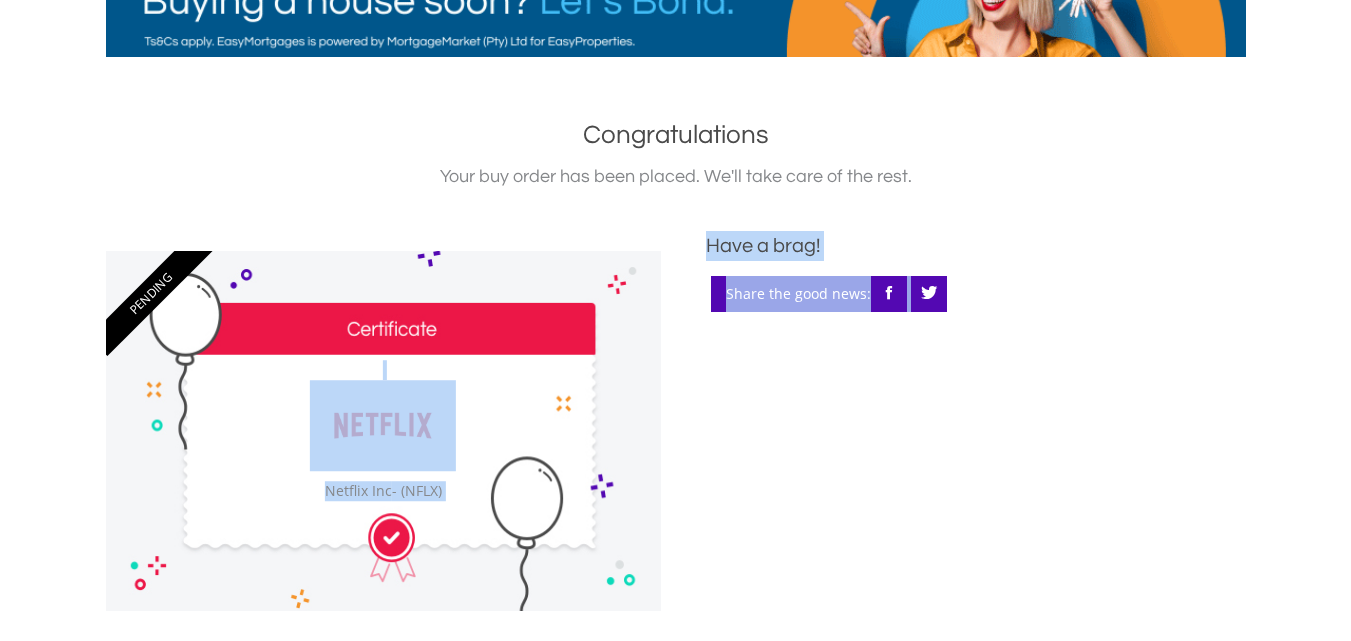 scroll, scrollTop: 0, scrollLeft: 0, axis: both 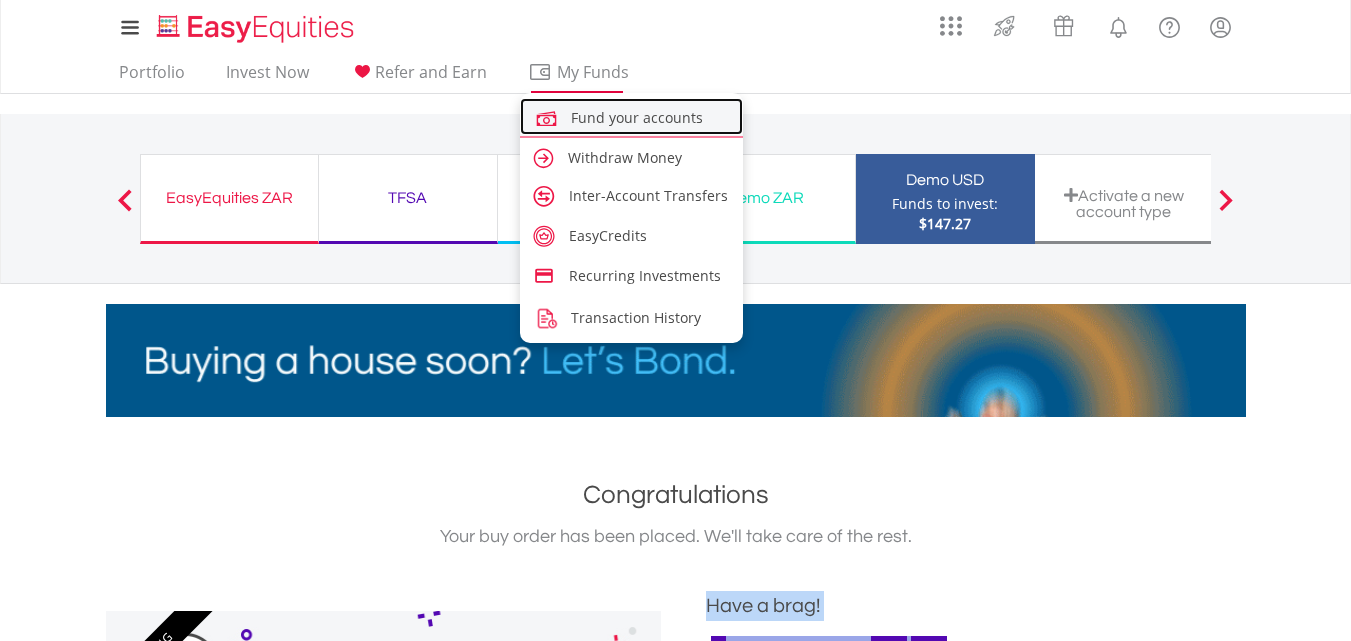 click on "Fund your accounts" at bounding box center [637, 117] 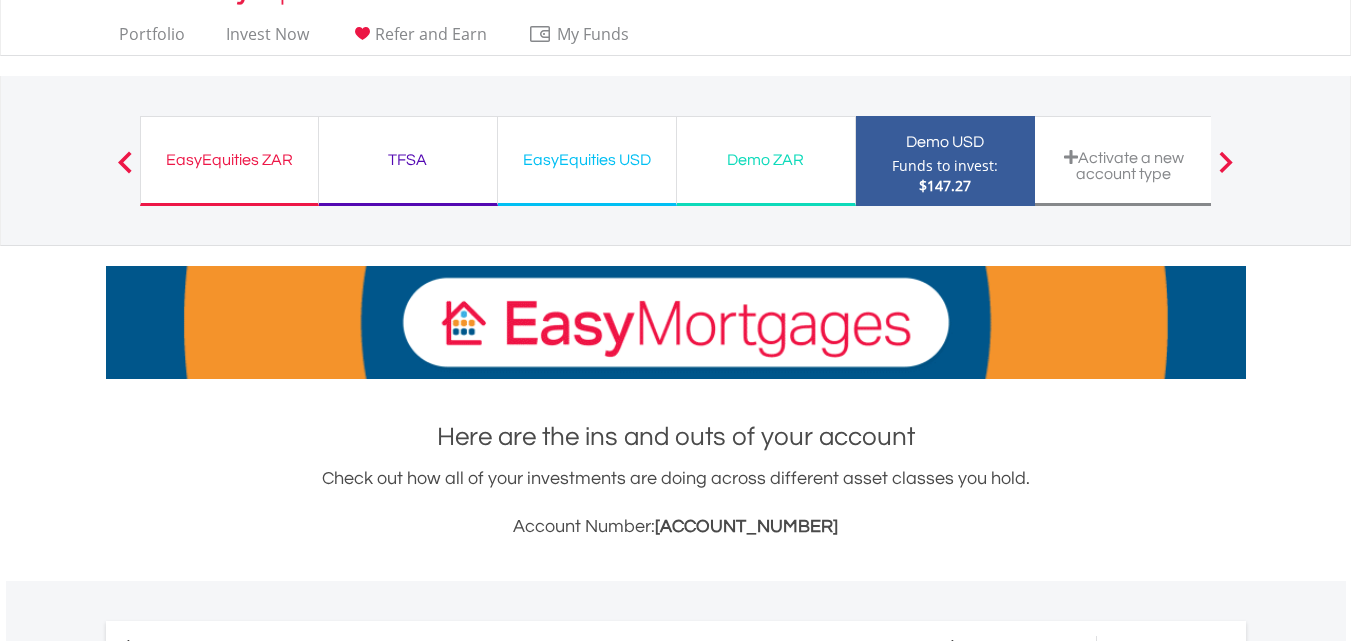scroll, scrollTop: 40, scrollLeft: 0, axis: vertical 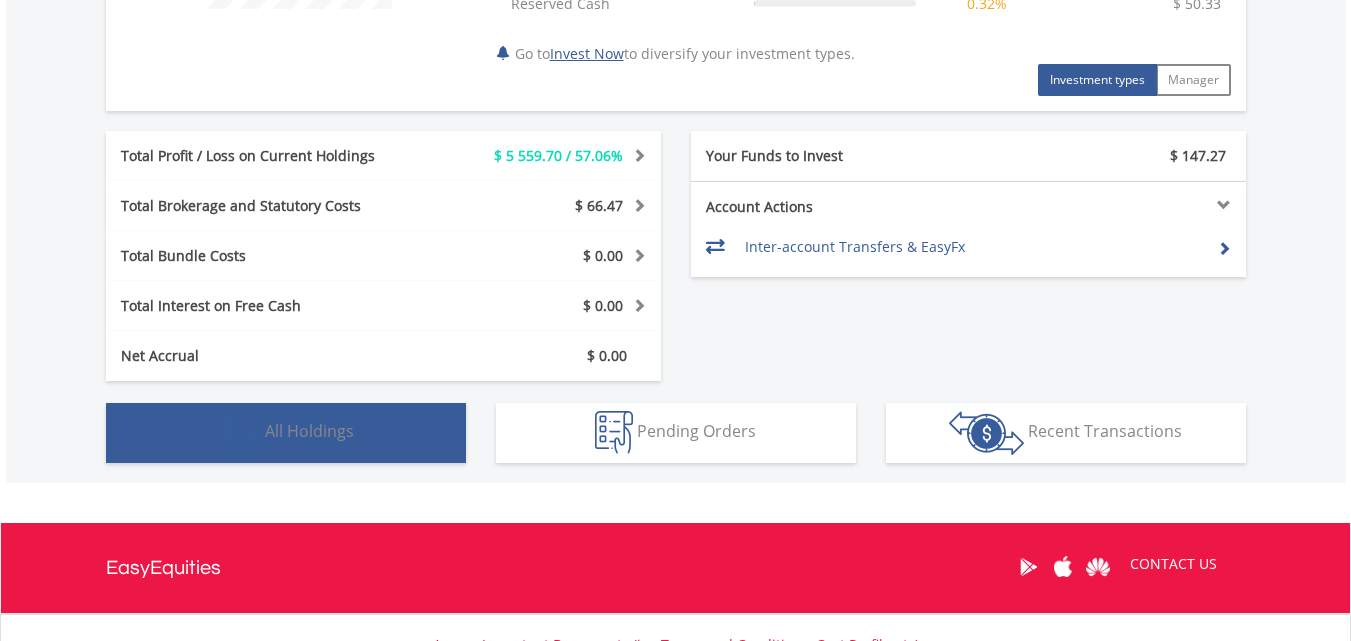 click on "All Holdings" at bounding box center (309, 431) 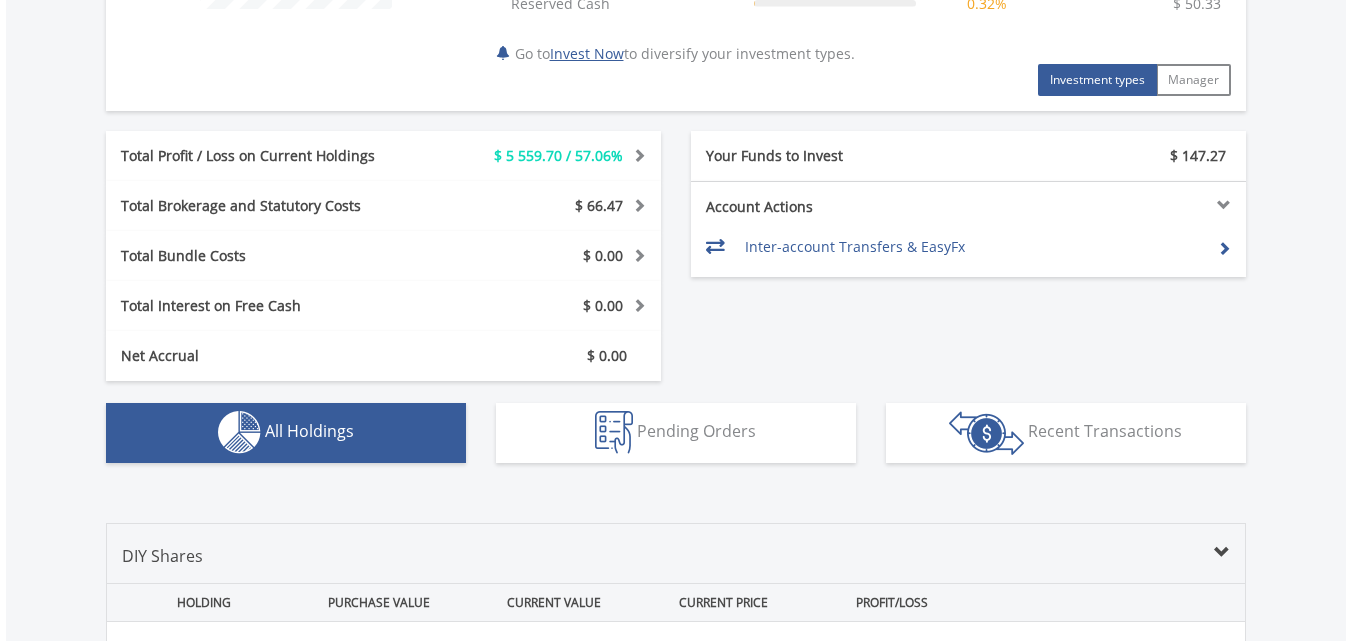 scroll, scrollTop: 1483, scrollLeft: 0, axis: vertical 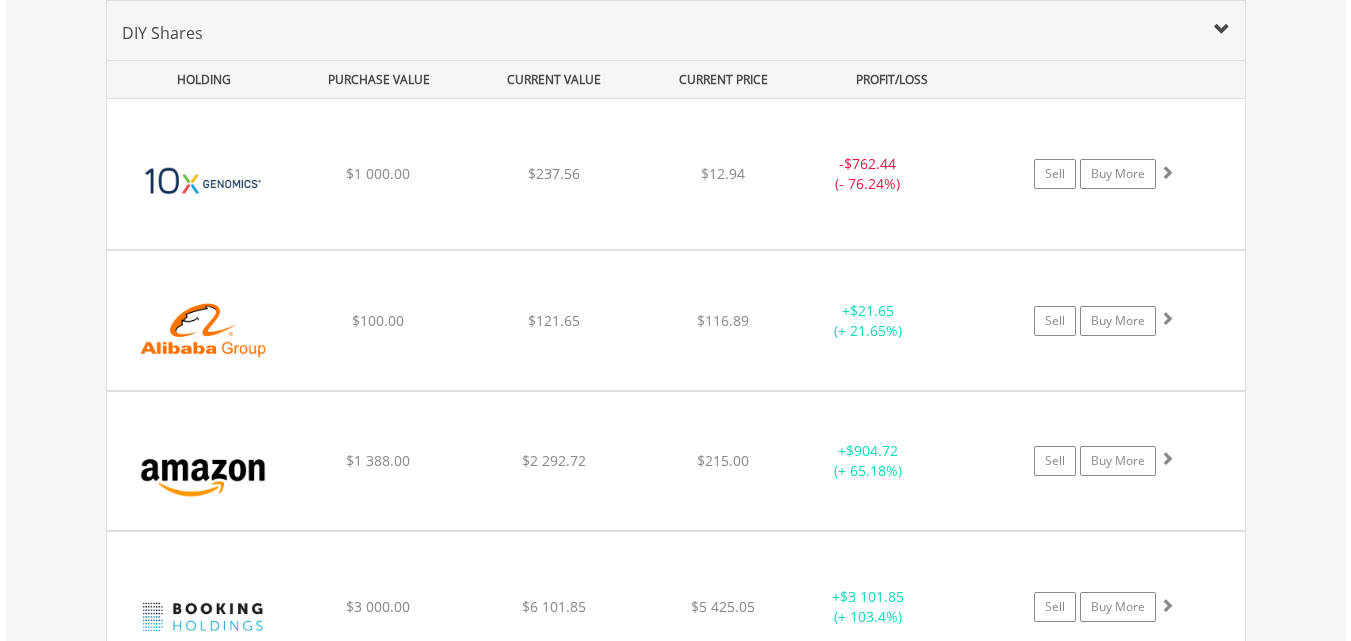 type 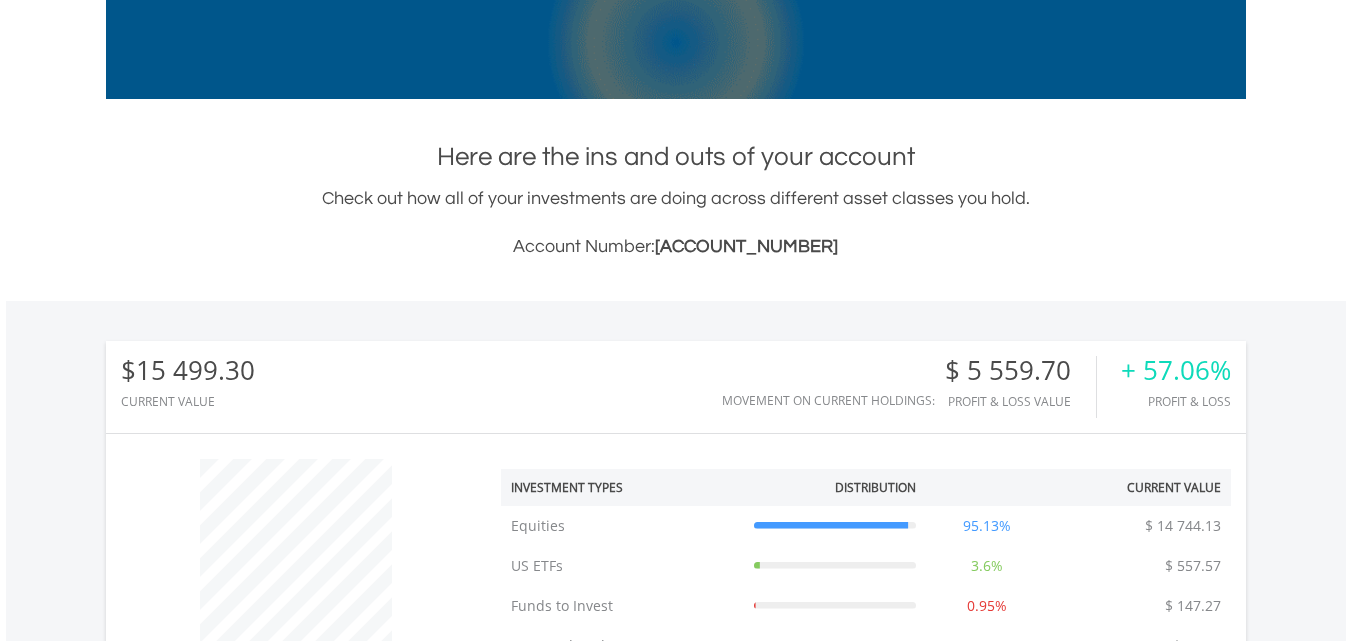 scroll, scrollTop: 283, scrollLeft: 0, axis: vertical 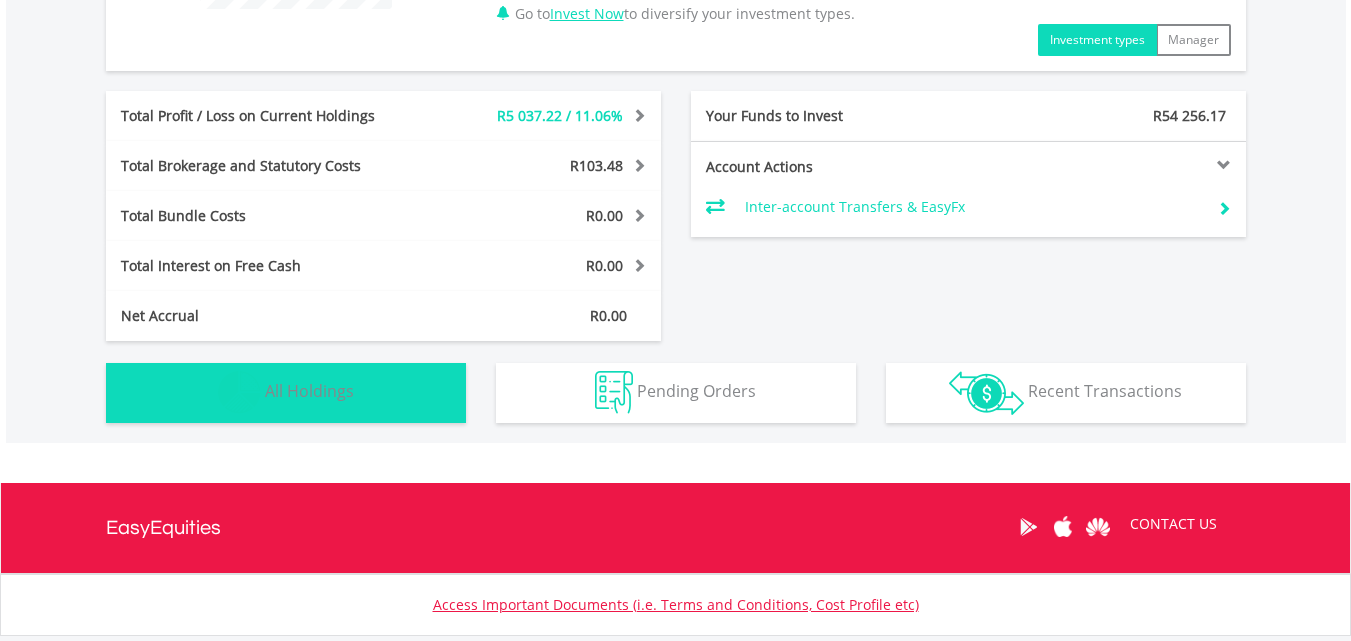click on "Holdings
All Holdings" at bounding box center (286, 393) 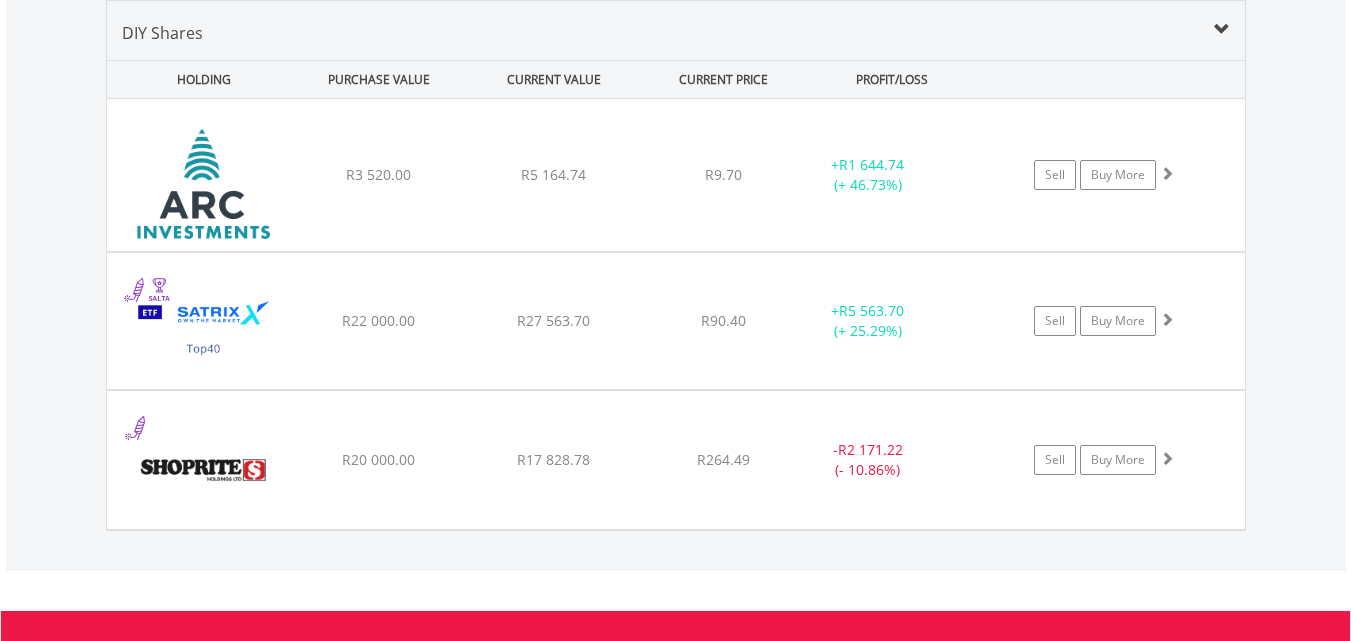 type 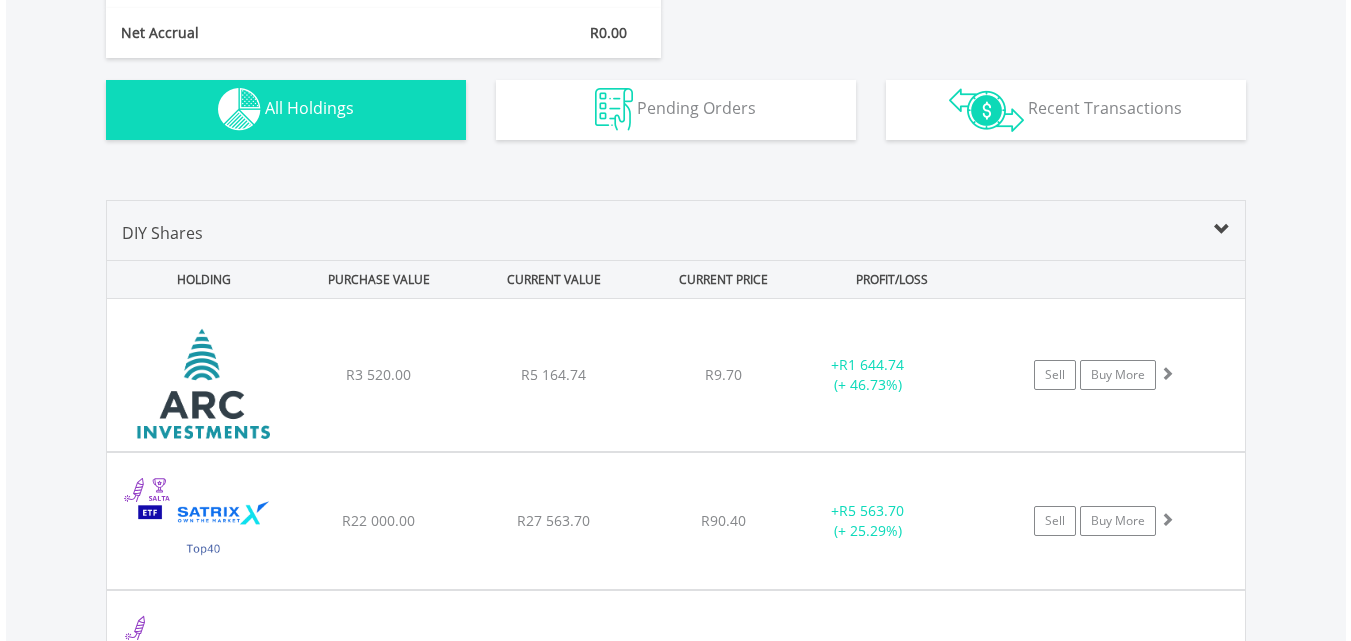 scroll, scrollTop: 1283, scrollLeft: 0, axis: vertical 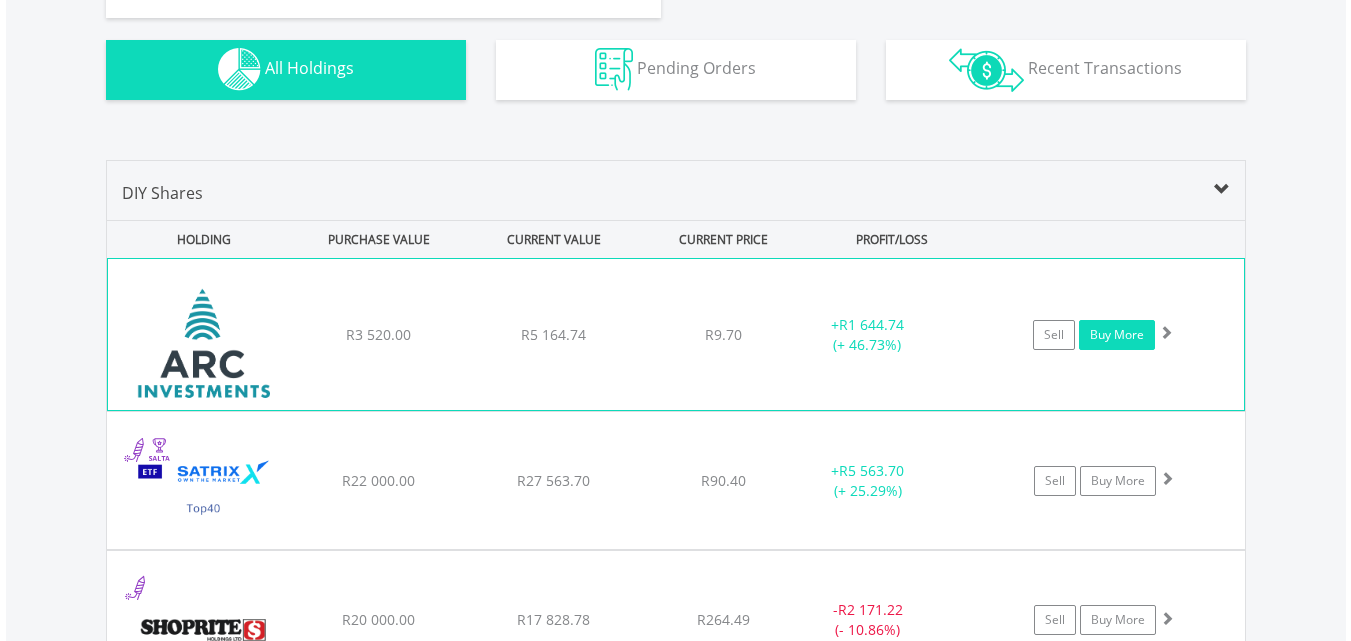 click on "Buy More" at bounding box center [1117, 335] 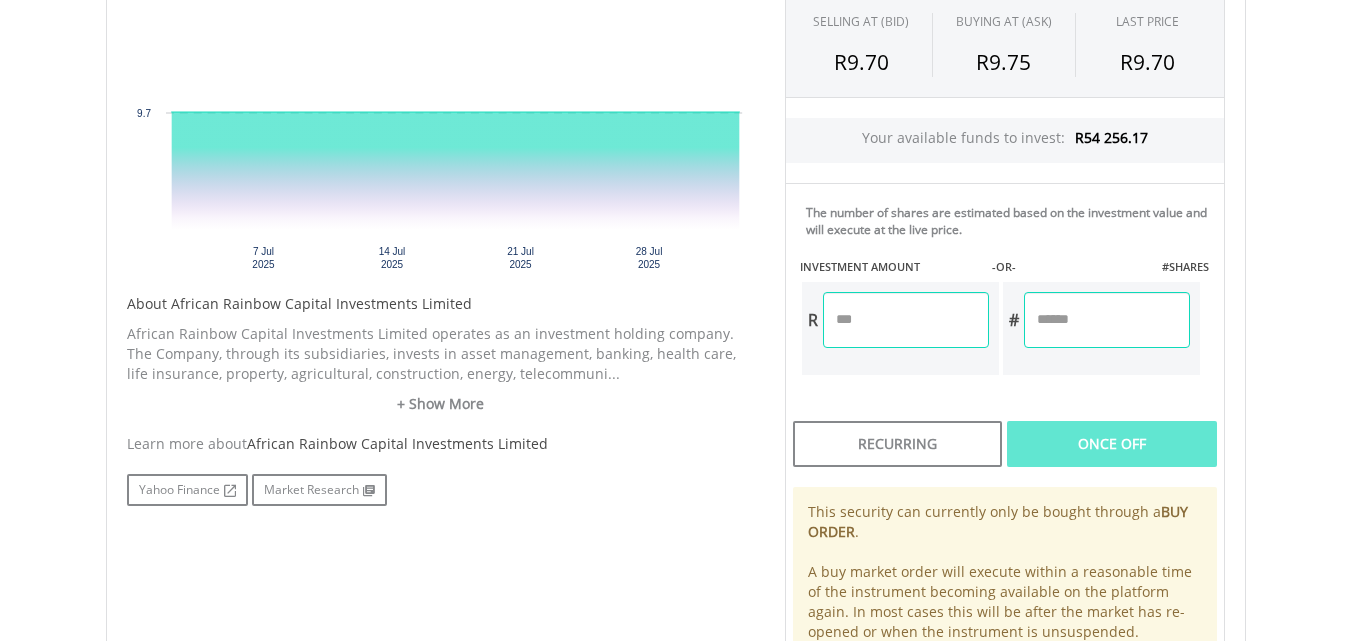 scroll, scrollTop: 720, scrollLeft: 0, axis: vertical 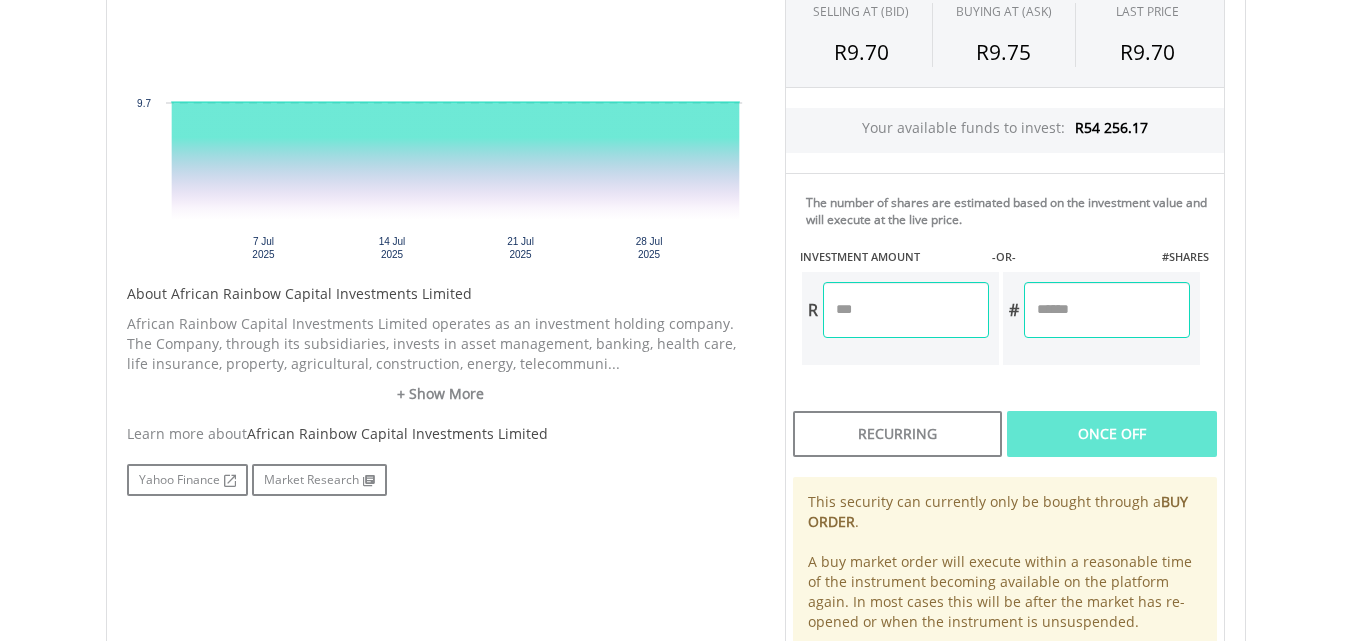 click at bounding box center (906, 310) 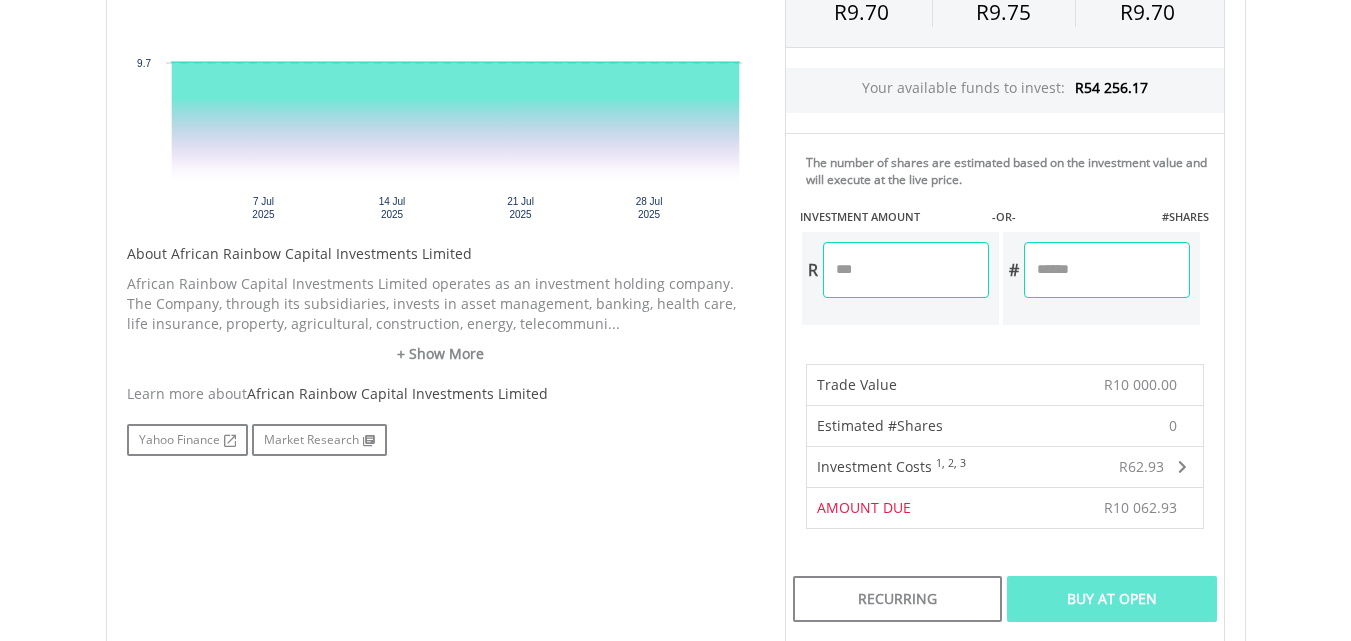 scroll, scrollTop: 840, scrollLeft: 0, axis: vertical 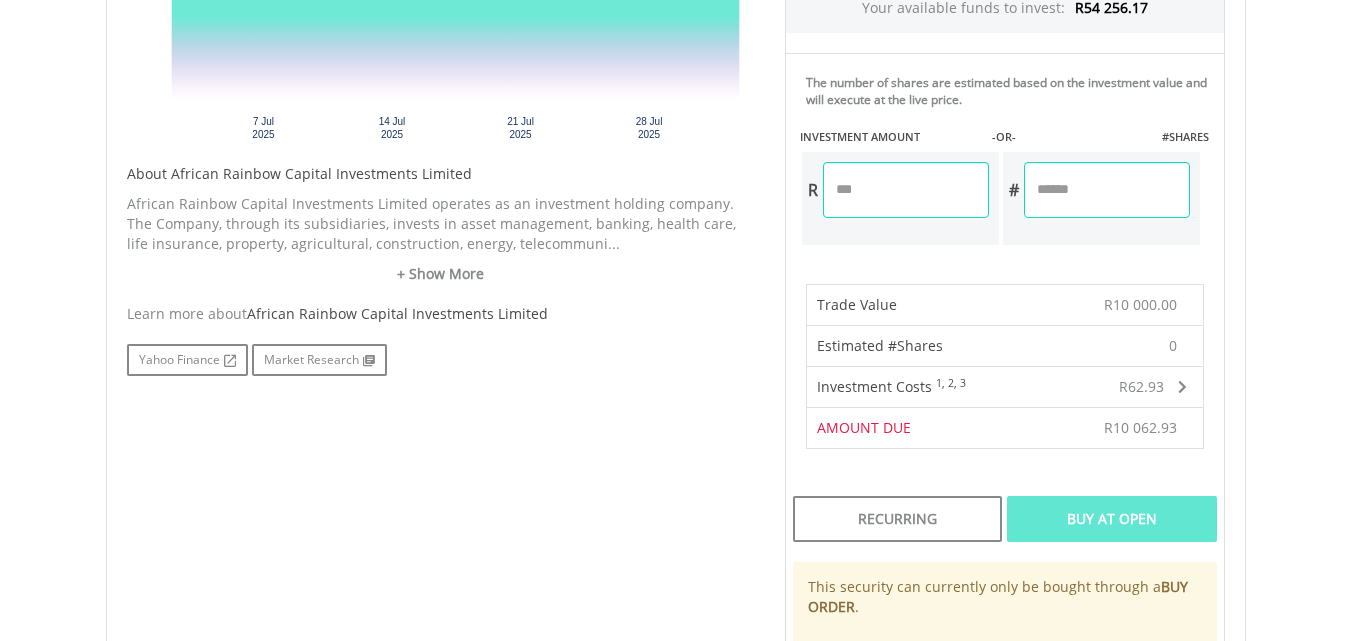 click on "Buy At Open" at bounding box center (1111, 519) 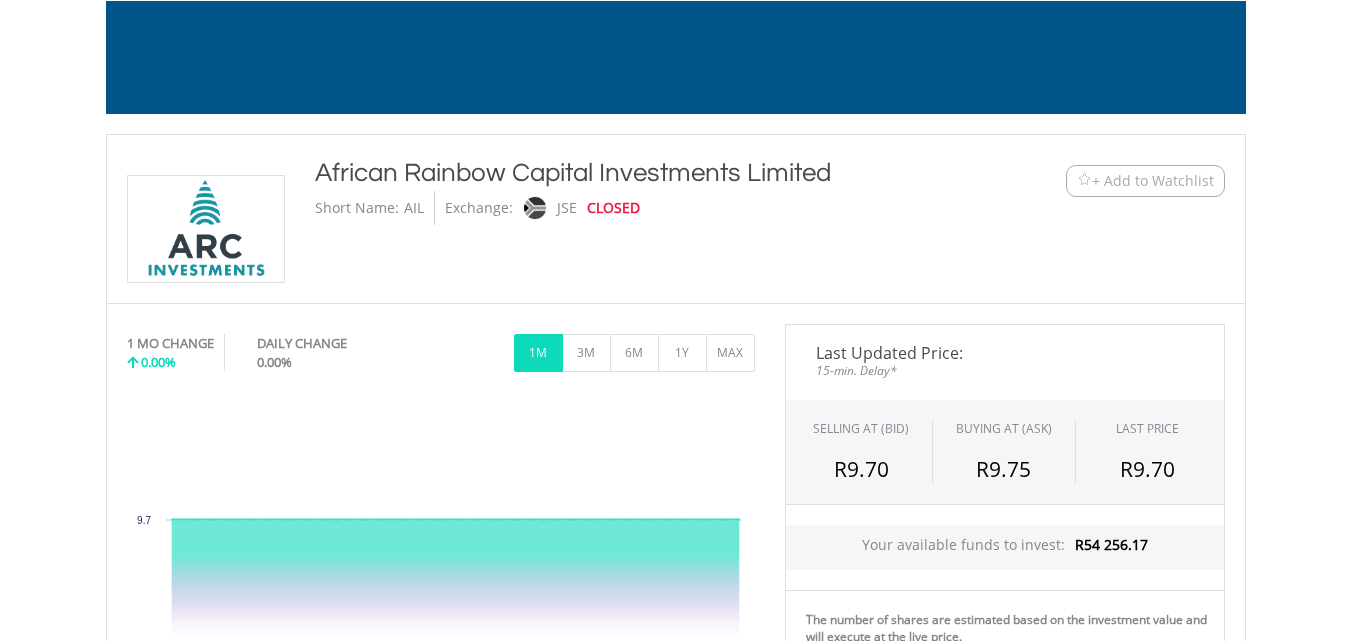 scroll, scrollTop: 240, scrollLeft: 0, axis: vertical 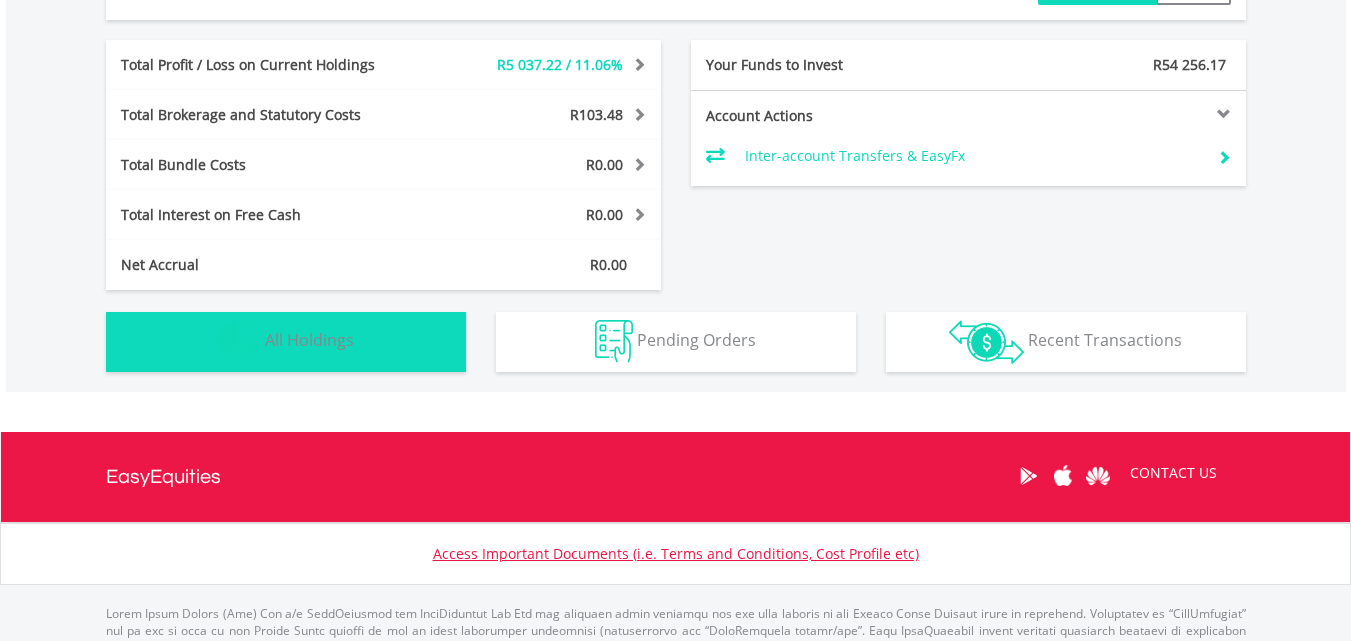 click on "All Holdings" at bounding box center [309, 340] 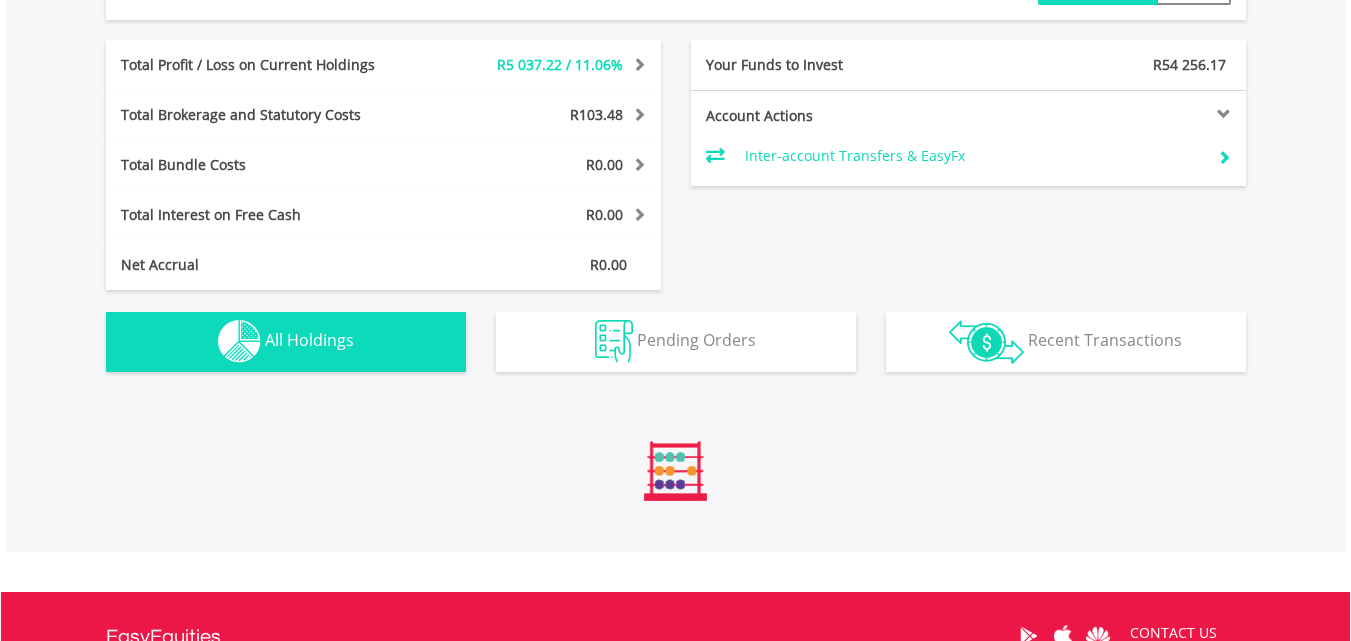 scroll, scrollTop: 1443, scrollLeft: 0, axis: vertical 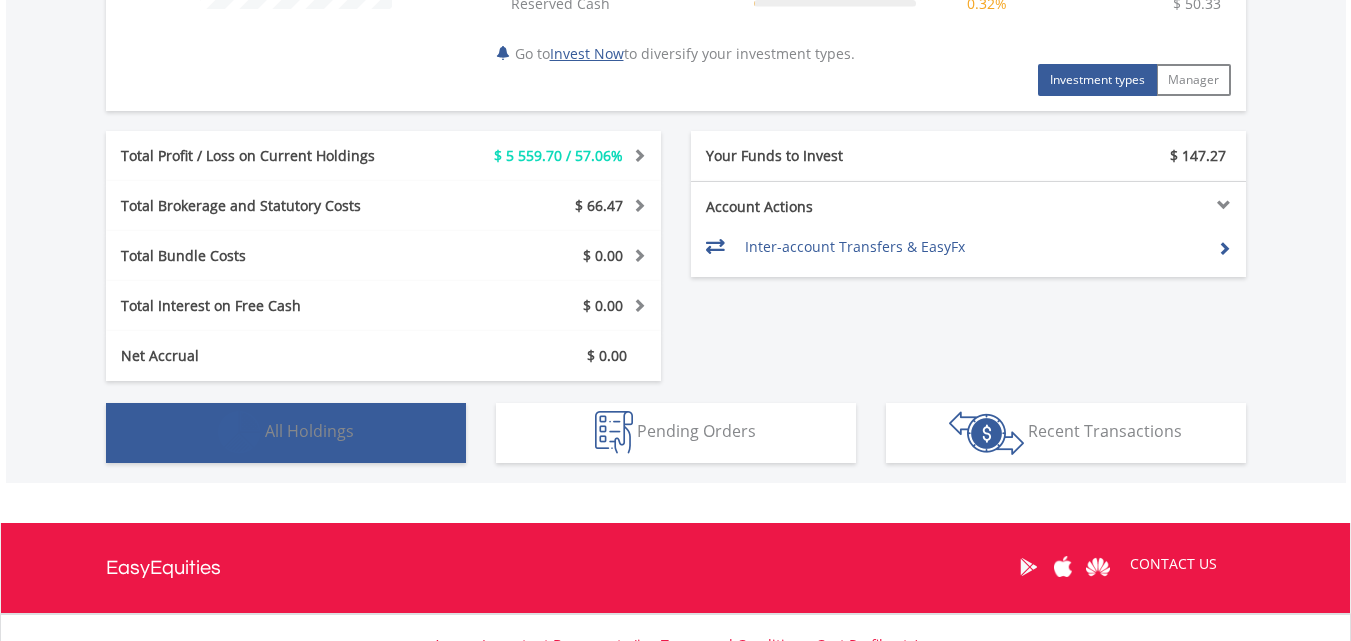 click on "All Holdings" at bounding box center (309, 431) 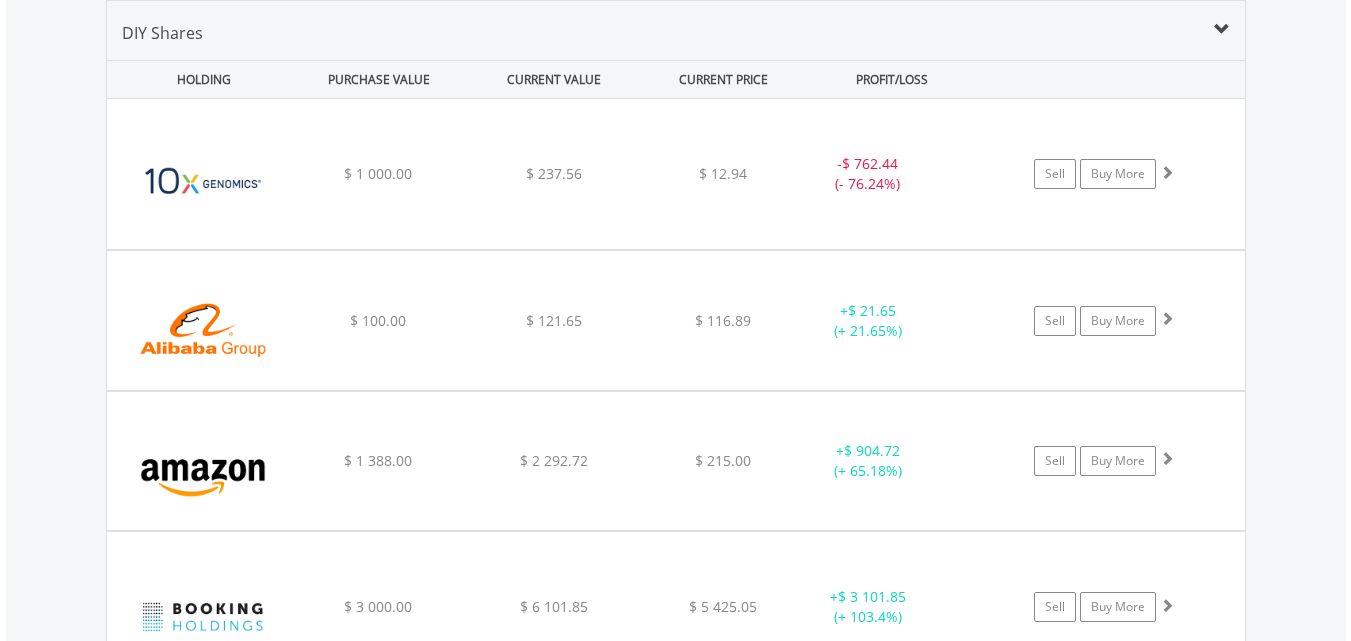 type 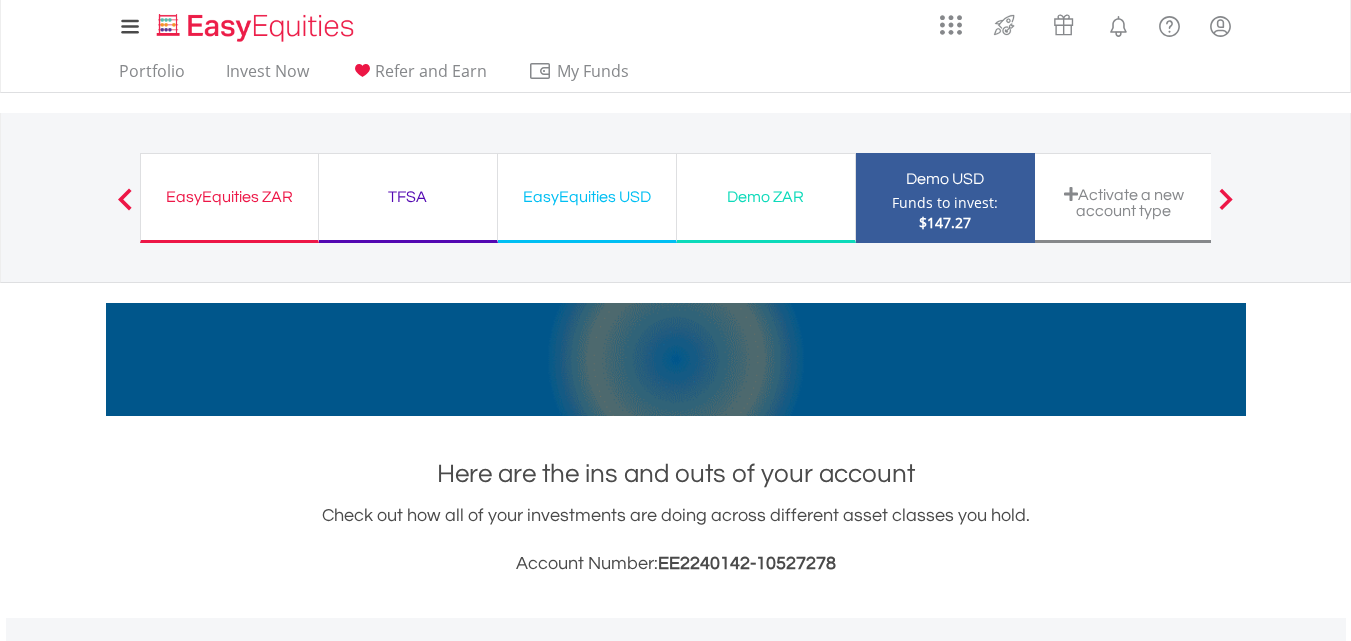 scroll, scrollTop: 0, scrollLeft: 0, axis: both 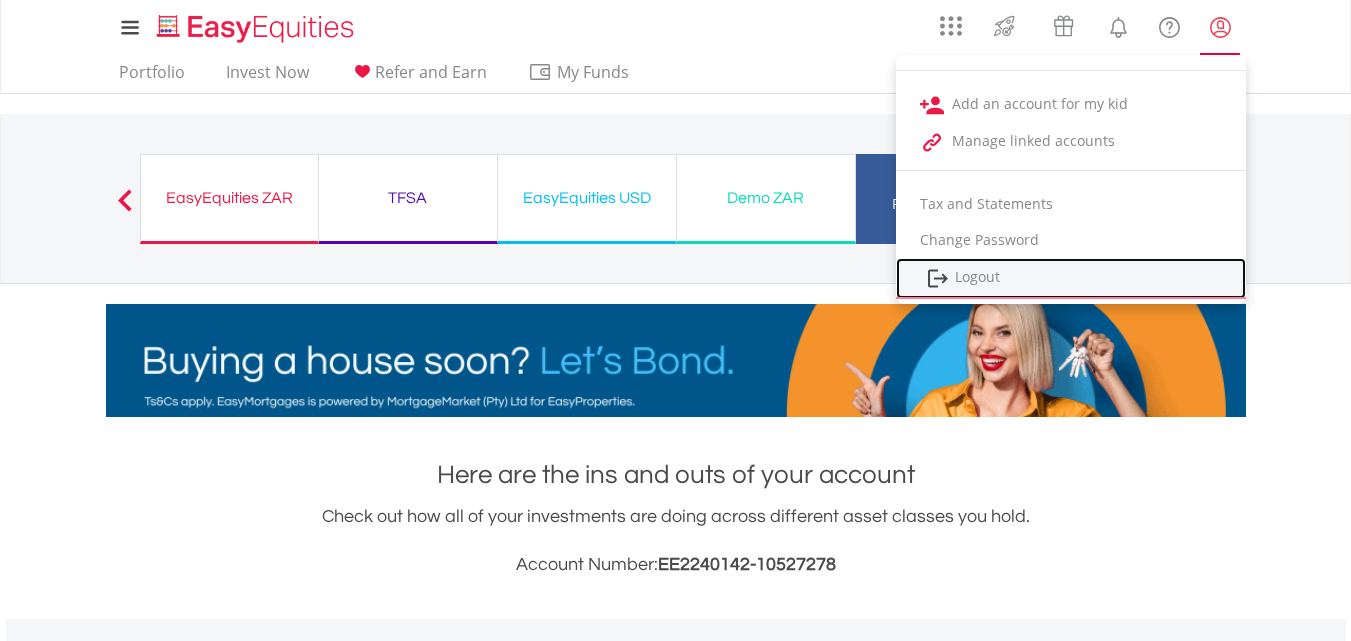 click on "Logout" at bounding box center (1071, 278) 